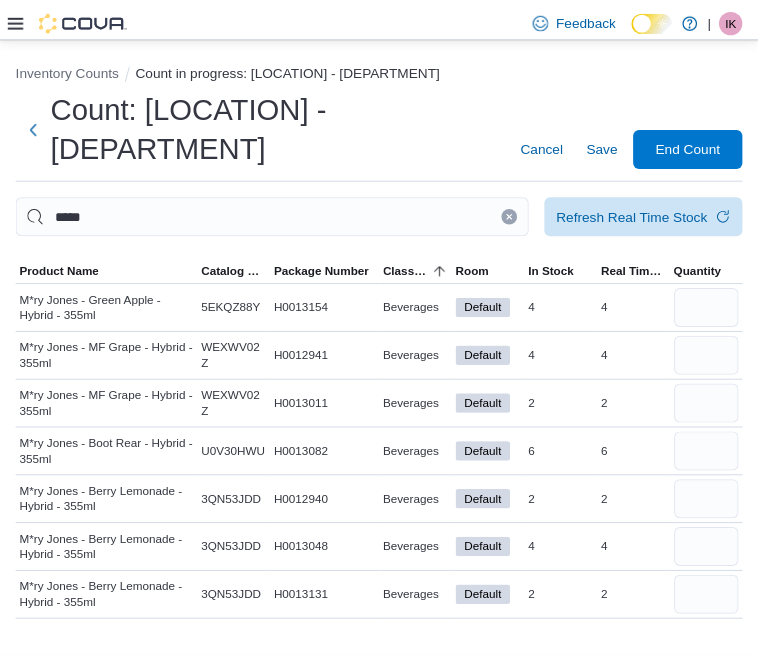 scroll, scrollTop: 0, scrollLeft: 0, axis: both 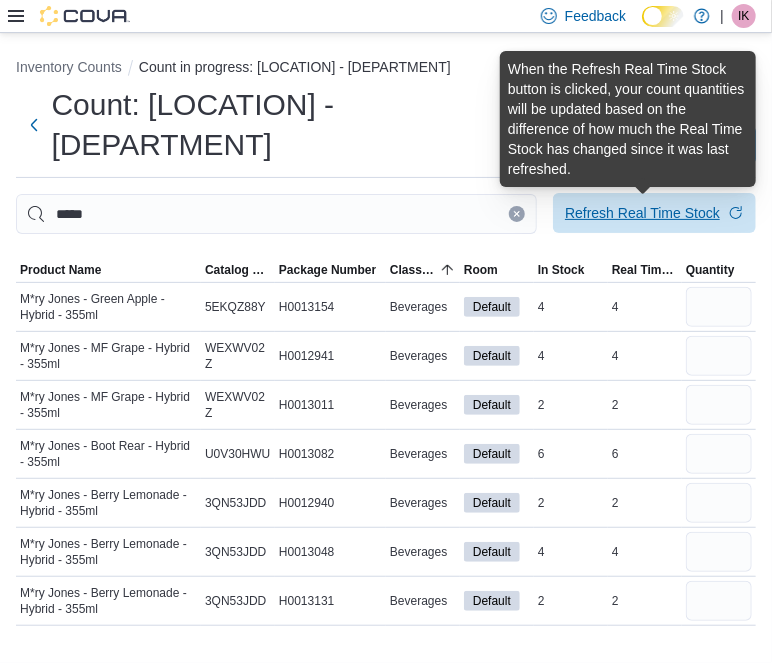 click on "Refresh Real Time Stock" at bounding box center (642, 213) 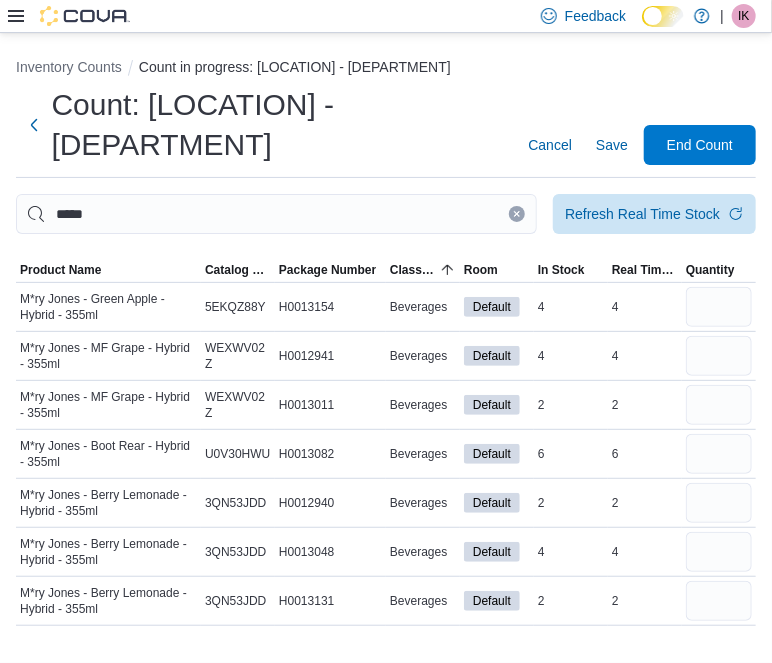 click at bounding box center (517, 214) 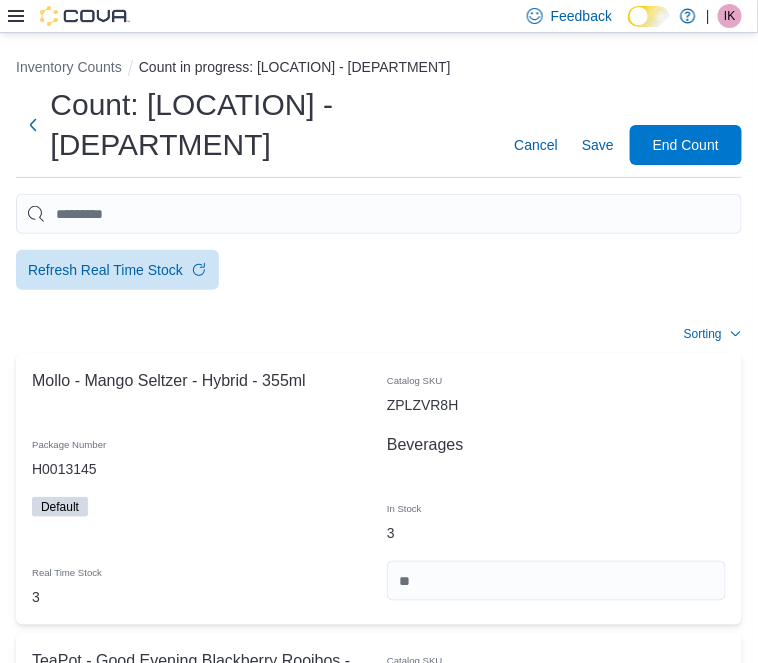 click on "In Stock 3" at bounding box center [556, 801] 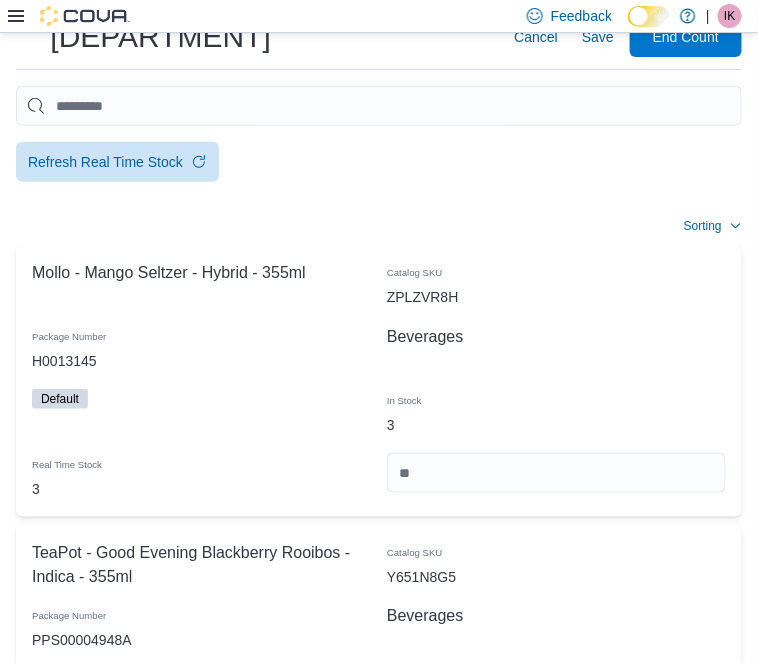 scroll, scrollTop: 109, scrollLeft: 0, axis: vertical 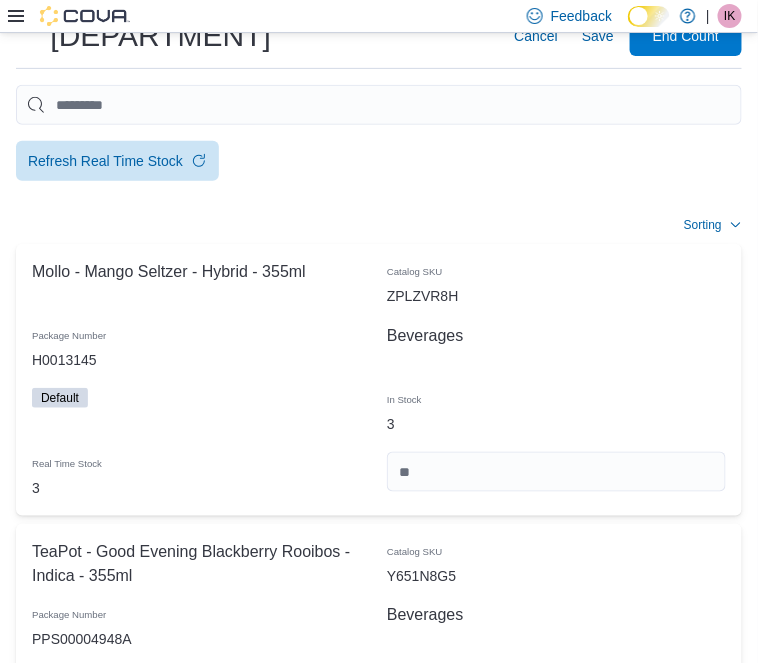 click at bounding box center (556, 1032) 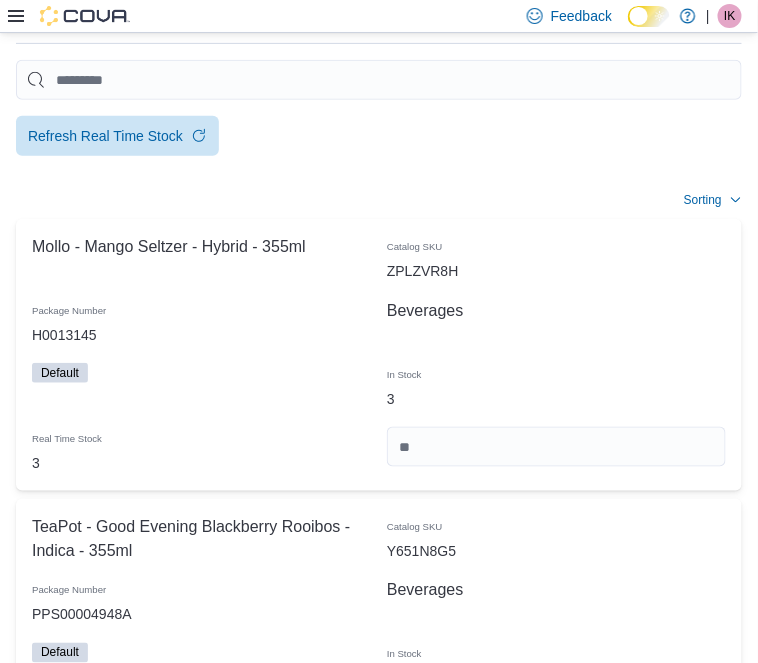 scroll, scrollTop: 138, scrollLeft: 0, axis: vertical 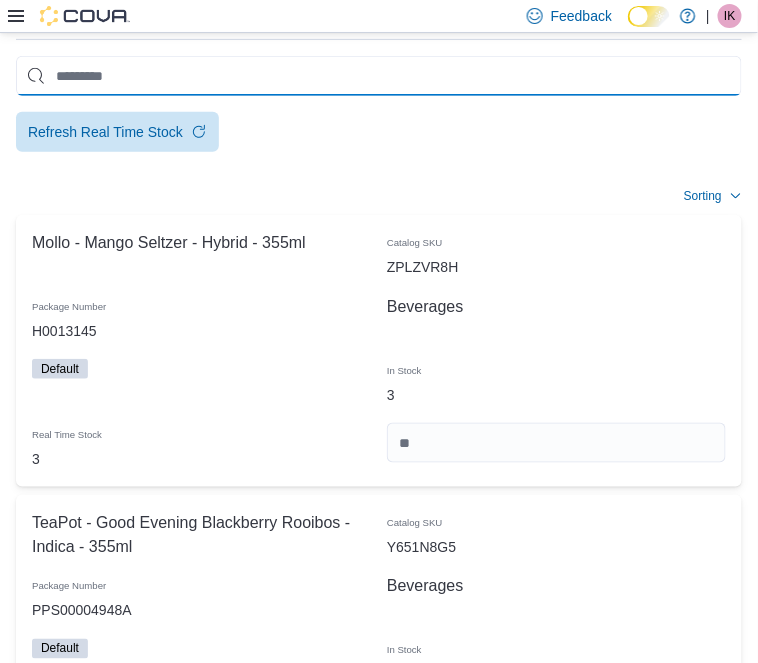 click at bounding box center (379, 76) 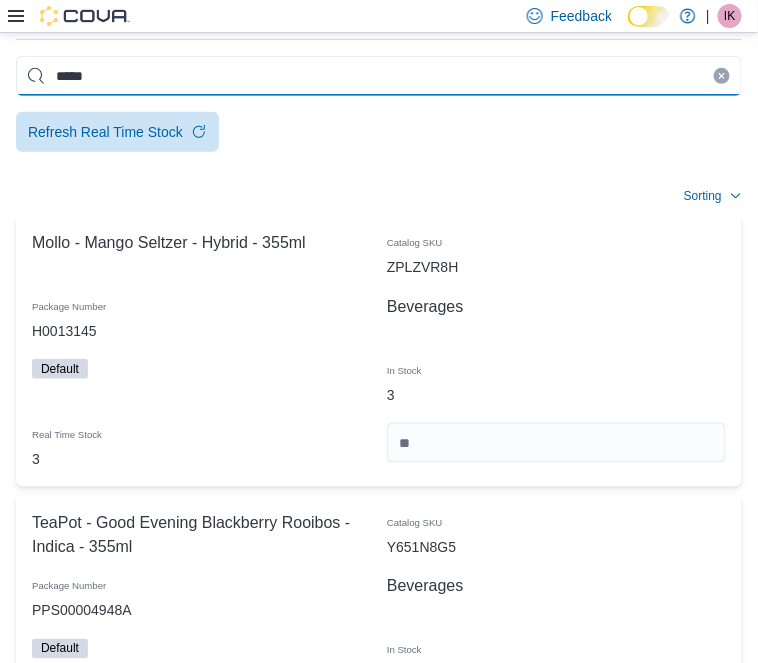 type on "*****" 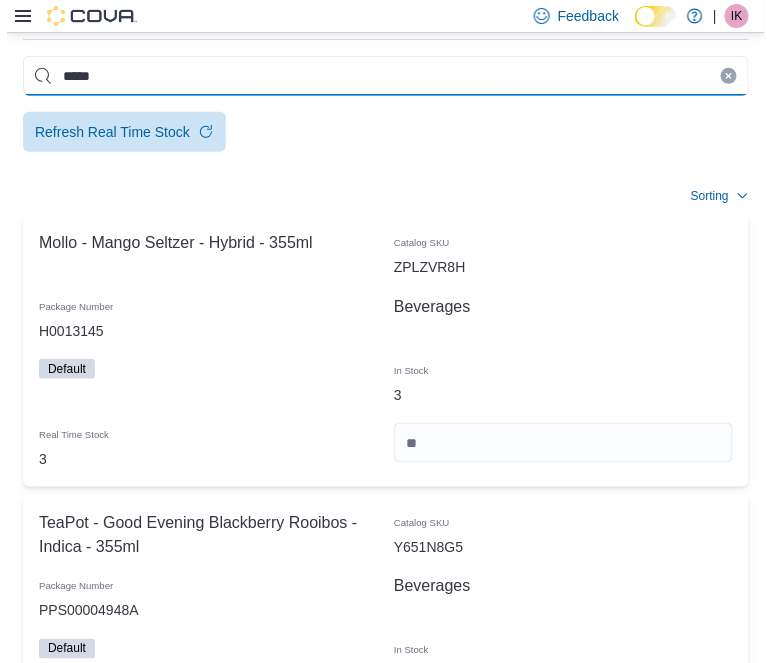 scroll, scrollTop: 0, scrollLeft: 0, axis: both 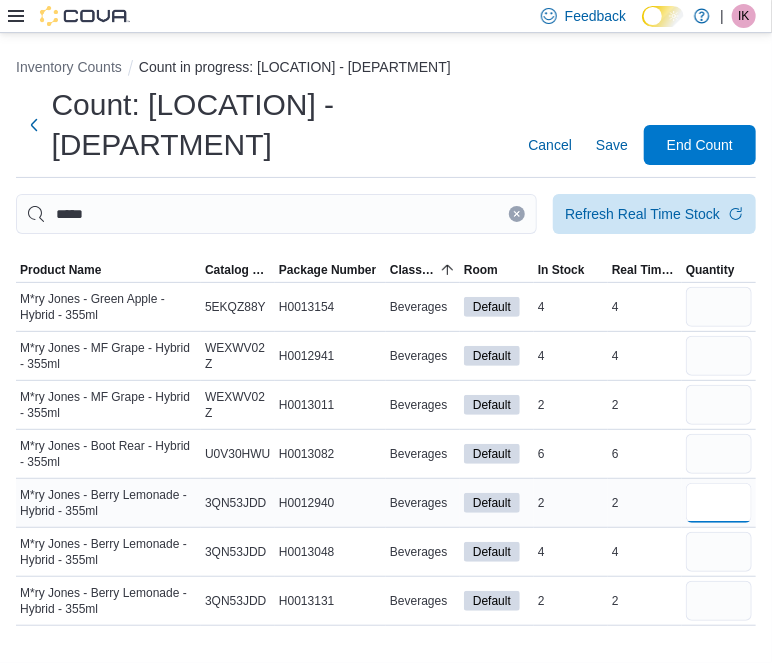 click at bounding box center [719, 503] 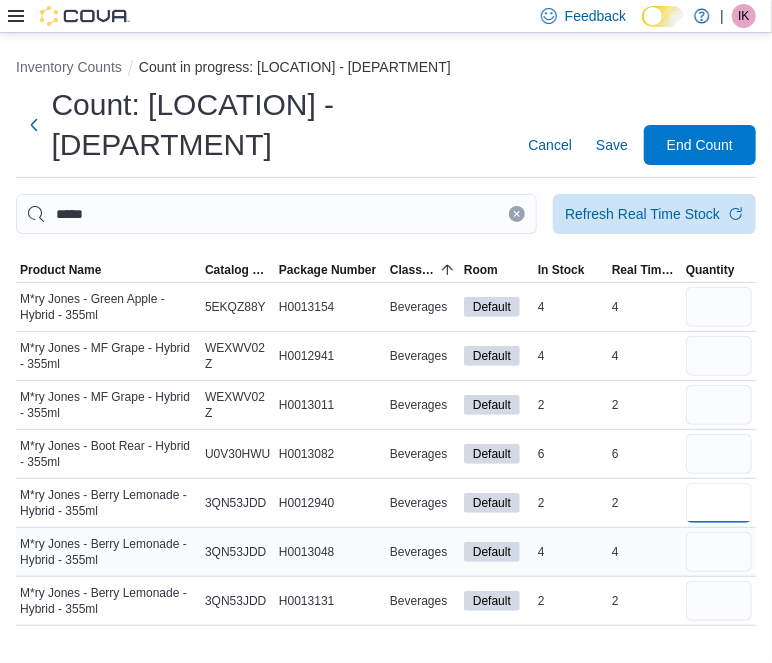 type on "*" 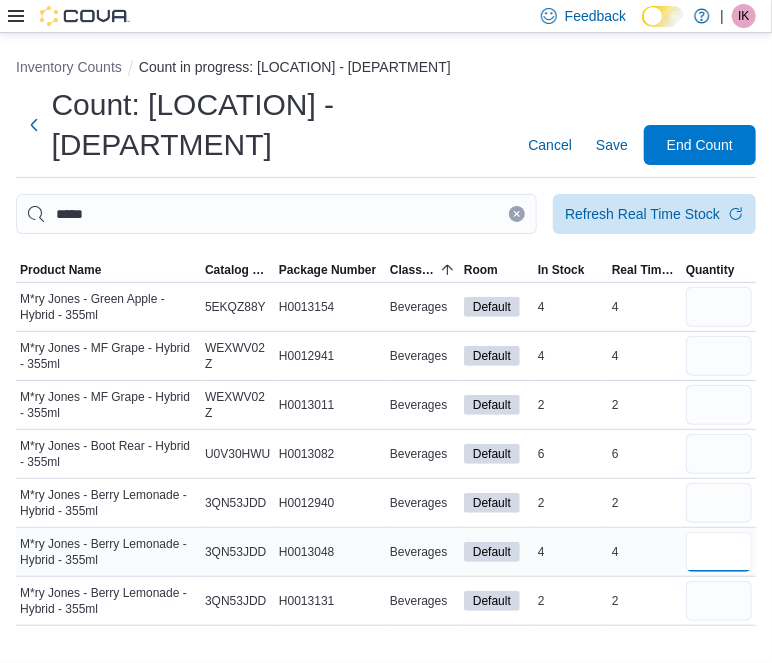type 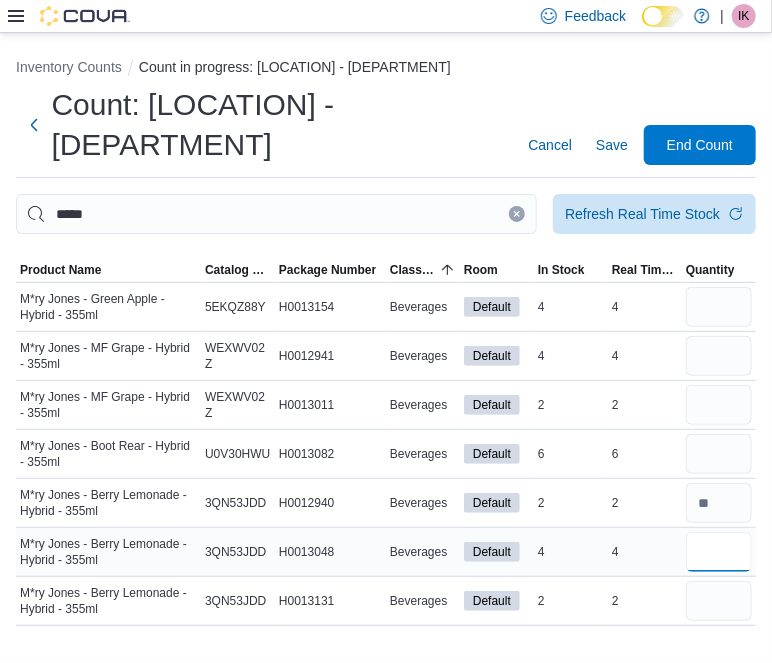 click at bounding box center (719, 552) 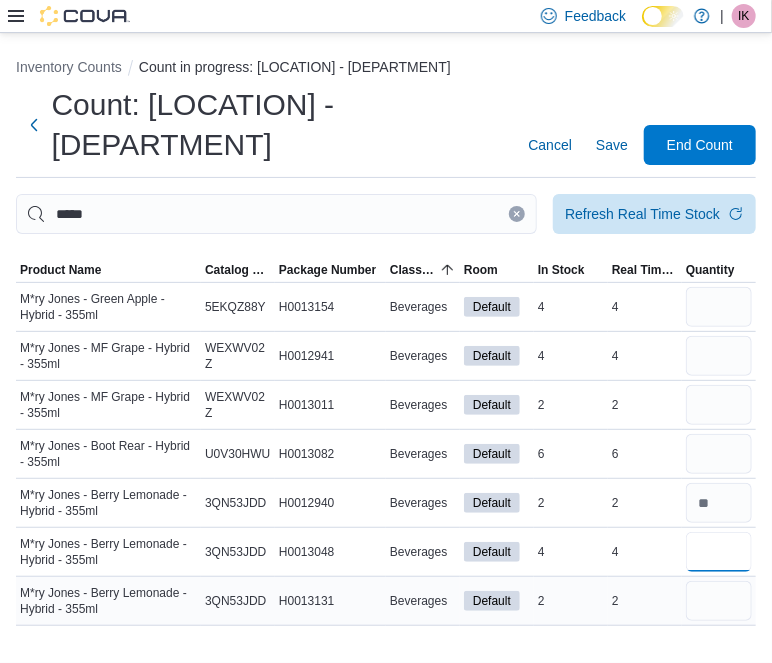 type on "*" 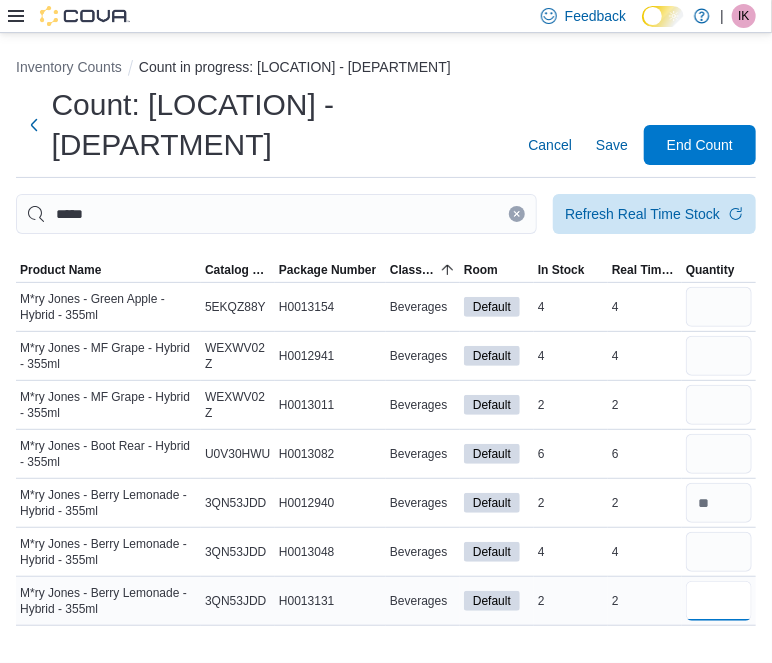 type 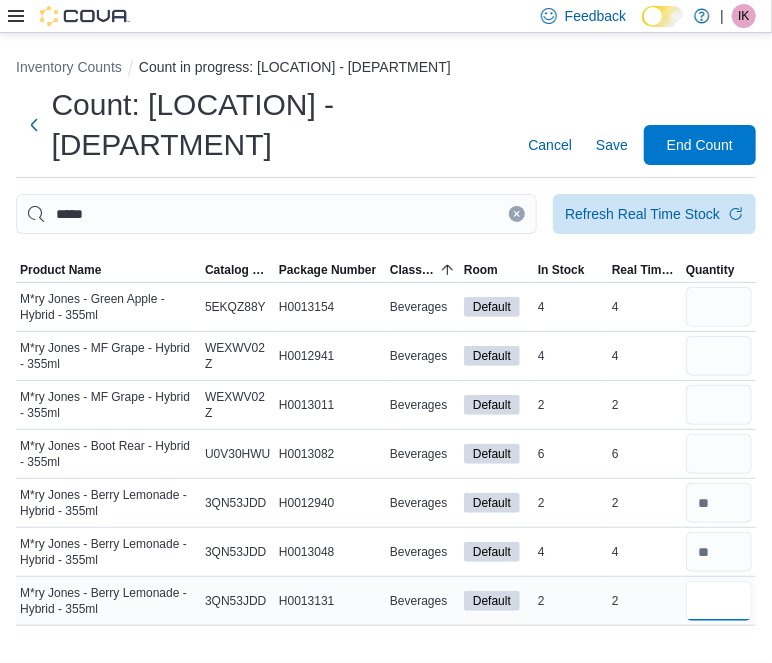 click at bounding box center [719, 601] 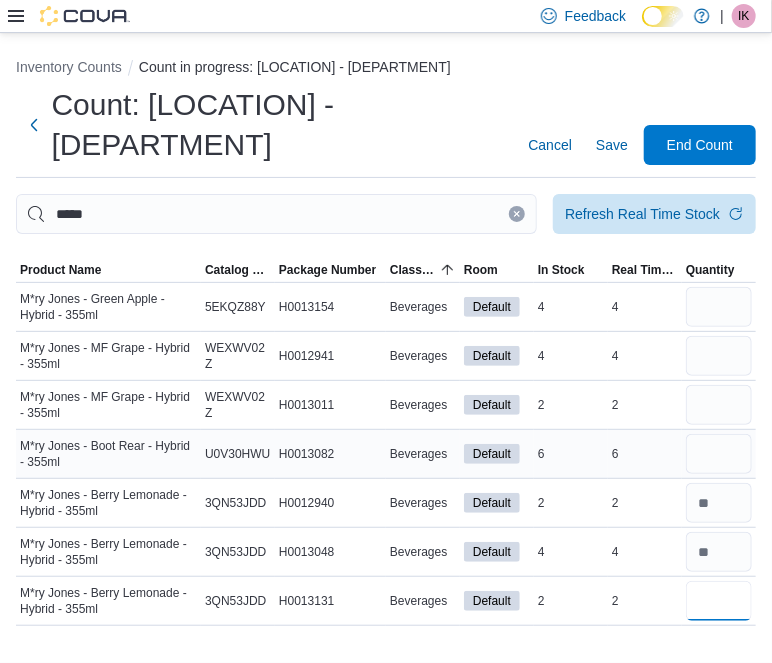 type on "*" 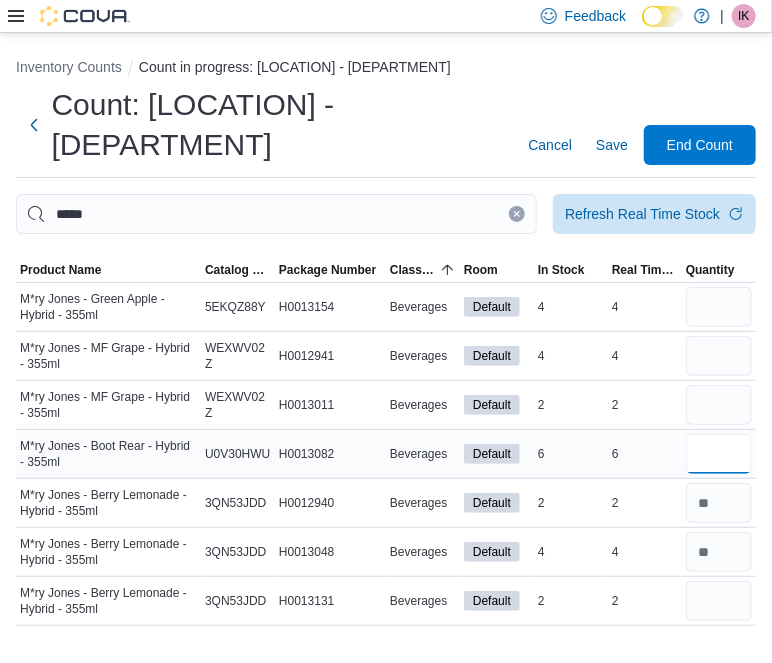 type 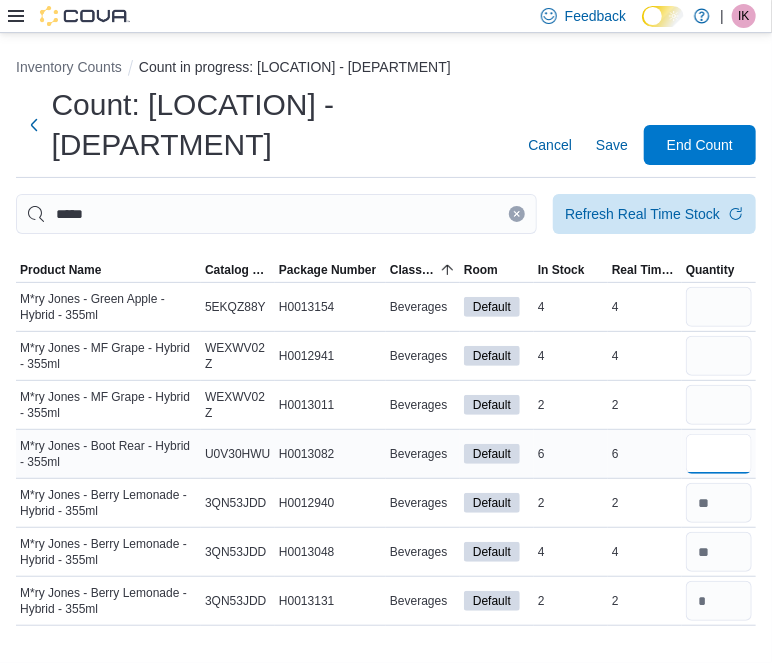 click at bounding box center [719, 454] 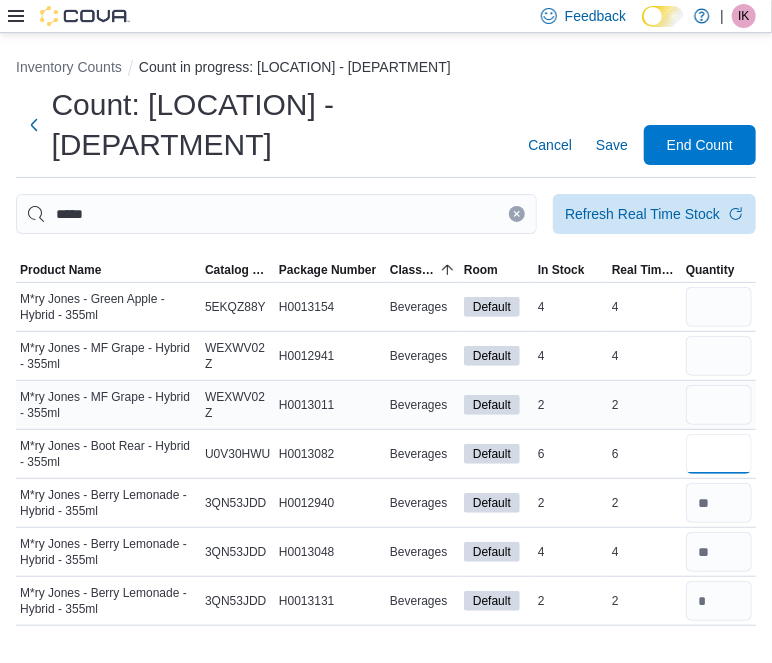 type on "*" 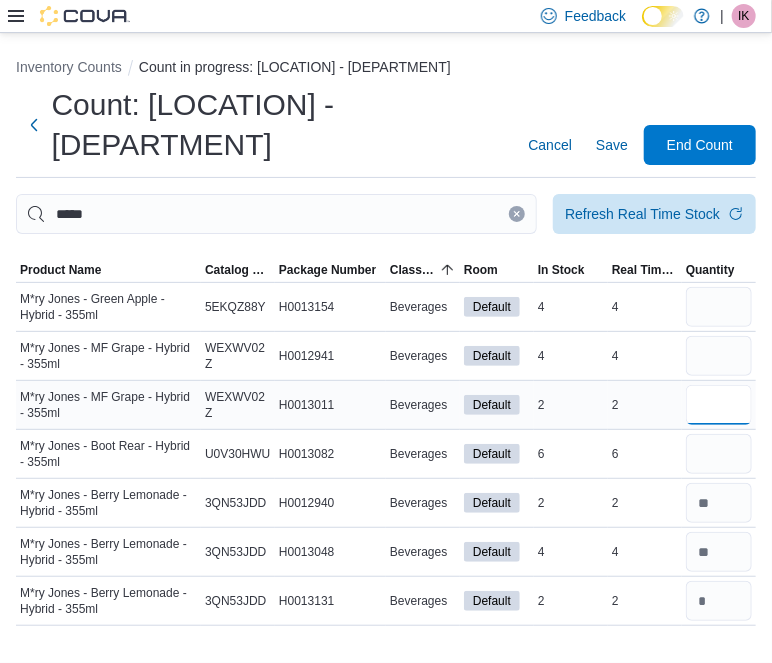 type 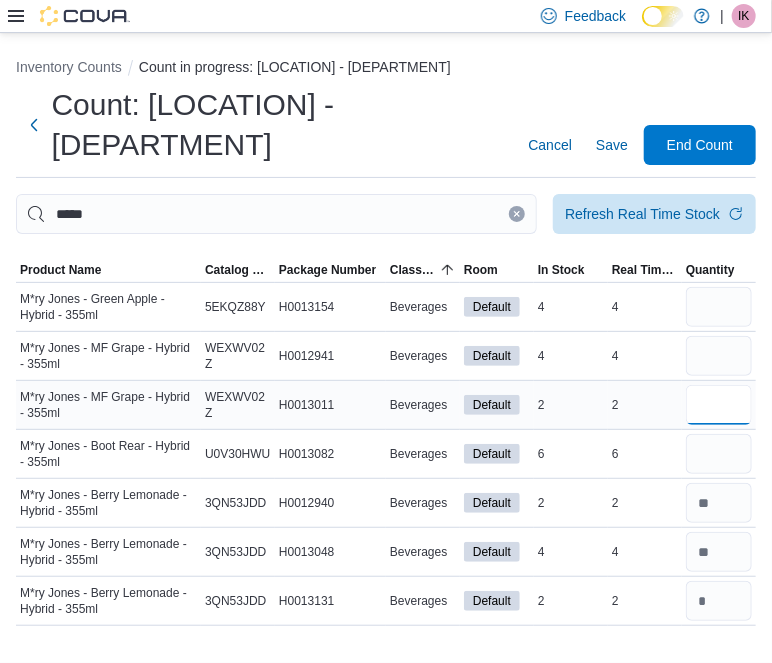 click at bounding box center [719, 405] 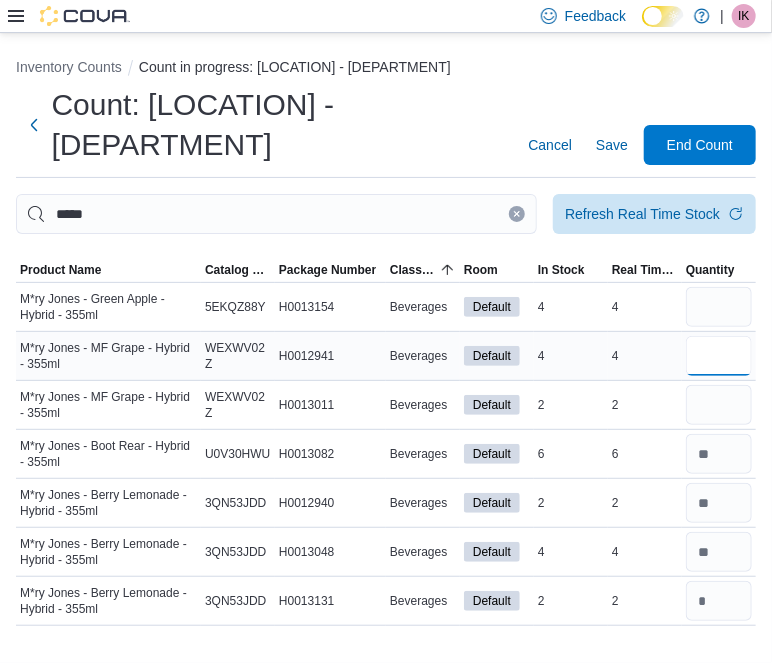 click at bounding box center (719, 356) 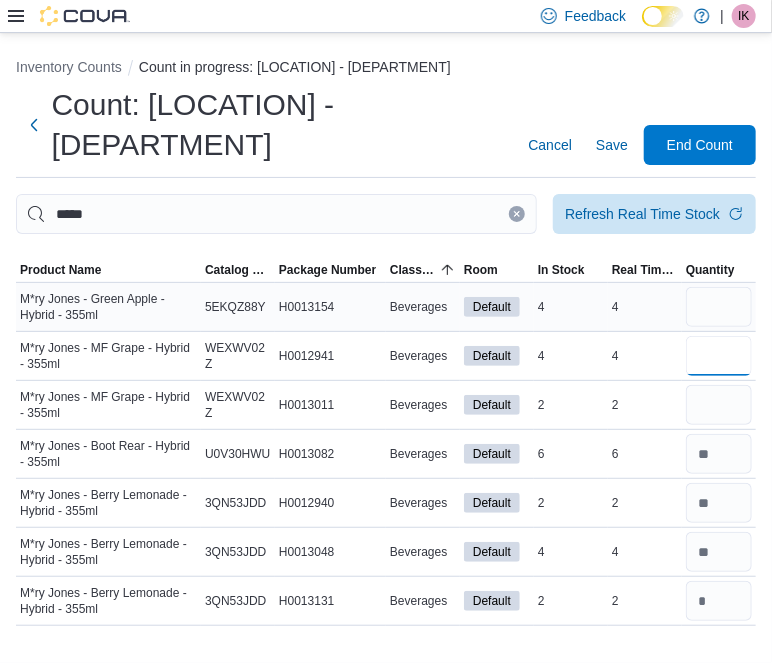 type on "*" 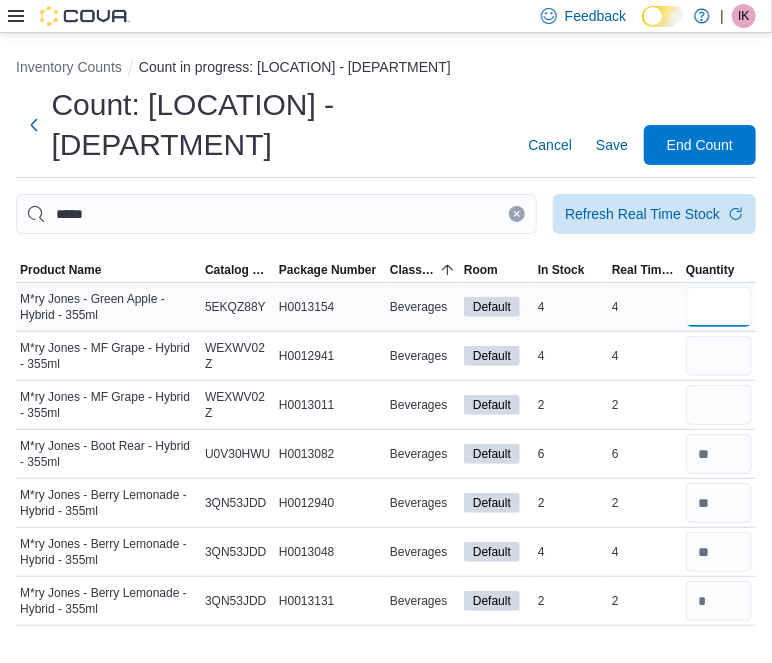 type 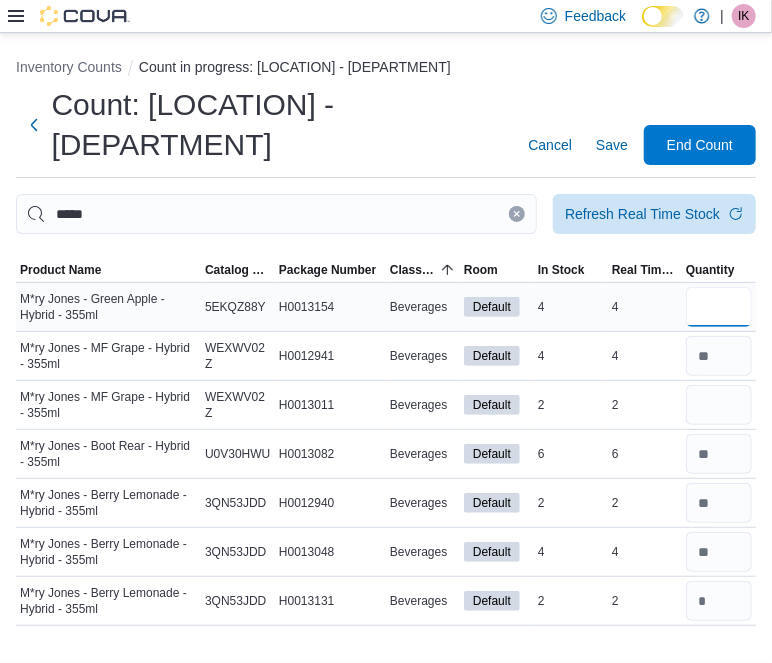 click at bounding box center (719, 307) 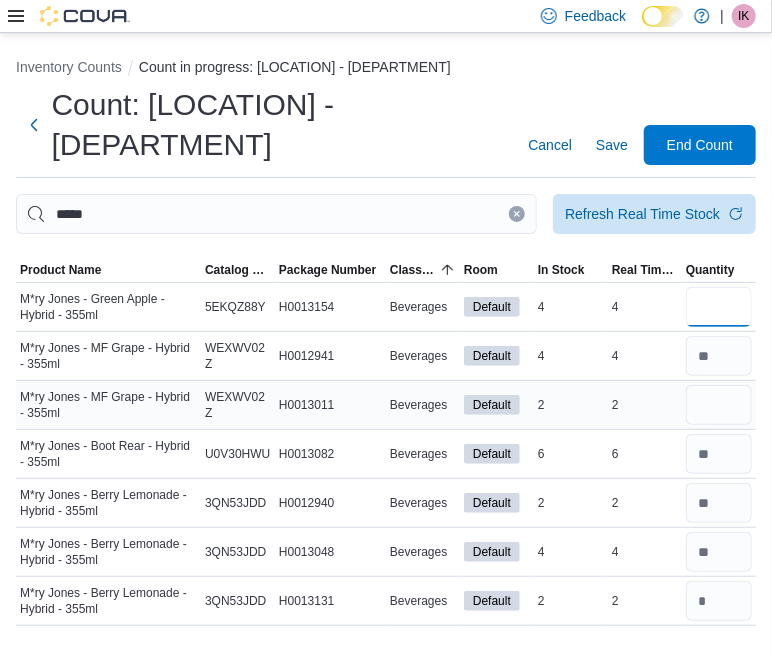 type on "*" 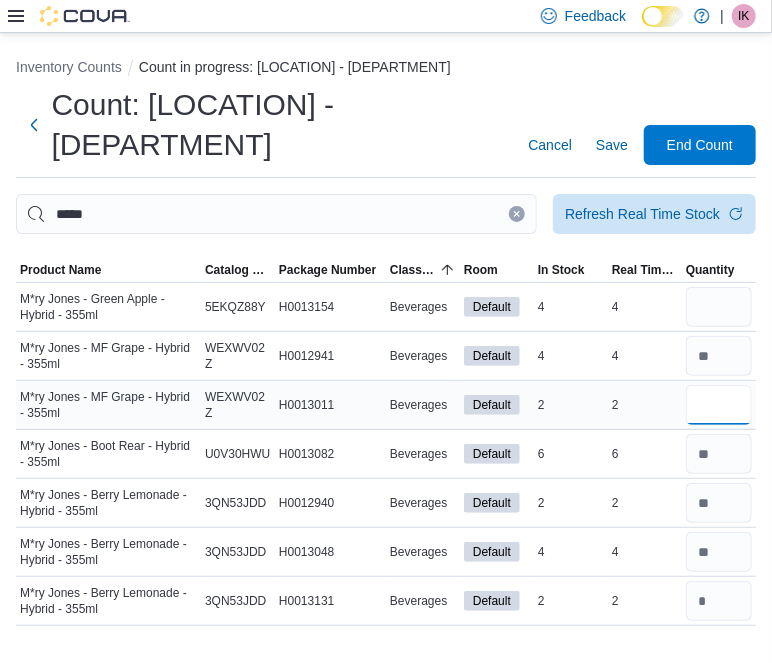 type 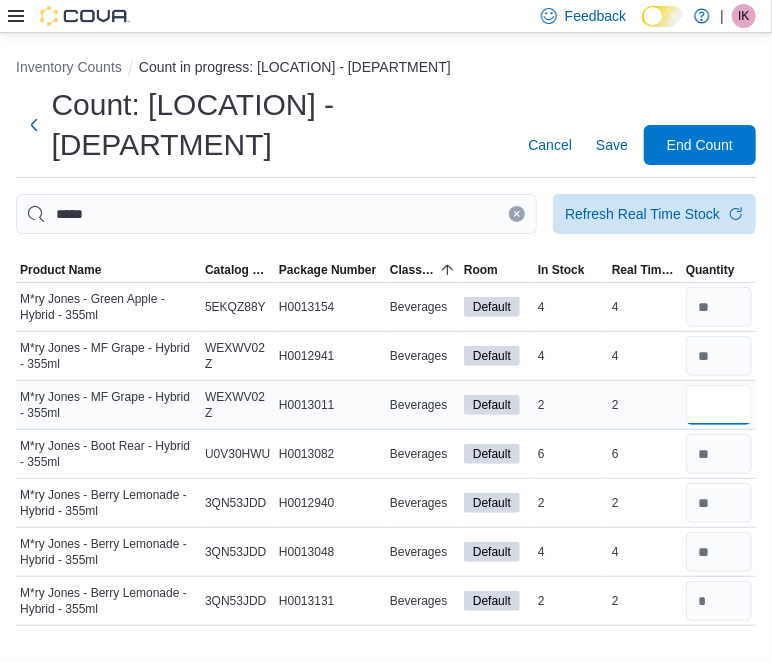 click at bounding box center (719, 405) 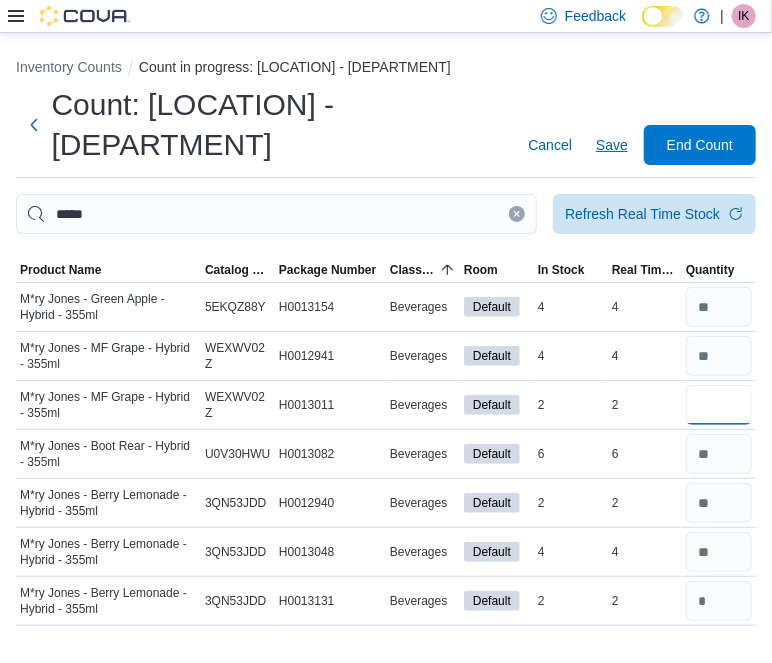 type on "*" 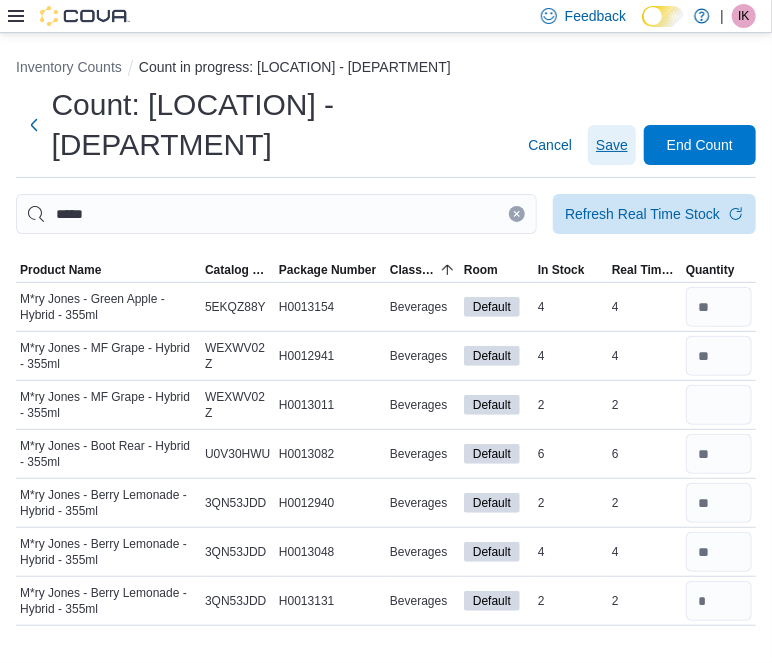 type 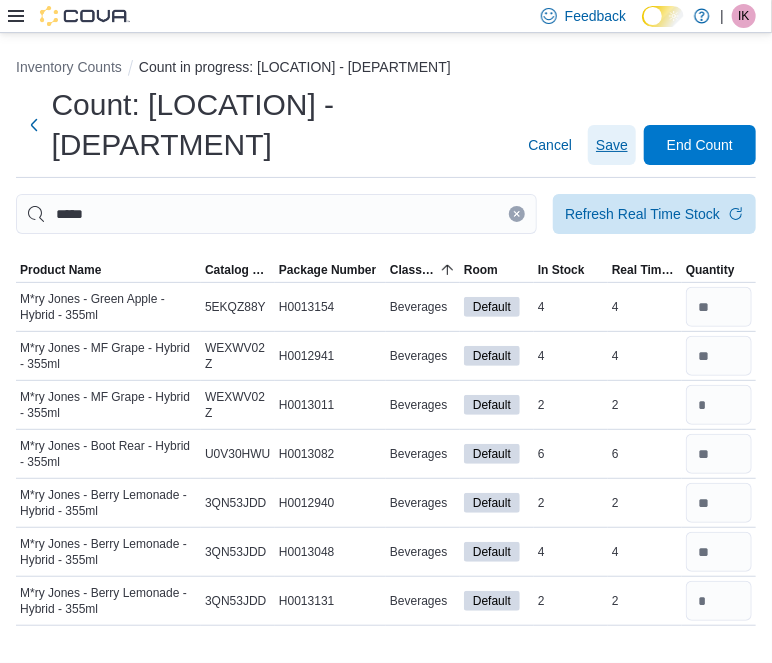 click on "Save" at bounding box center (612, 145) 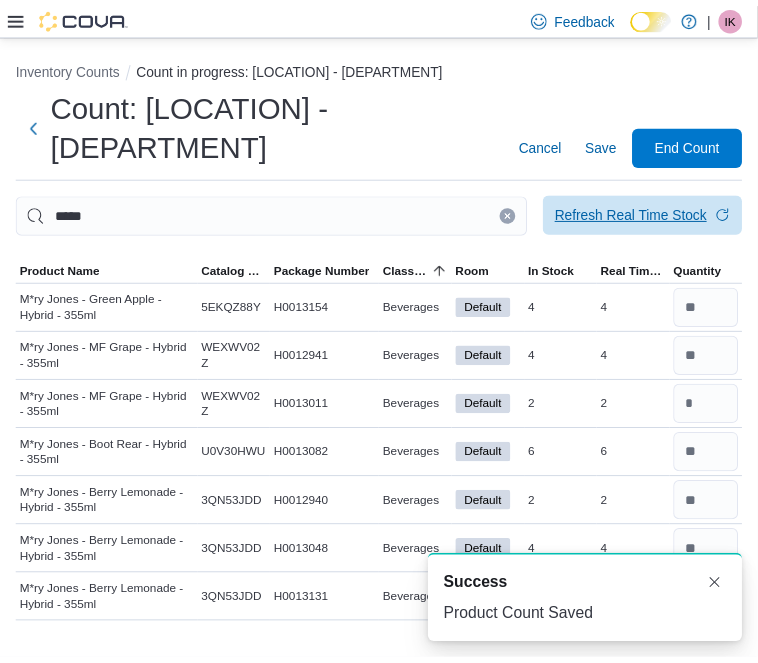 scroll, scrollTop: 0, scrollLeft: 0, axis: both 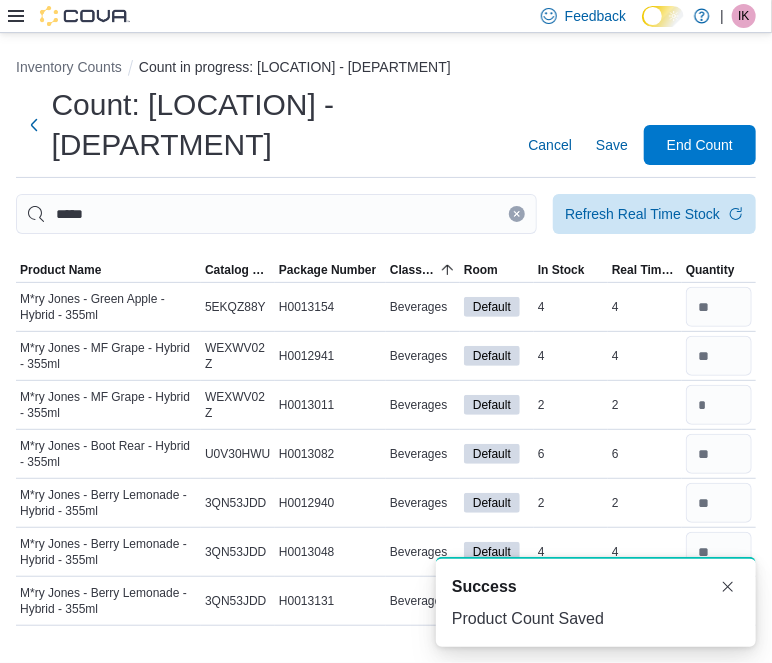 click at bounding box center [517, 214] 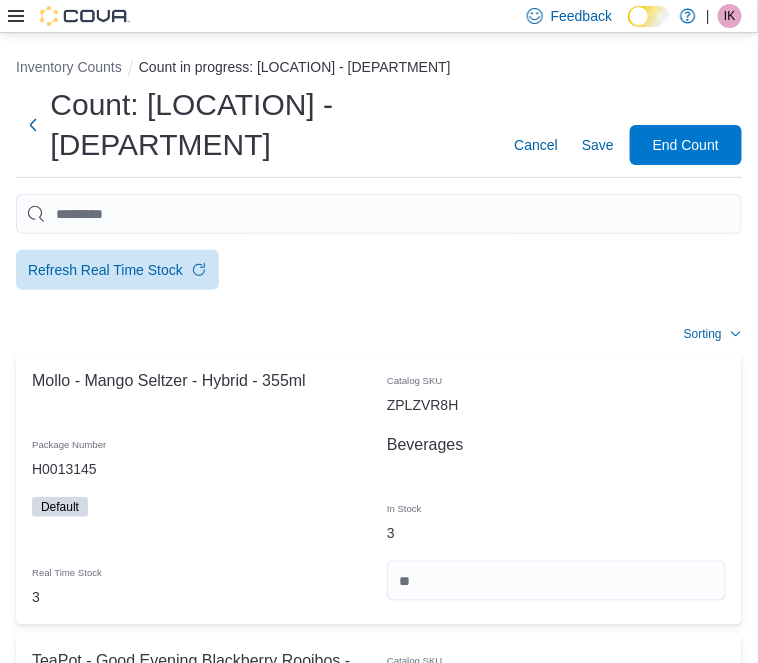 click on "H0013094" at bounding box center (201, 1309) 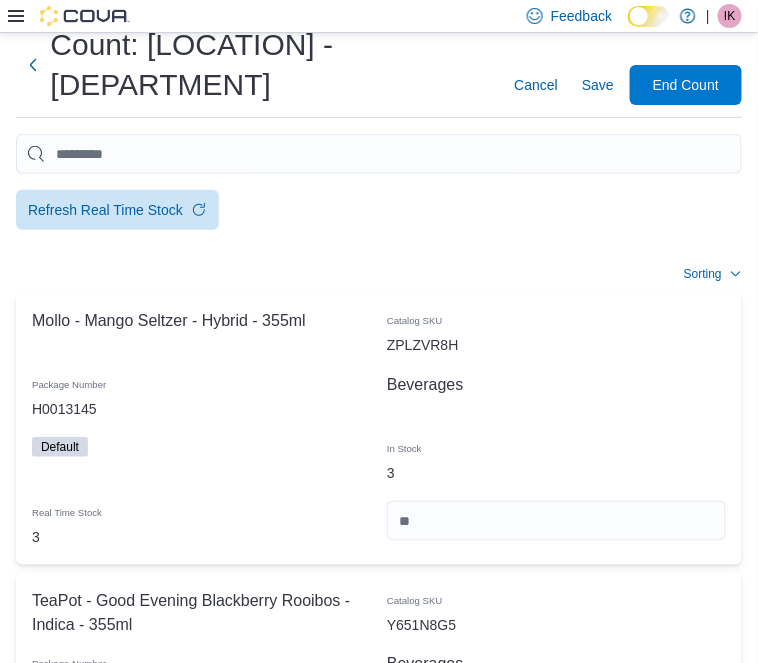 scroll, scrollTop: 68, scrollLeft: 0, axis: vertical 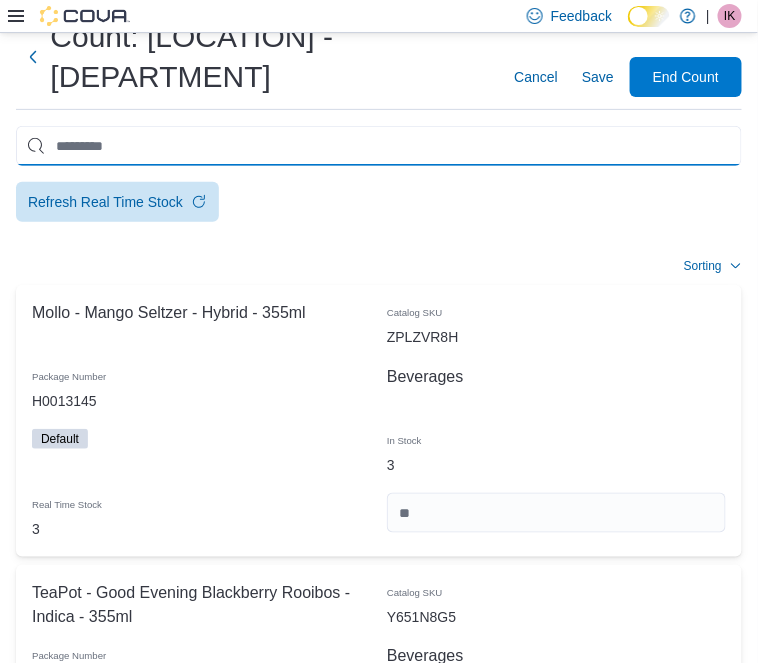 click at bounding box center (379, 146) 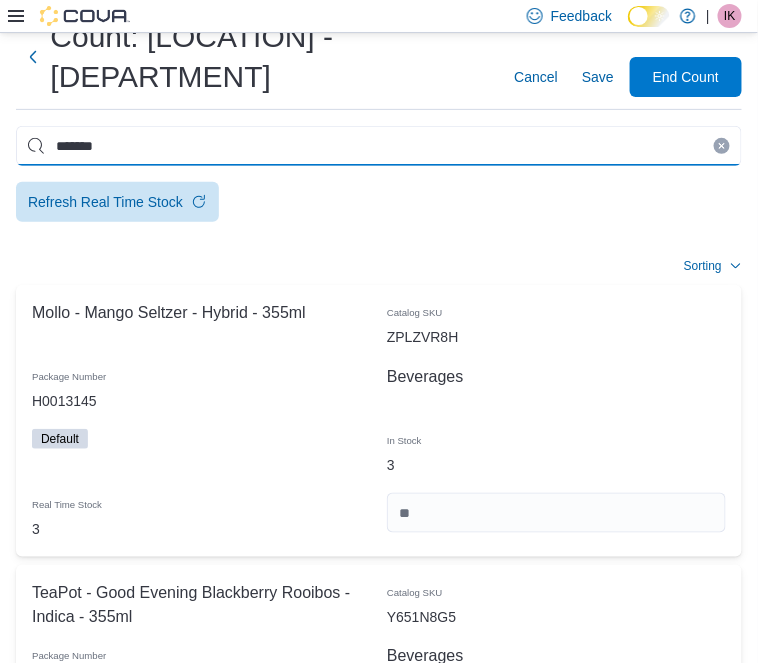 type on "*******" 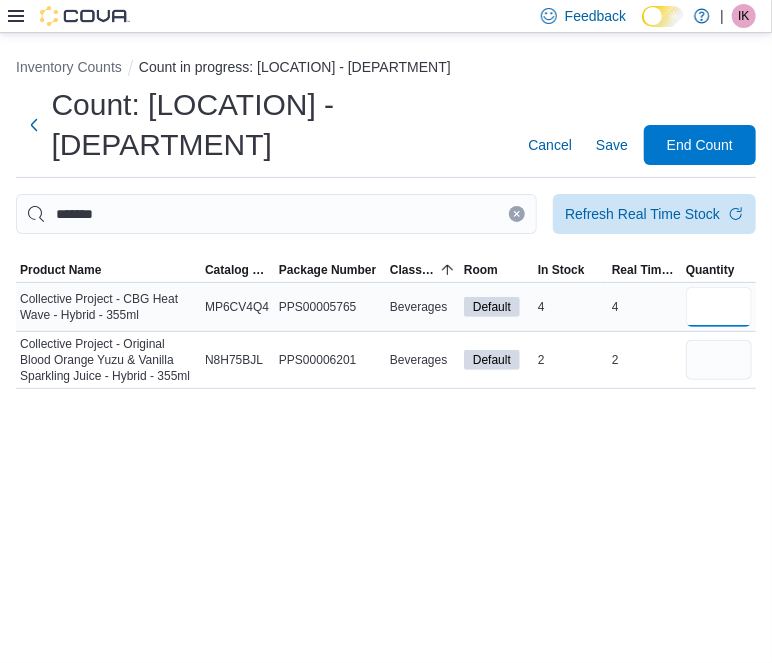 click at bounding box center (719, 307) 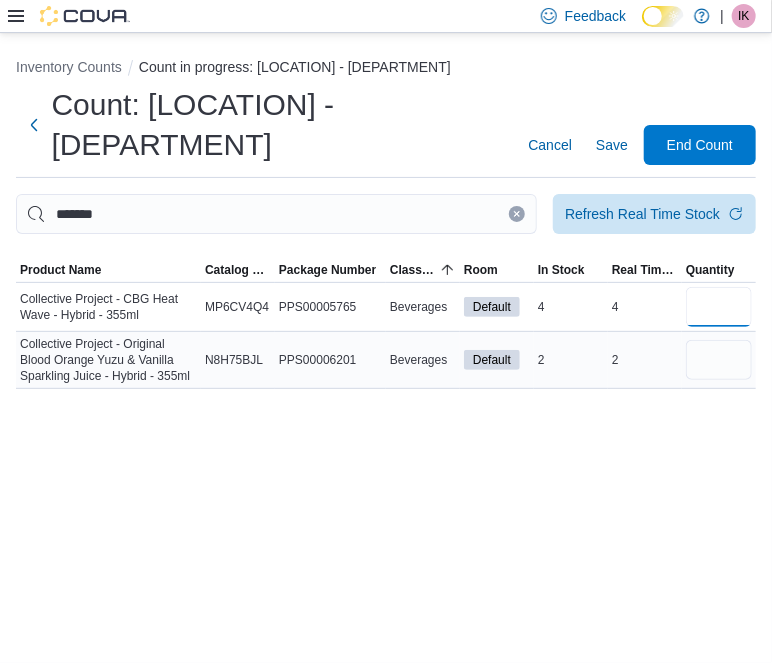 type on "*" 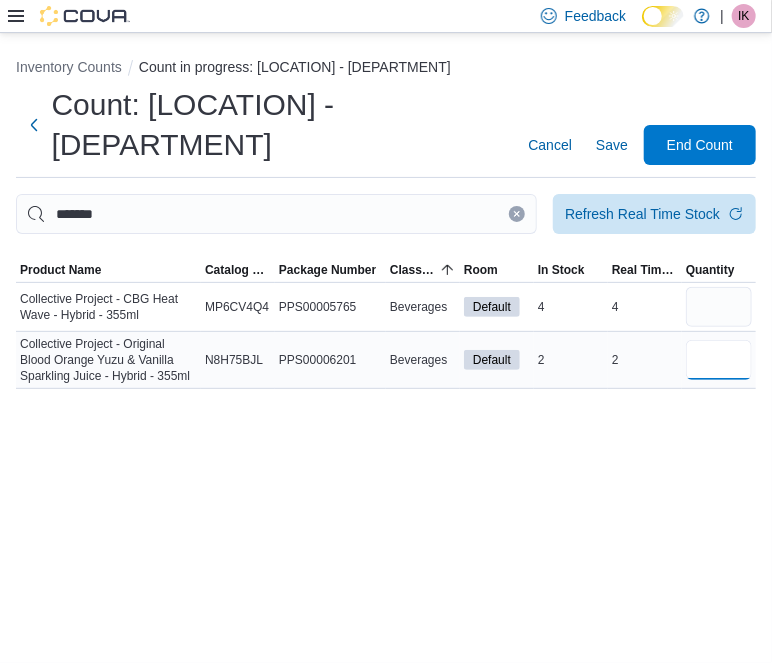 type 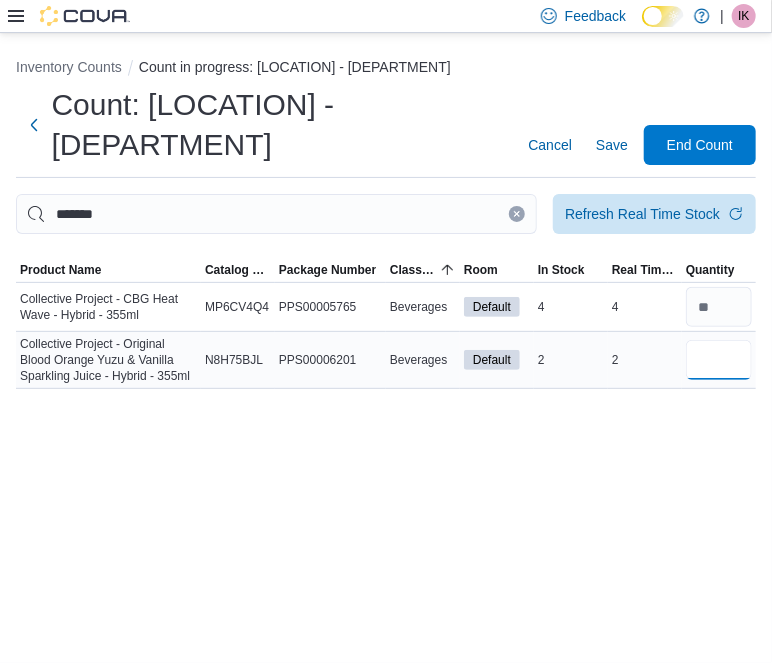 click at bounding box center (719, 360) 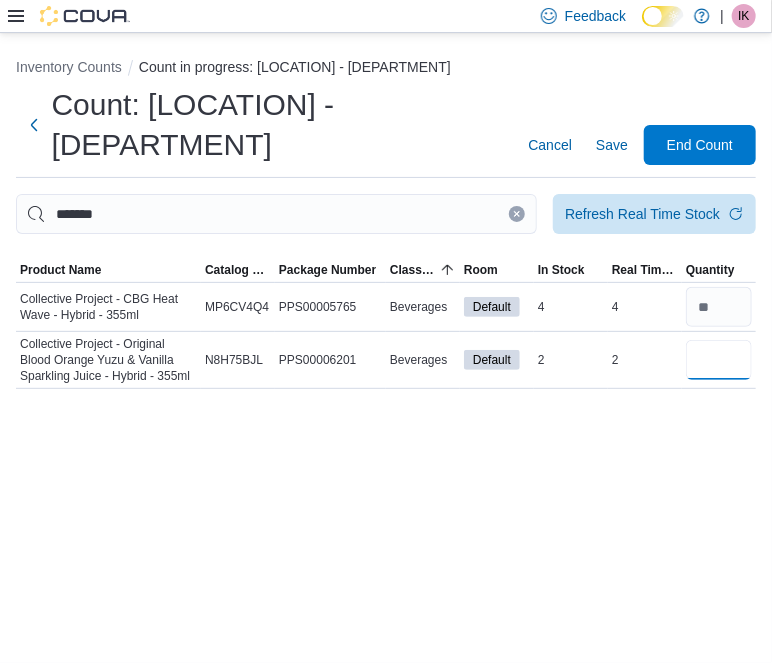 type on "*" 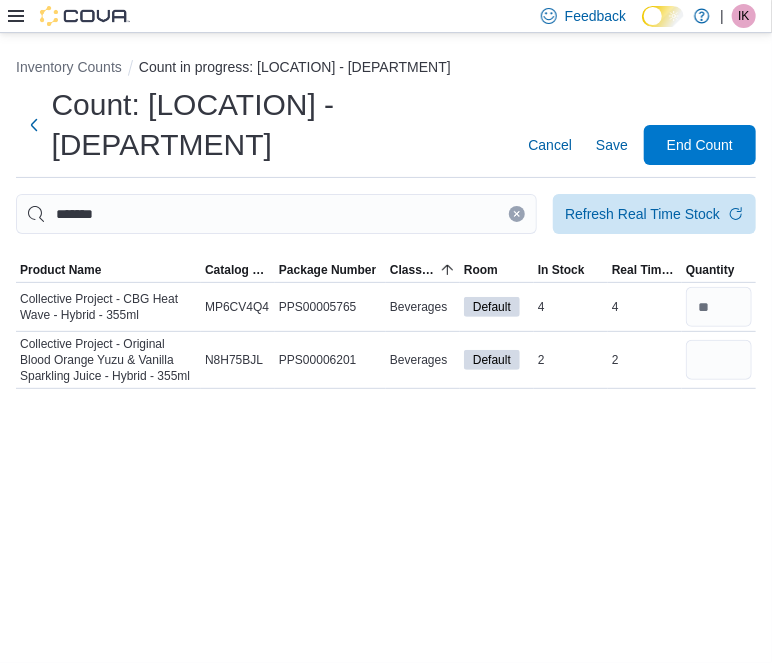 type 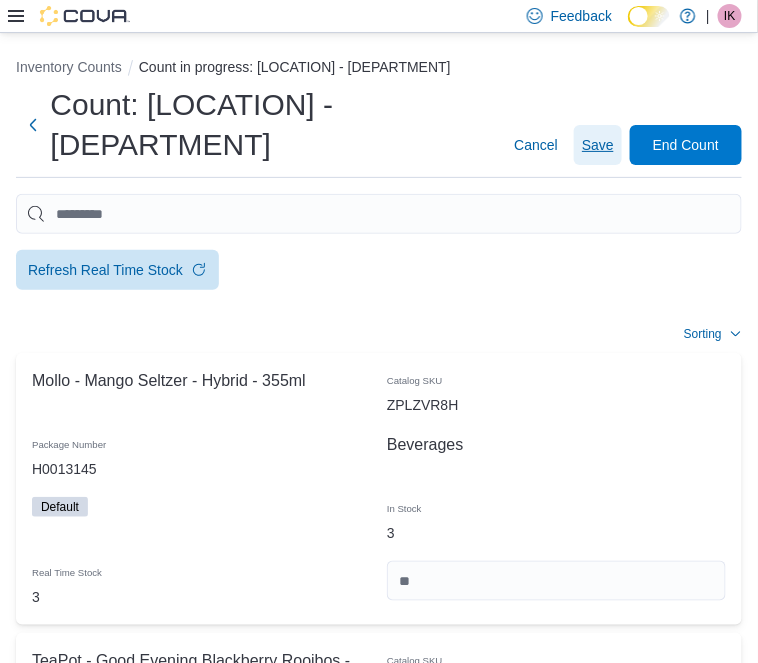click on "Save" at bounding box center [598, 145] 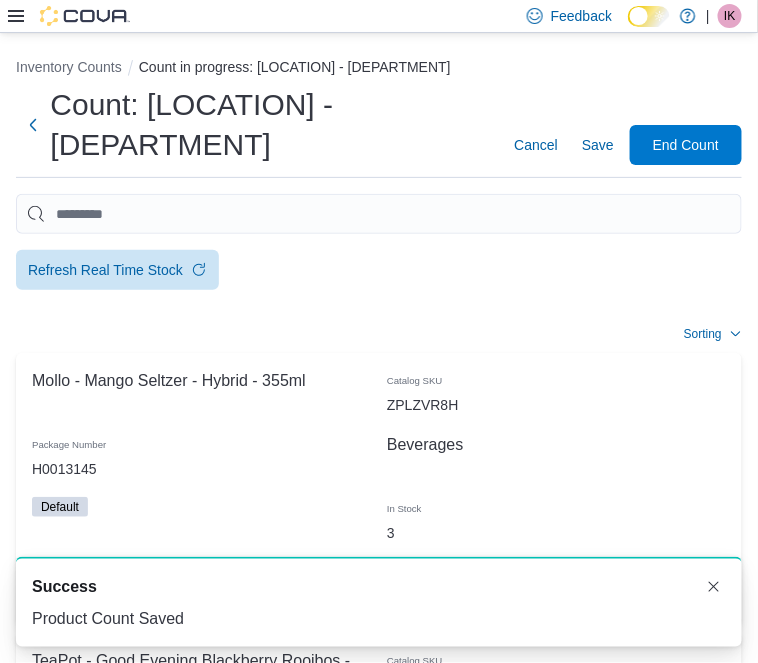scroll, scrollTop: 0, scrollLeft: 0, axis: both 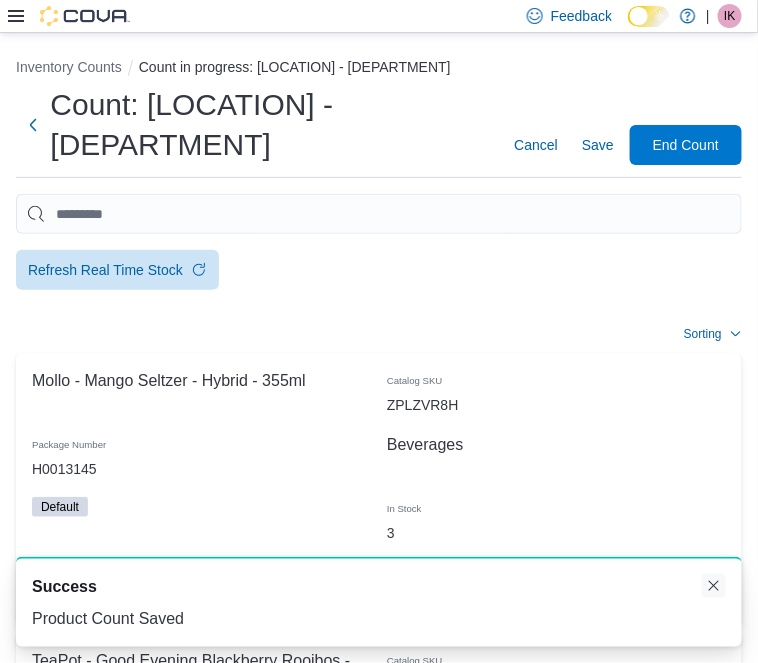 click at bounding box center [714, 586] 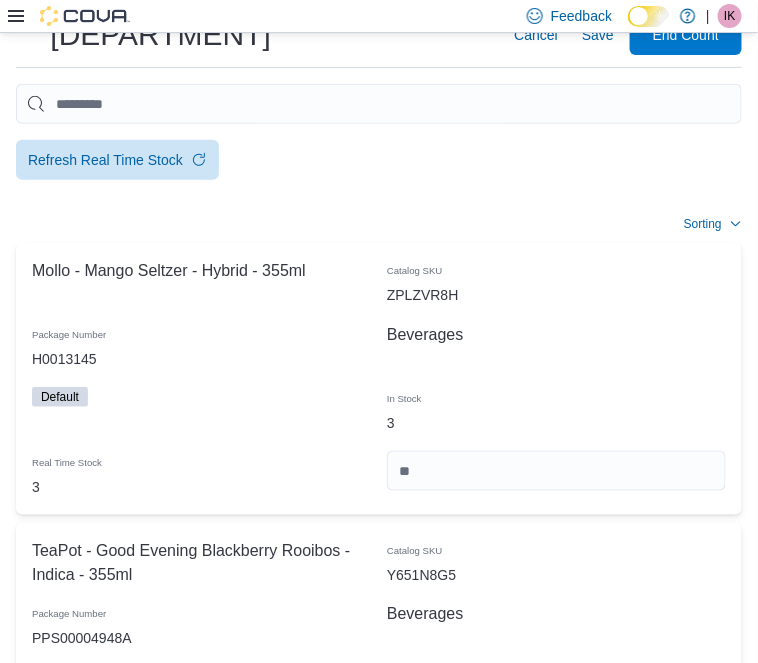 scroll, scrollTop: 112, scrollLeft: 0, axis: vertical 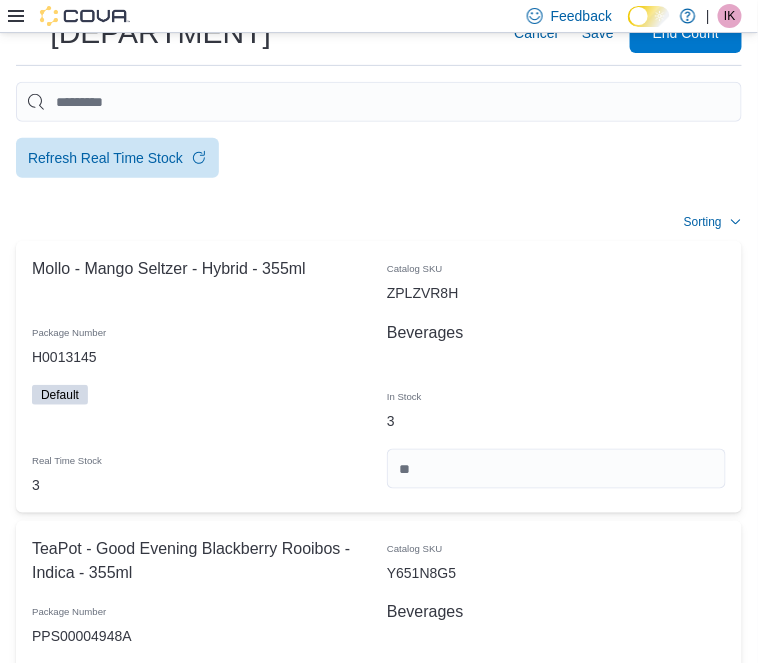 click at bounding box center (556, 1029) 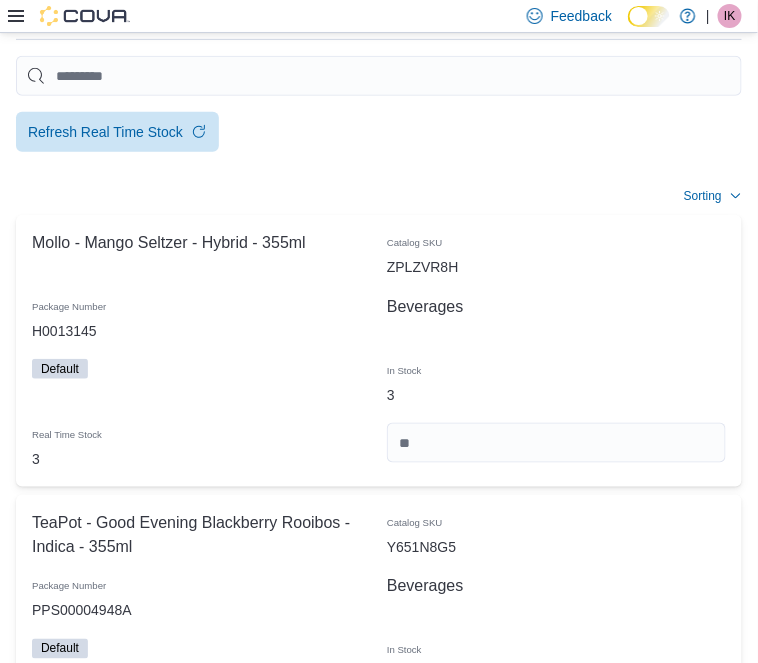 scroll, scrollTop: 85, scrollLeft: 0, axis: vertical 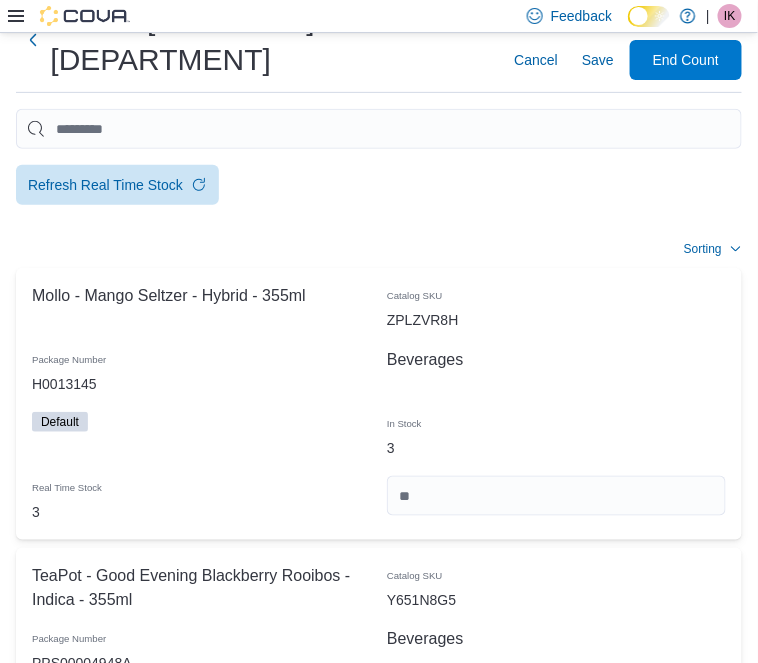 click on "In Stock 2" at bounding box center (556, 1276) 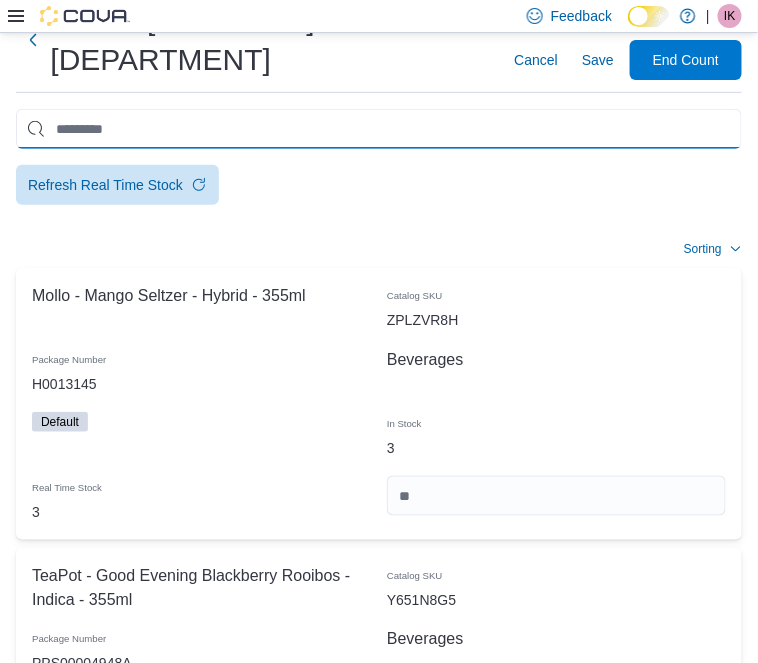 click at bounding box center (379, 129) 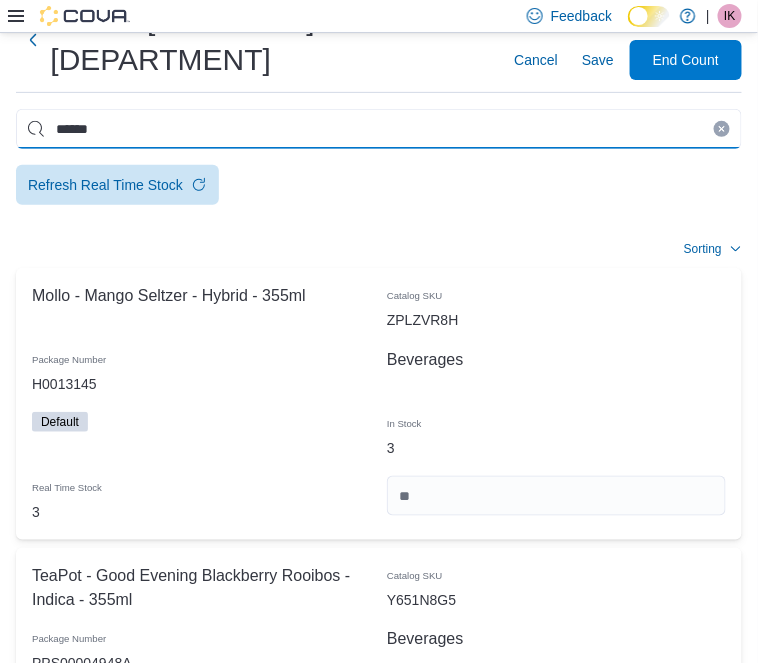 type on "******" 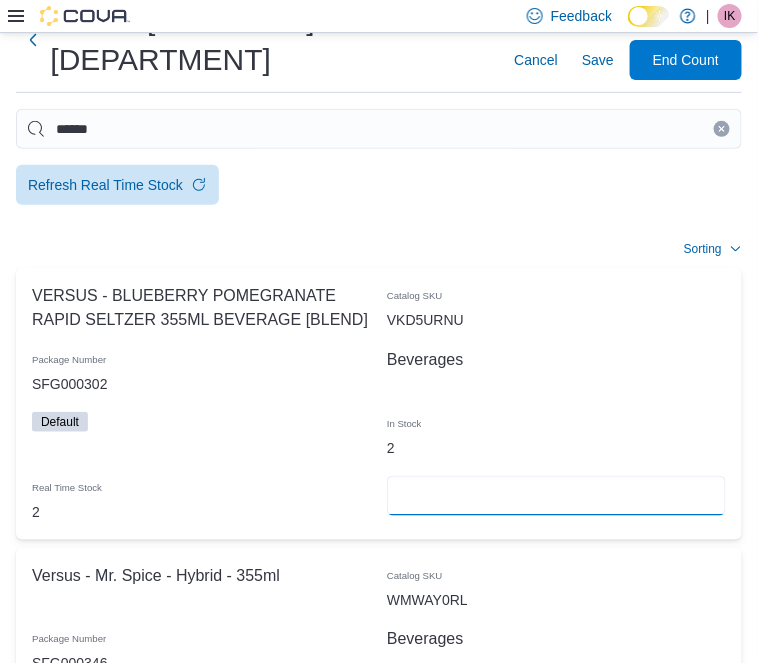 click at bounding box center [556, 496] 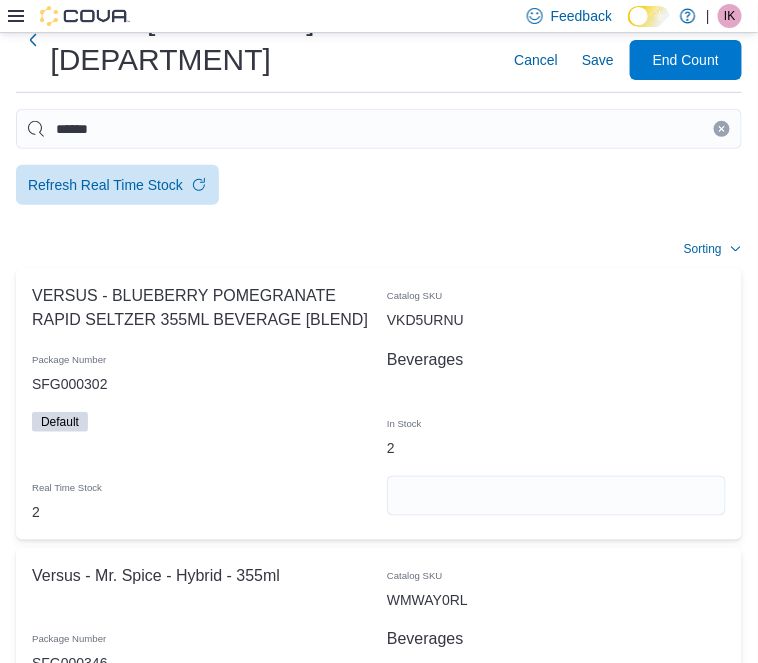 click at bounding box center [556, 776] 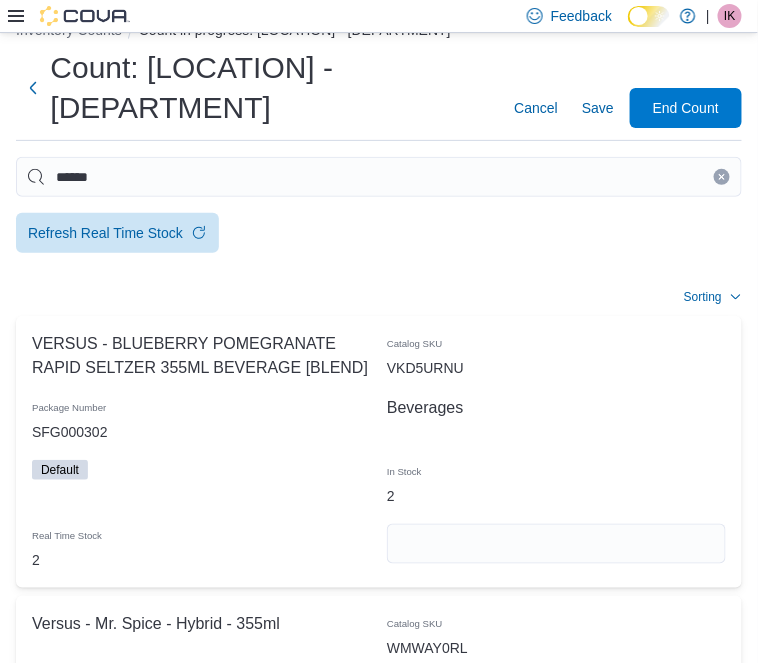 scroll, scrollTop: 25, scrollLeft: 0, axis: vertical 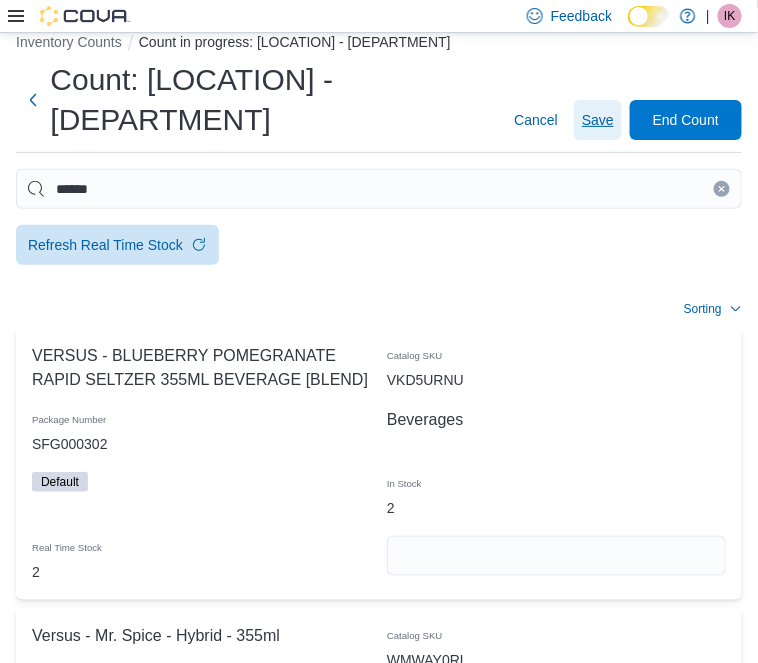 click on "Save" at bounding box center [598, 120] 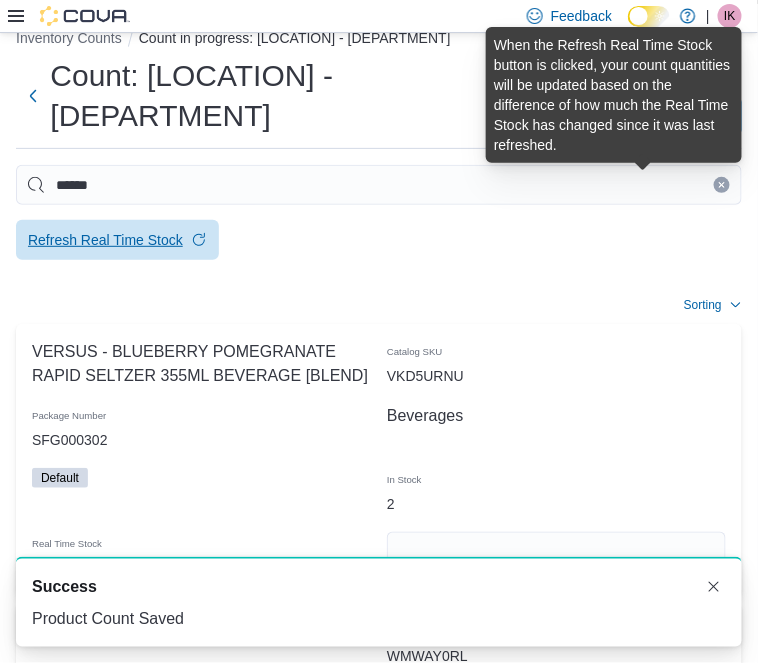 scroll, scrollTop: 25, scrollLeft: 0, axis: vertical 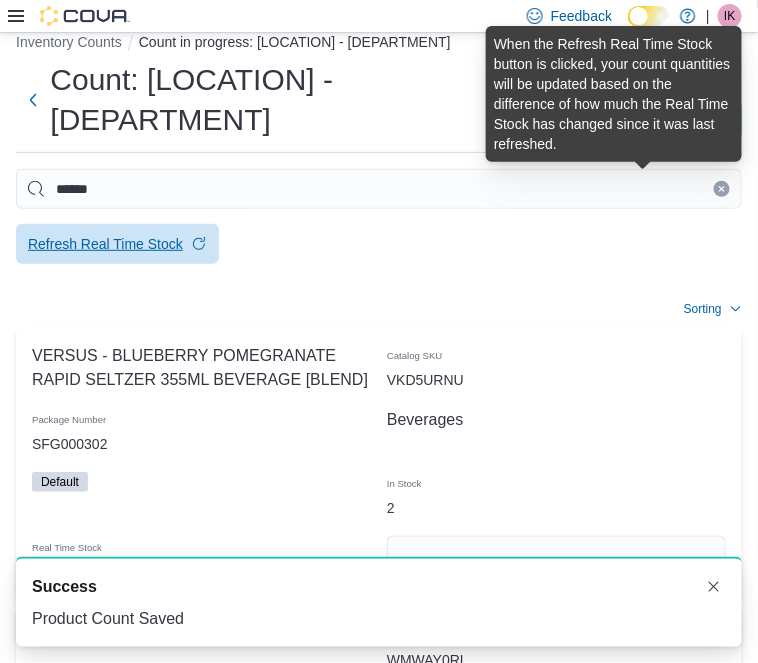click on "Refresh Real Time Stock" at bounding box center [105, 244] 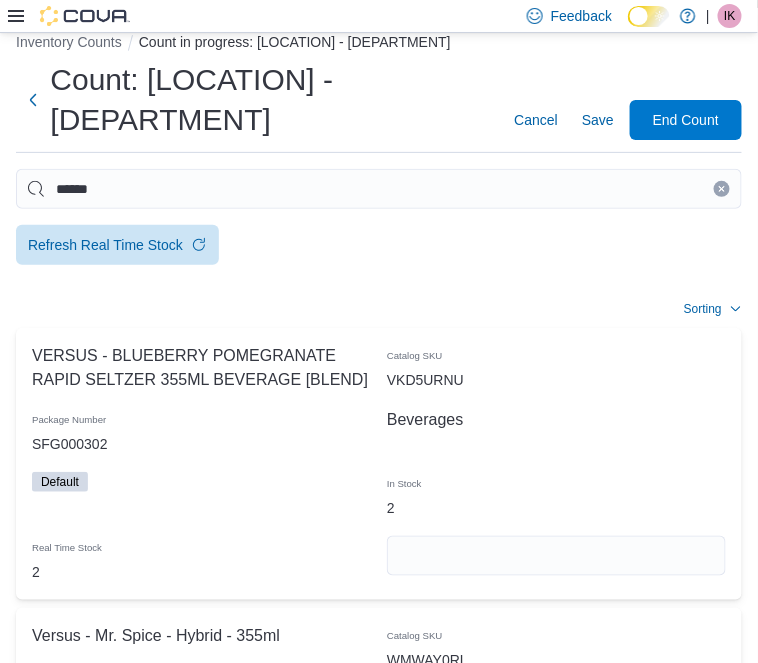 click on "Room" at bounding box center [0, 0] 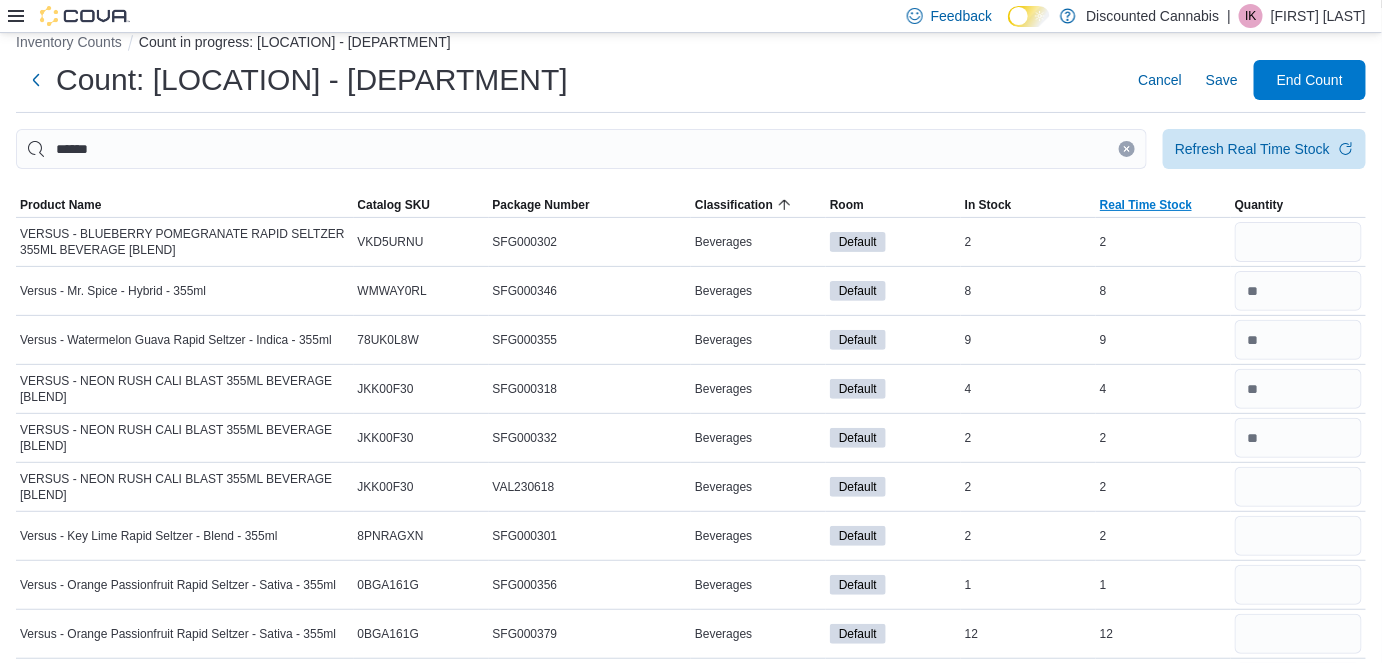 click on "Real Time Stock" at bounding box center (1163, 205) 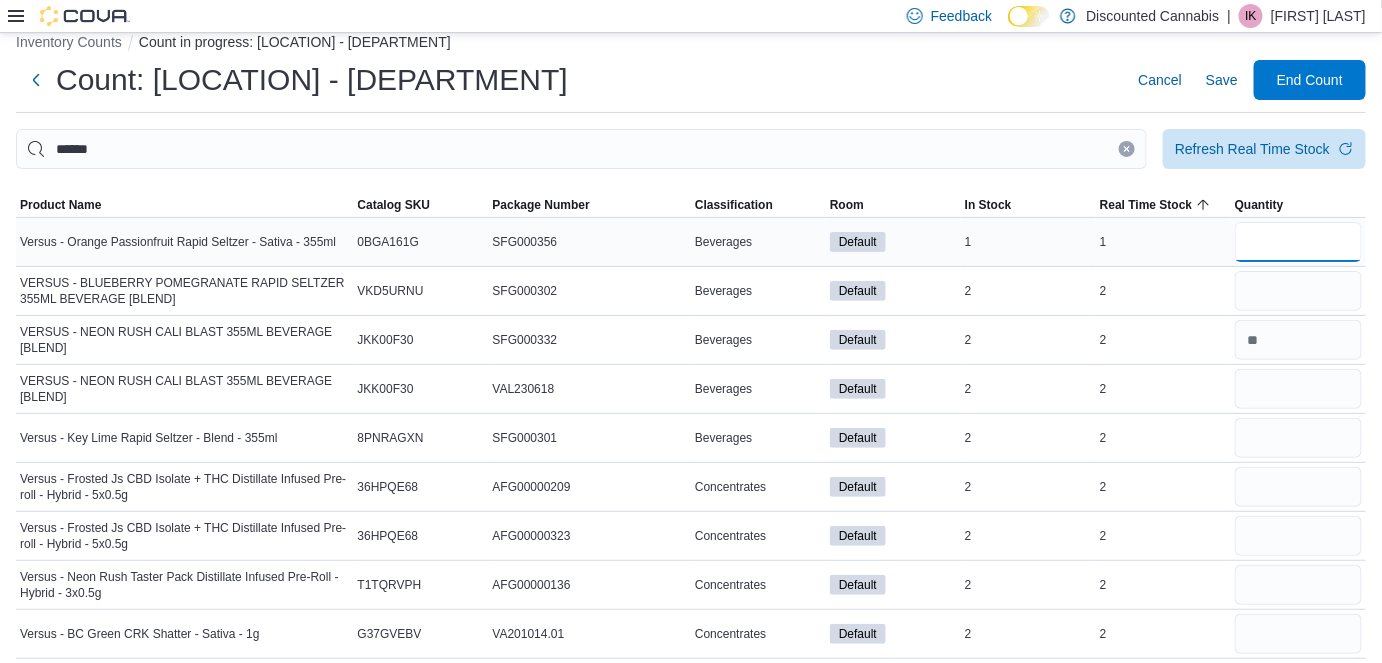 click at bounding box center (1298, 242) 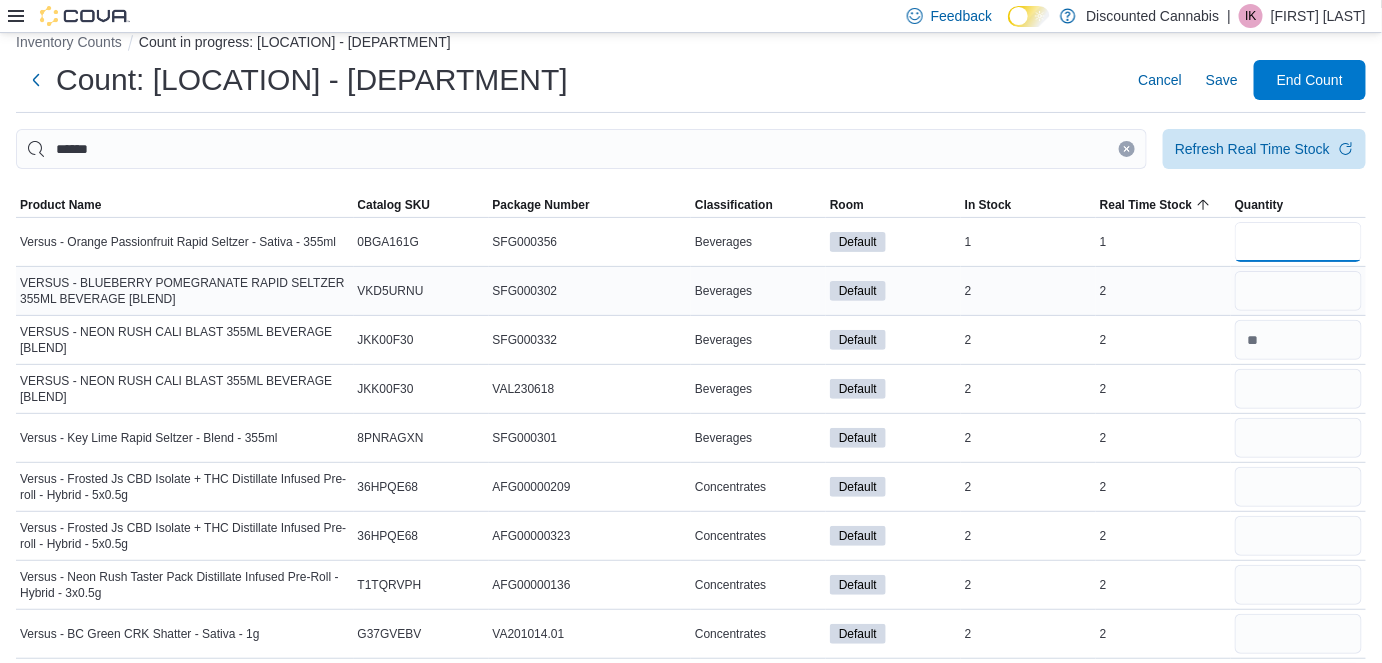 type on "*" 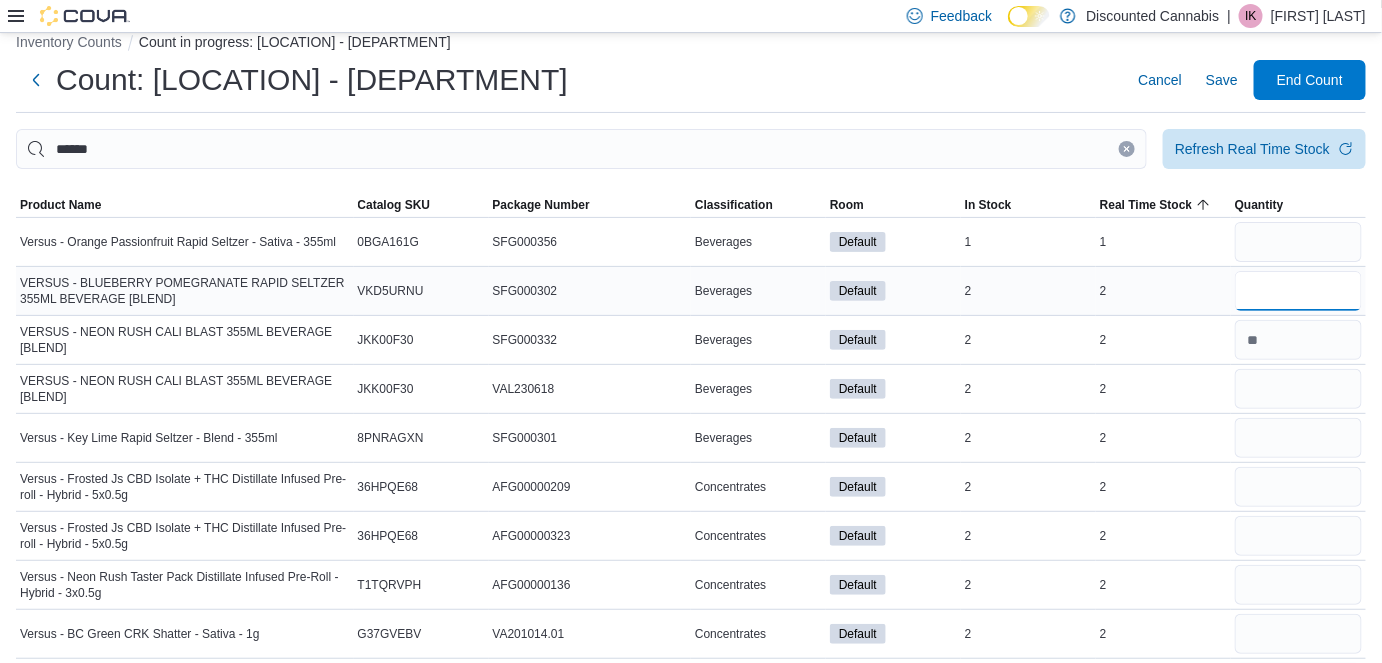 type 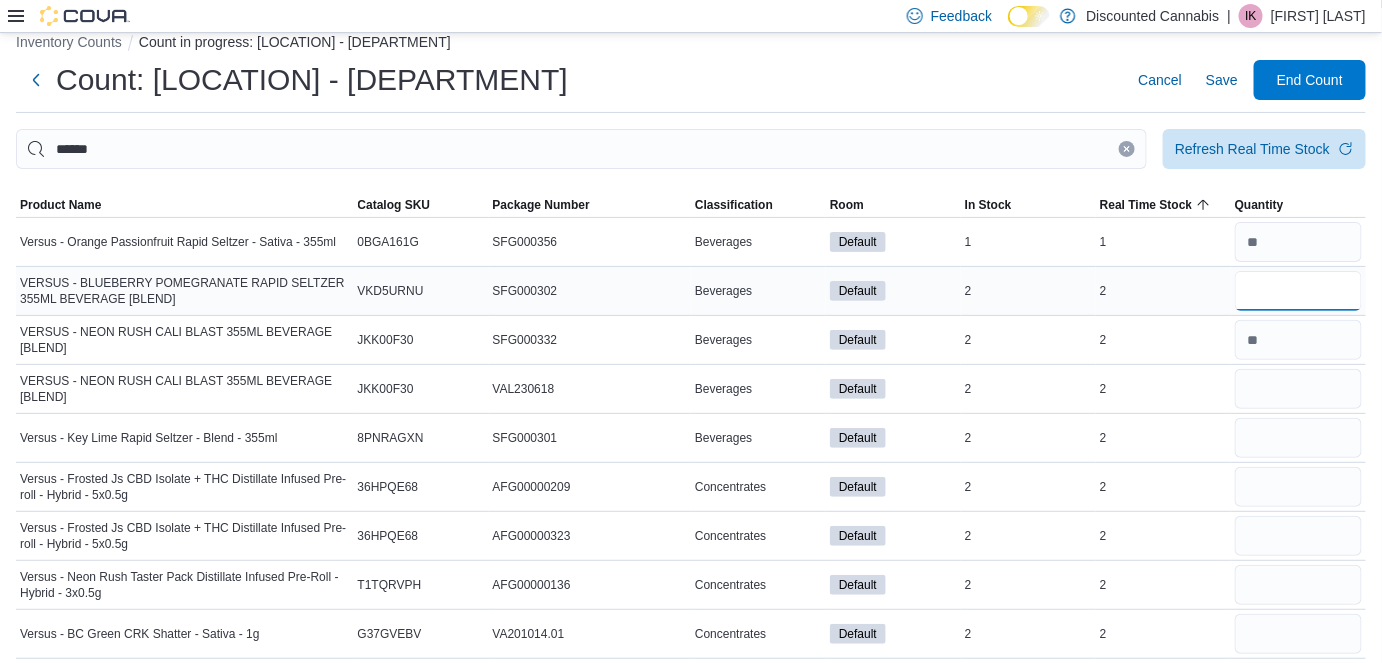 click at bounding box center (1298, 291) 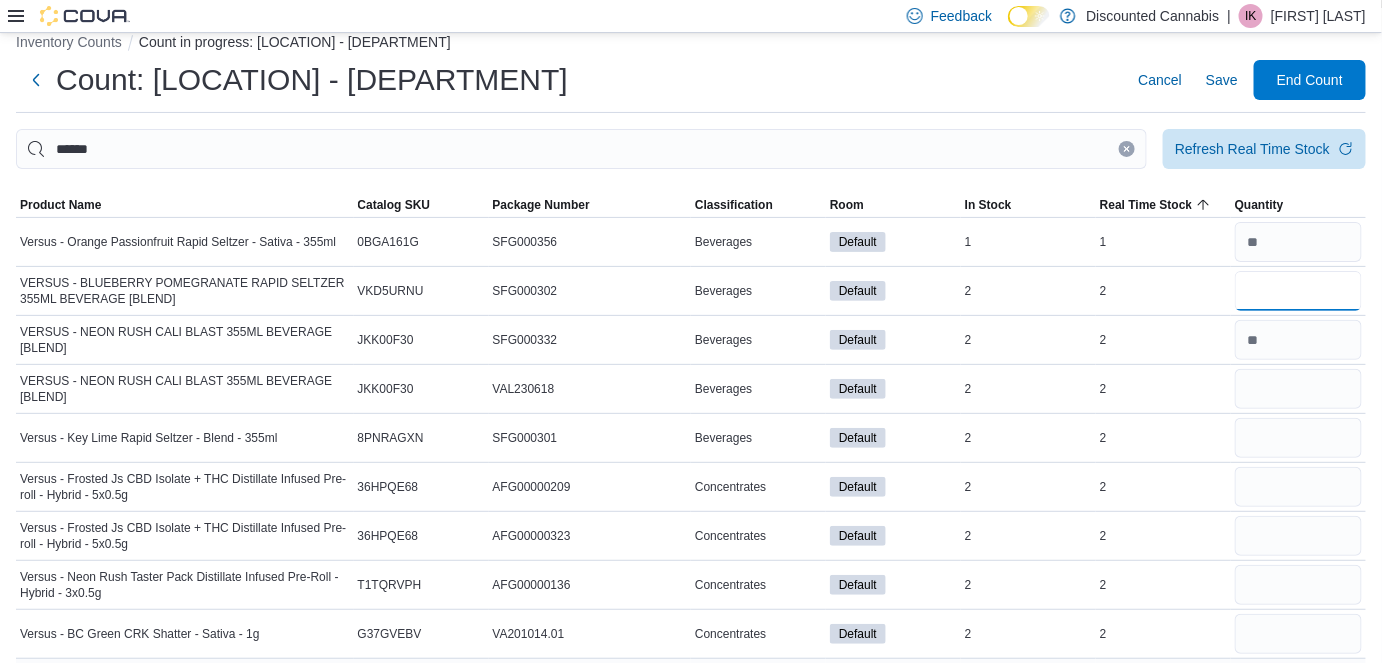 type on "*" 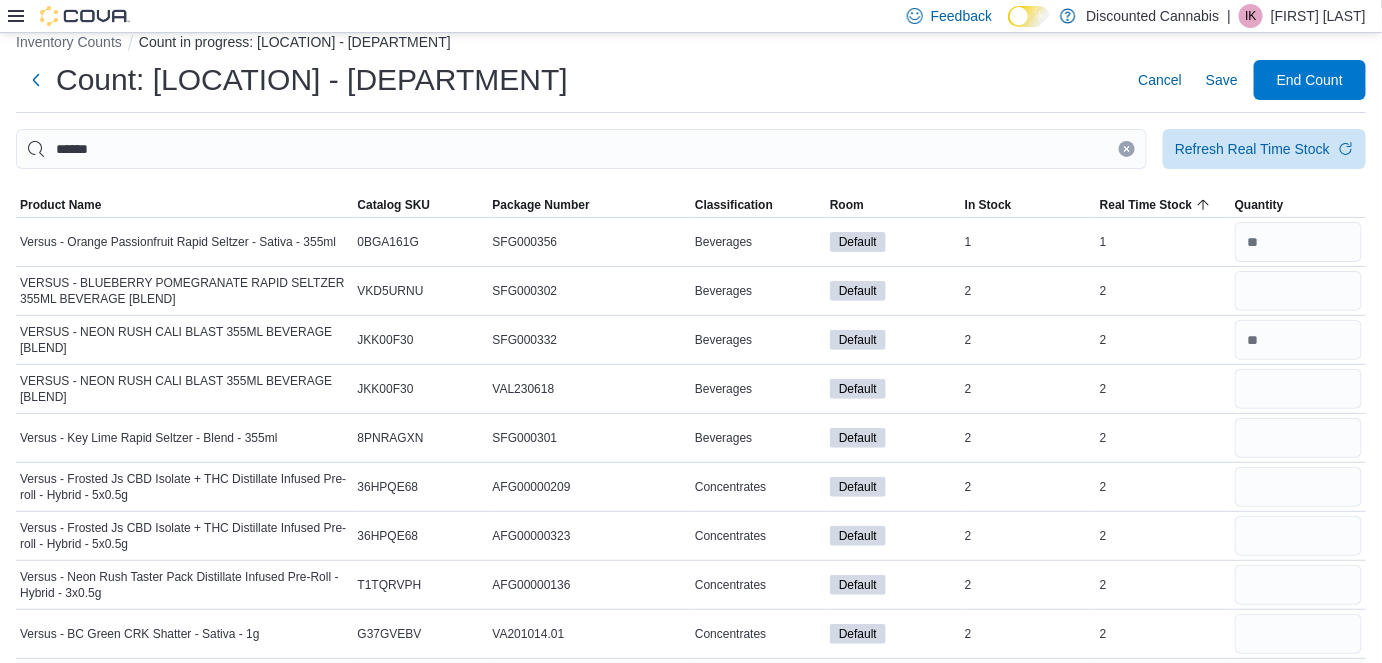 type 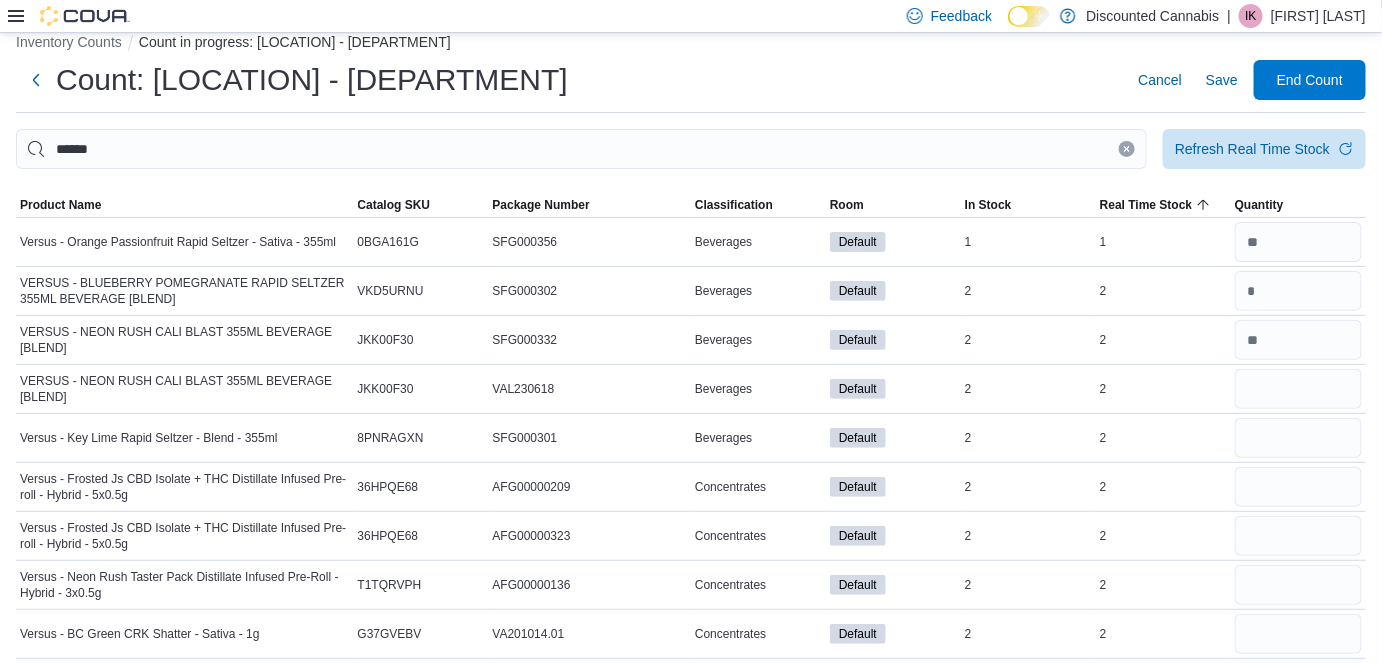click on "Catalog SKU [SKU]" at bounding box center (421, 683) 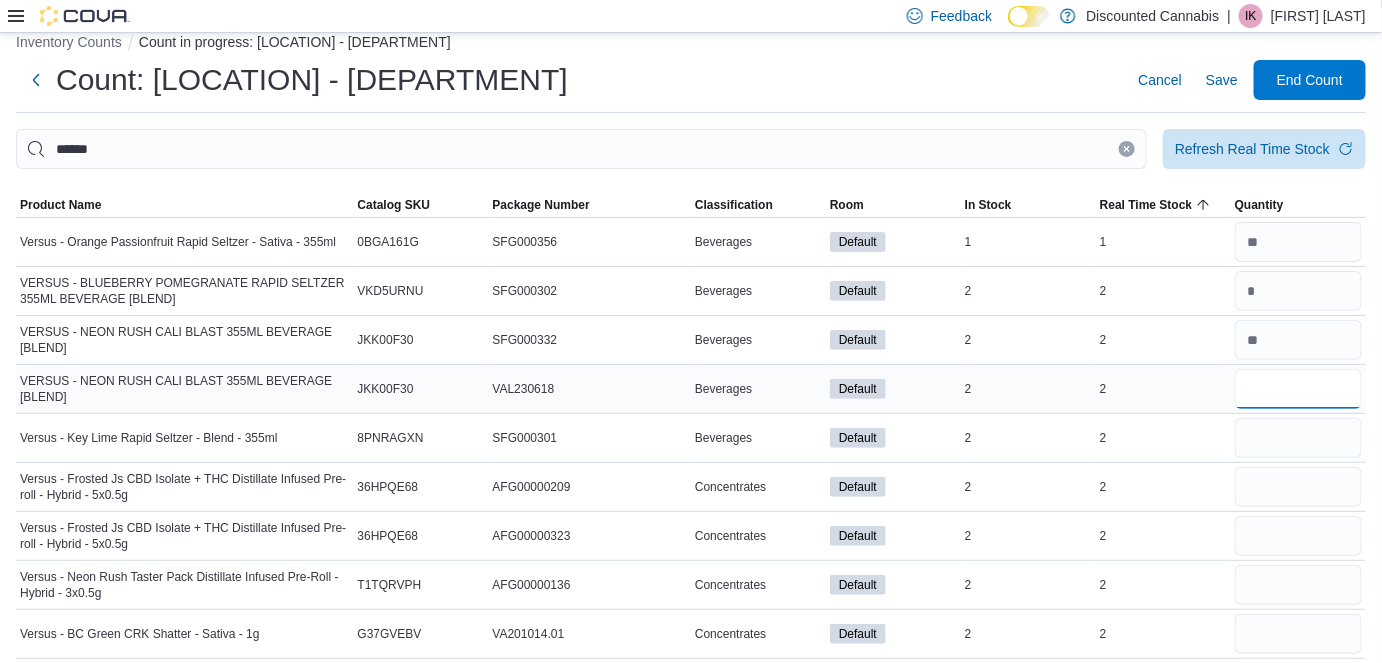 click at bounding box center (1298, 389) 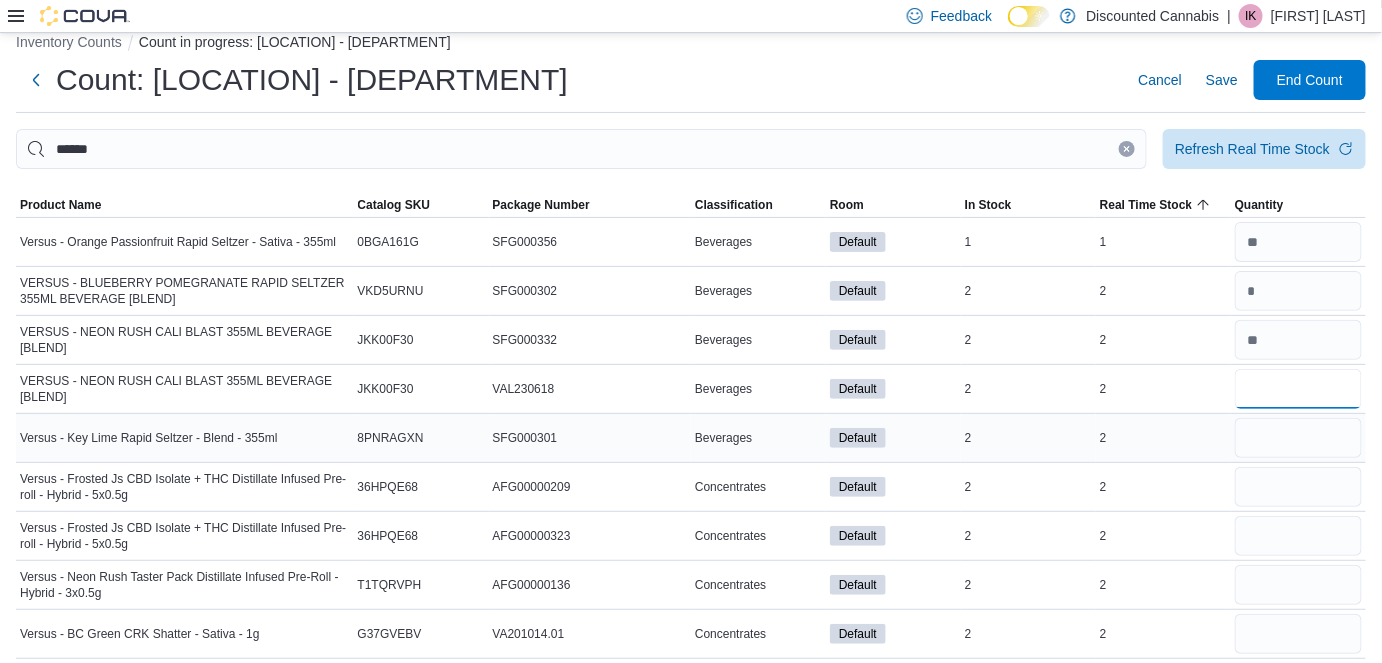 type on "*" 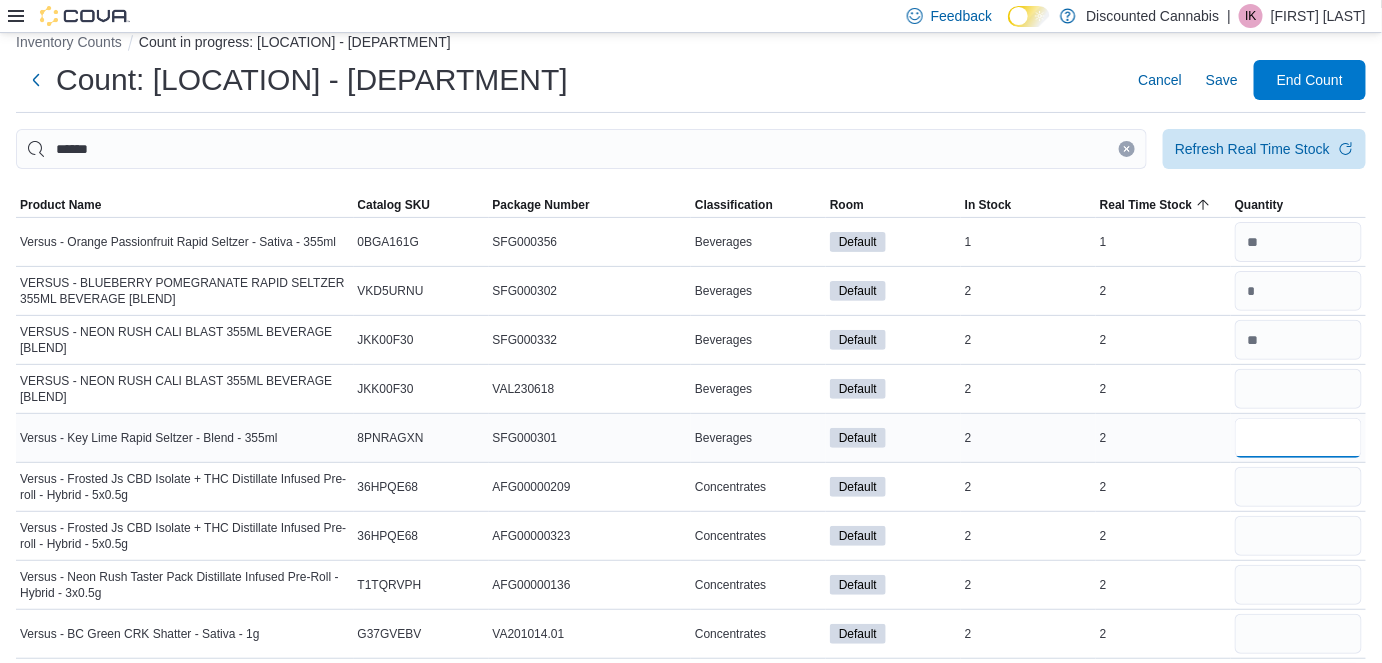 type 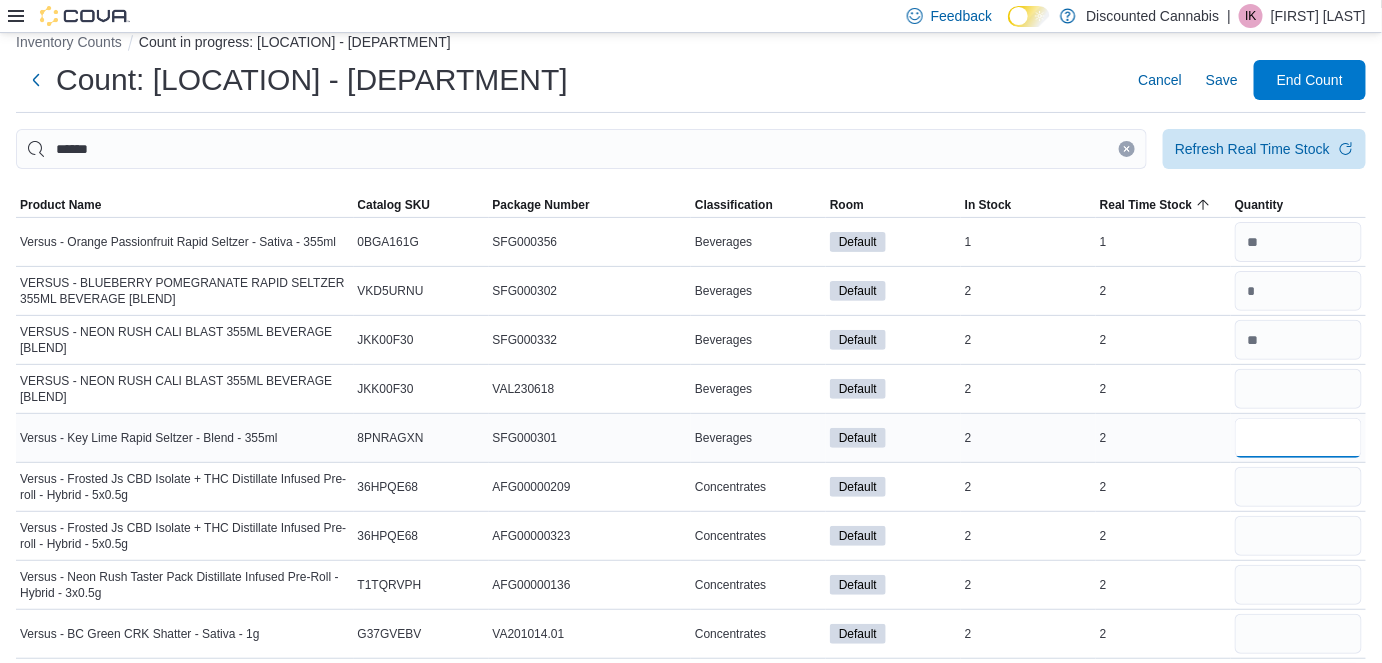 click at bounding box center (1298, 438) 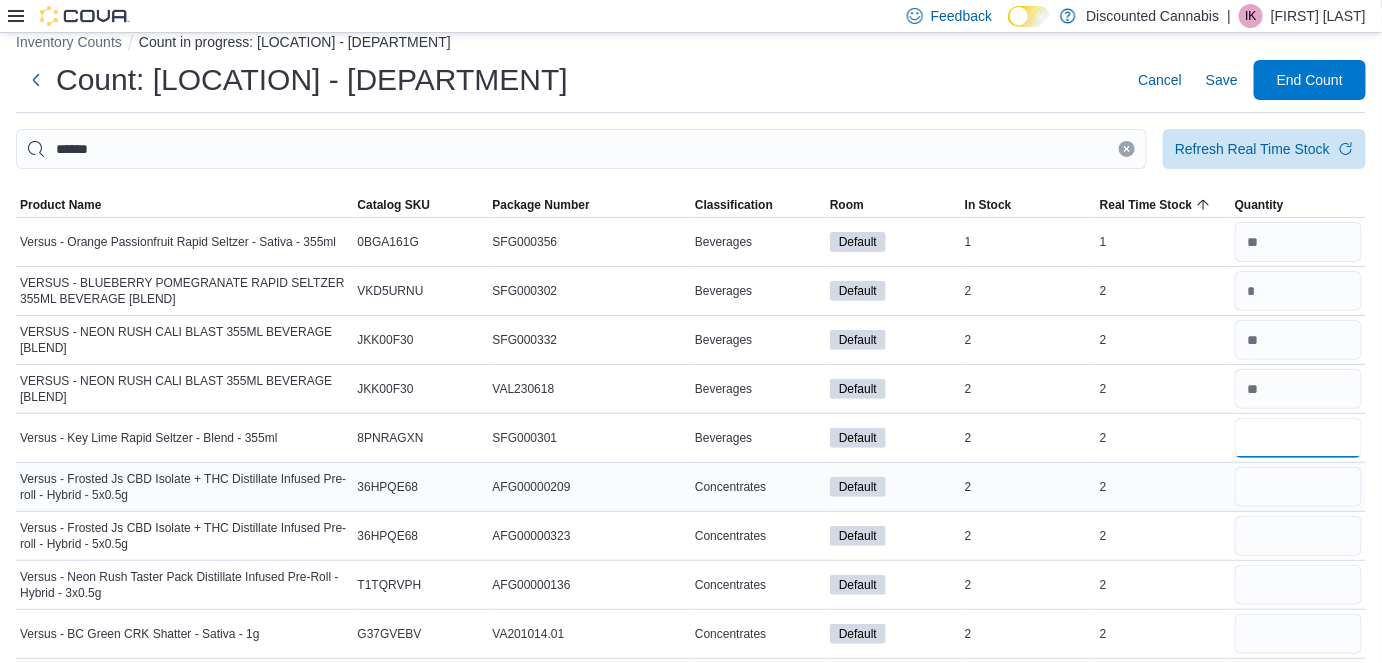 type on "*" 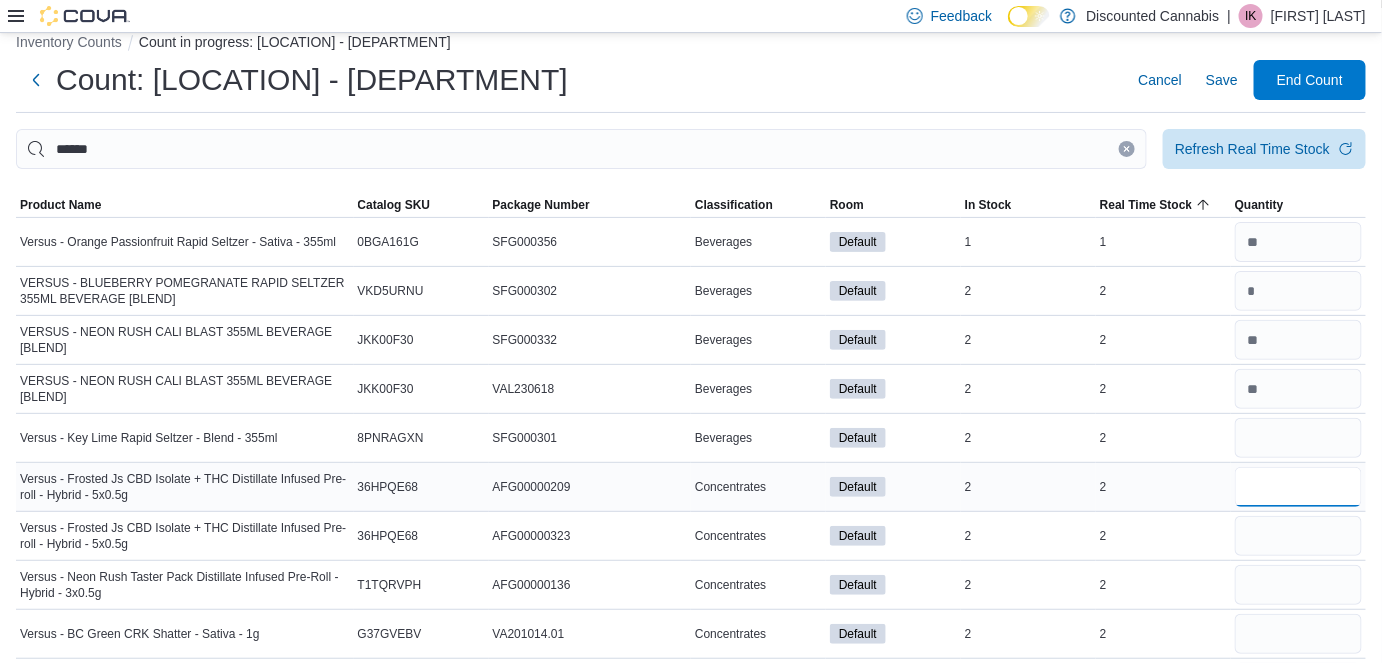 type 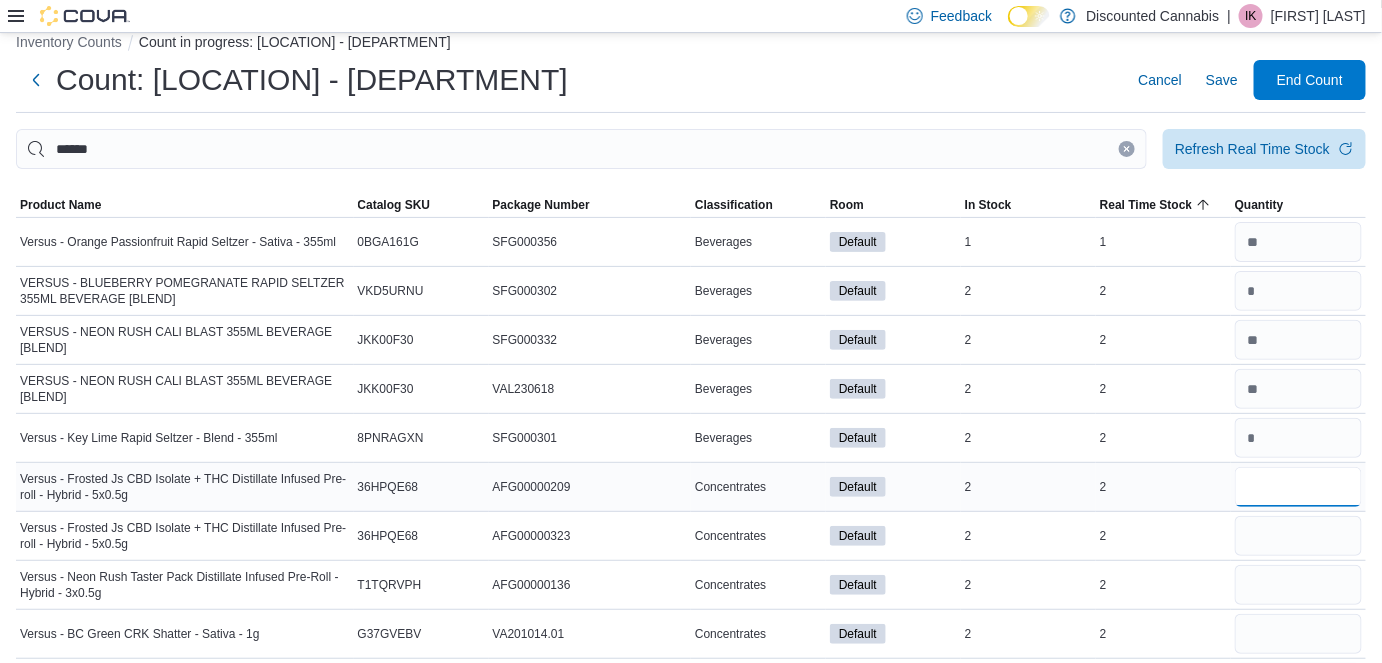 click at bounding box center [1298, 487] 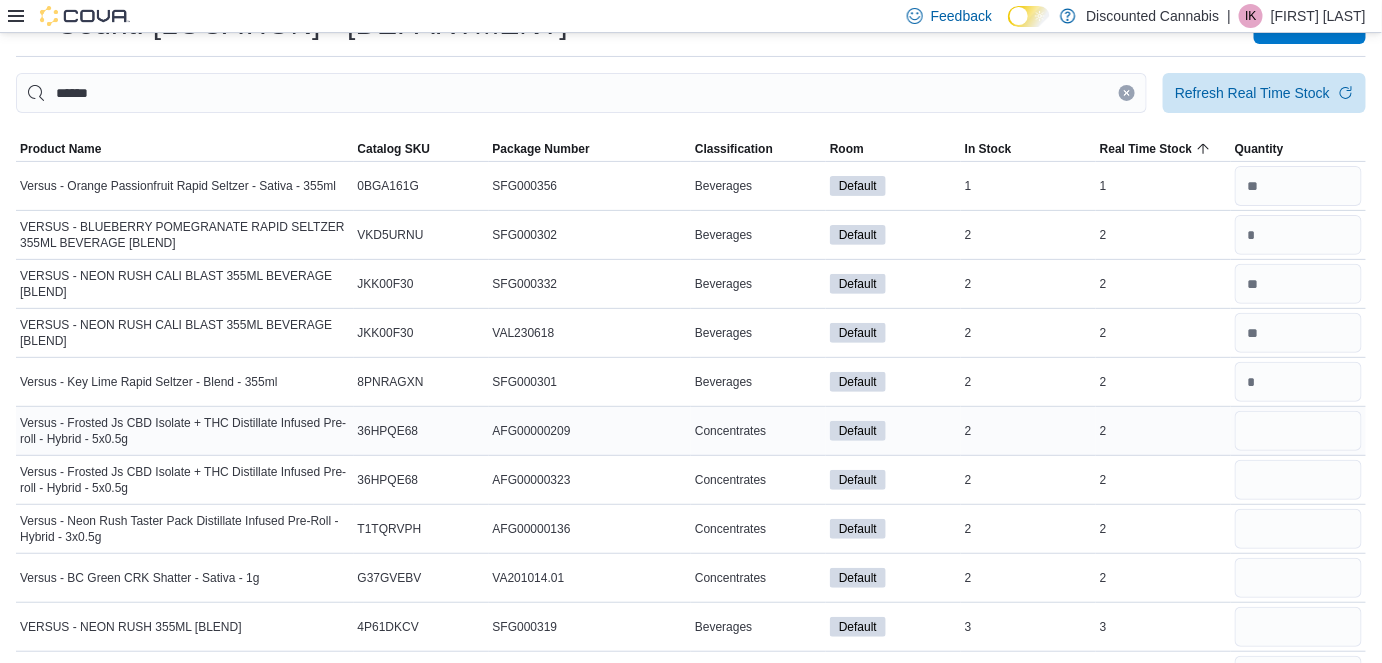 scroll, scrollTop: 82, scrollLeft: 0, axis: vertical 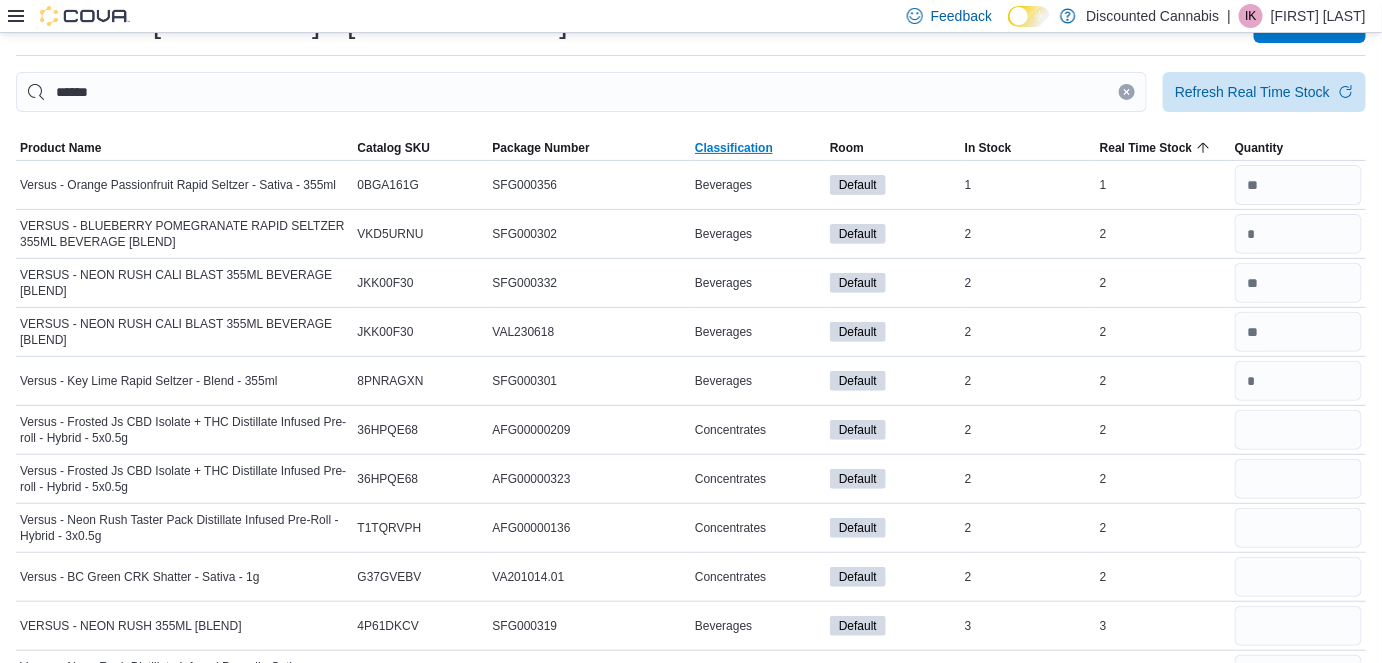 click on "Classification" at bounding box center [734, 148] 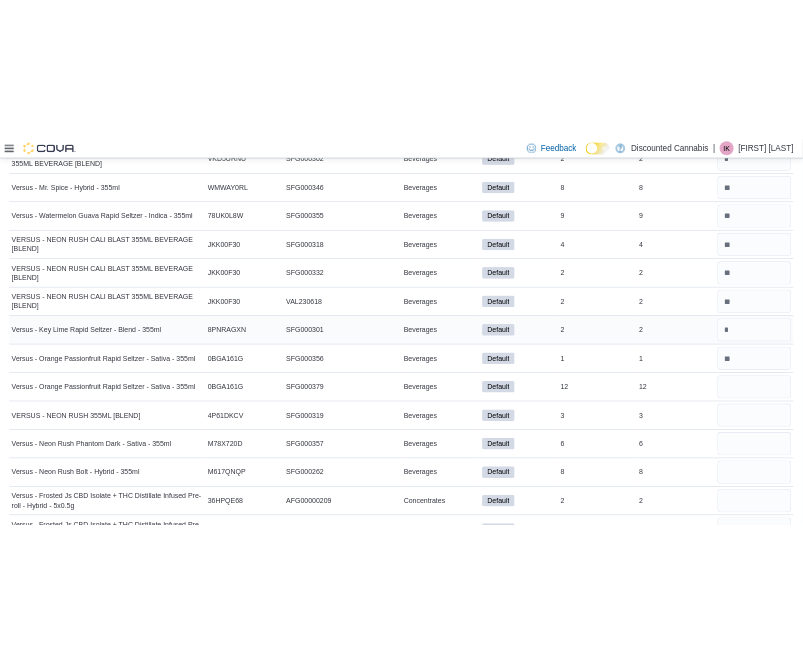 scroll, scrollTop: 298, scrollLeft: 0, axis: vertical 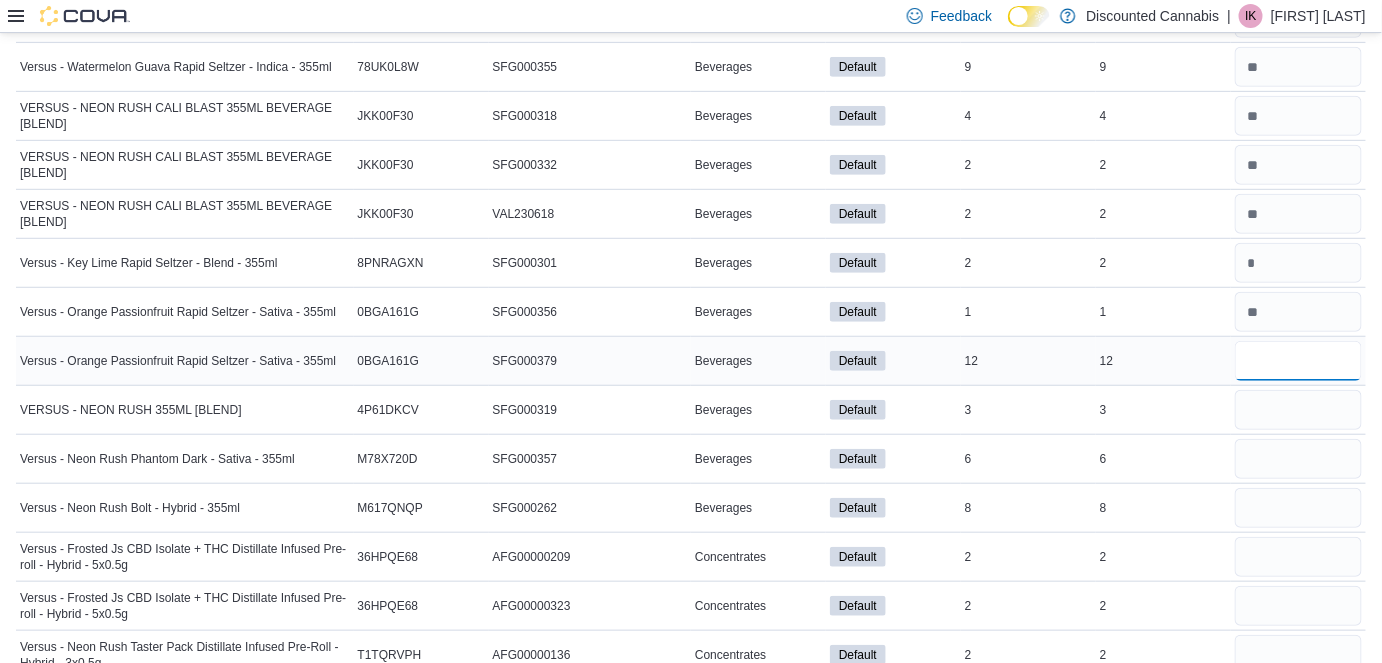 click at bounding box center [1298, 361] 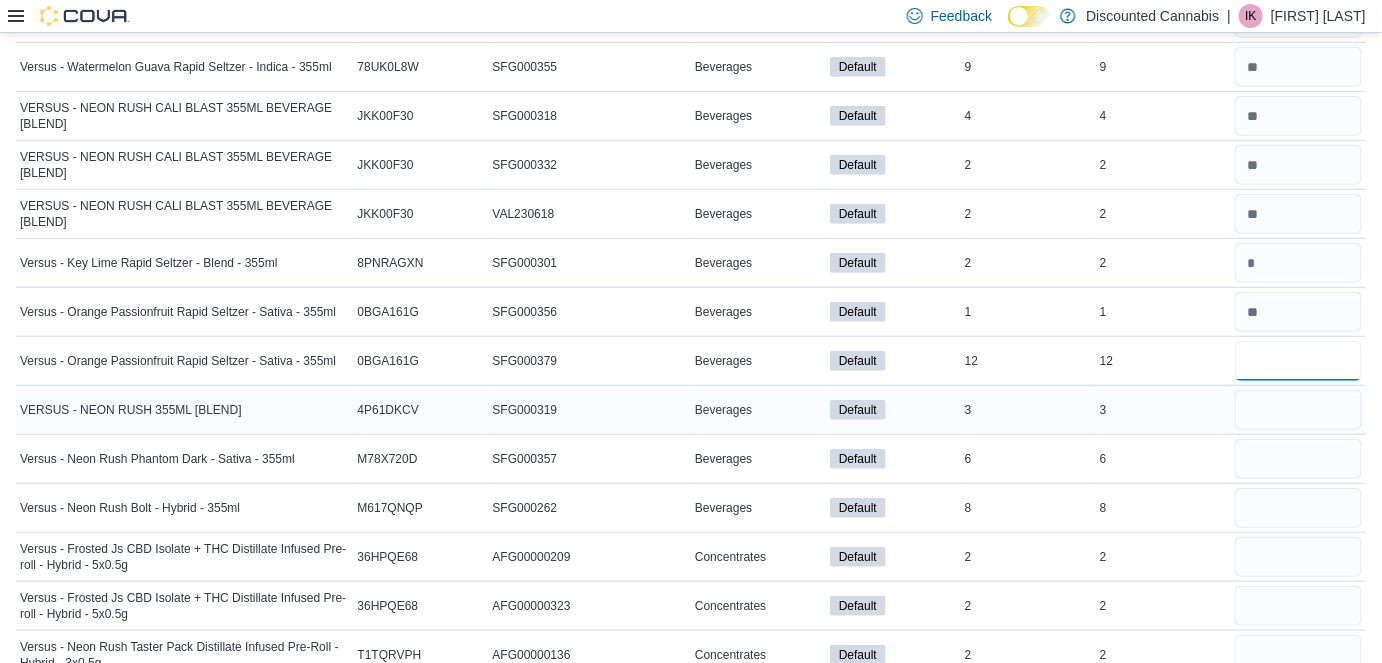 type on "**" 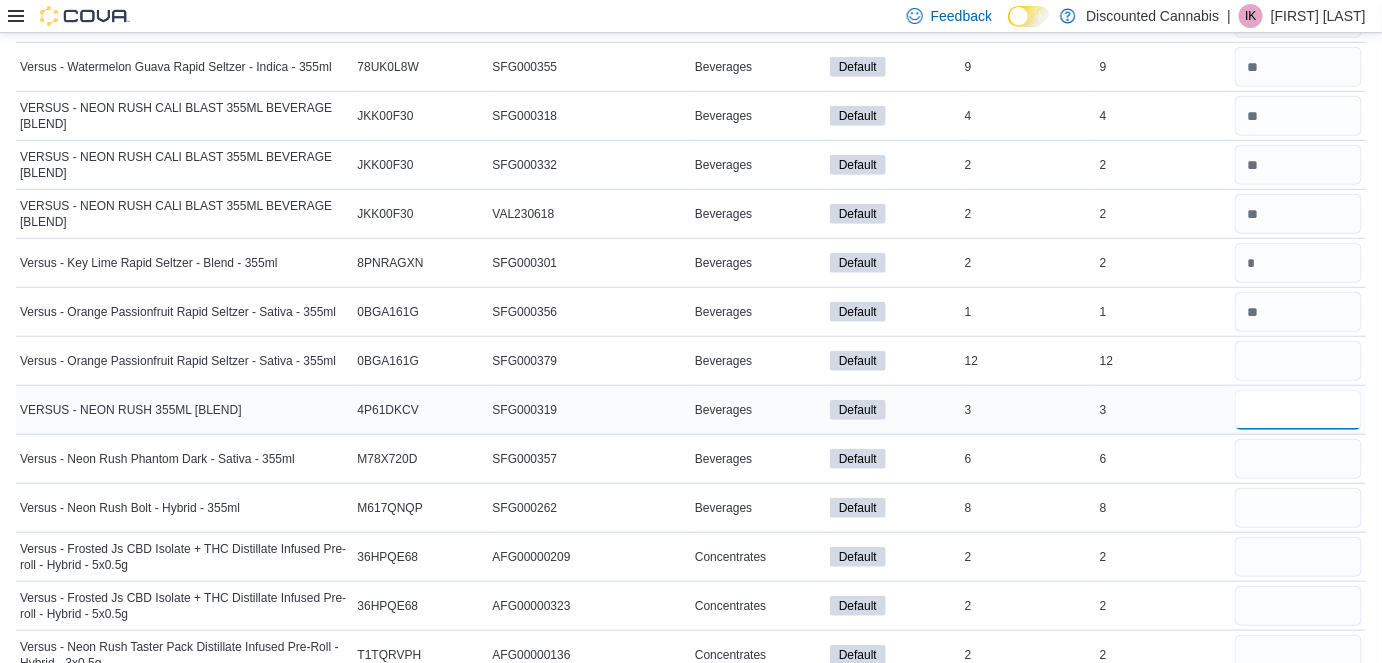 type 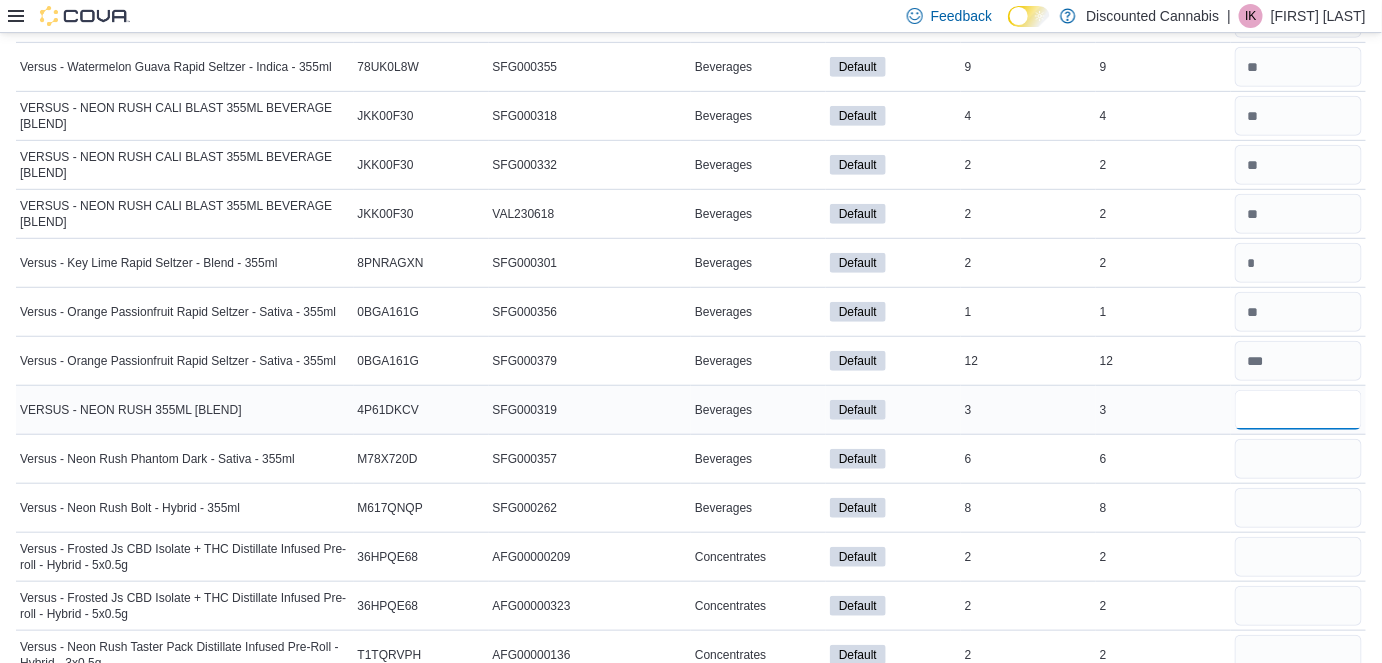 click at bounding box center (1298, 410) 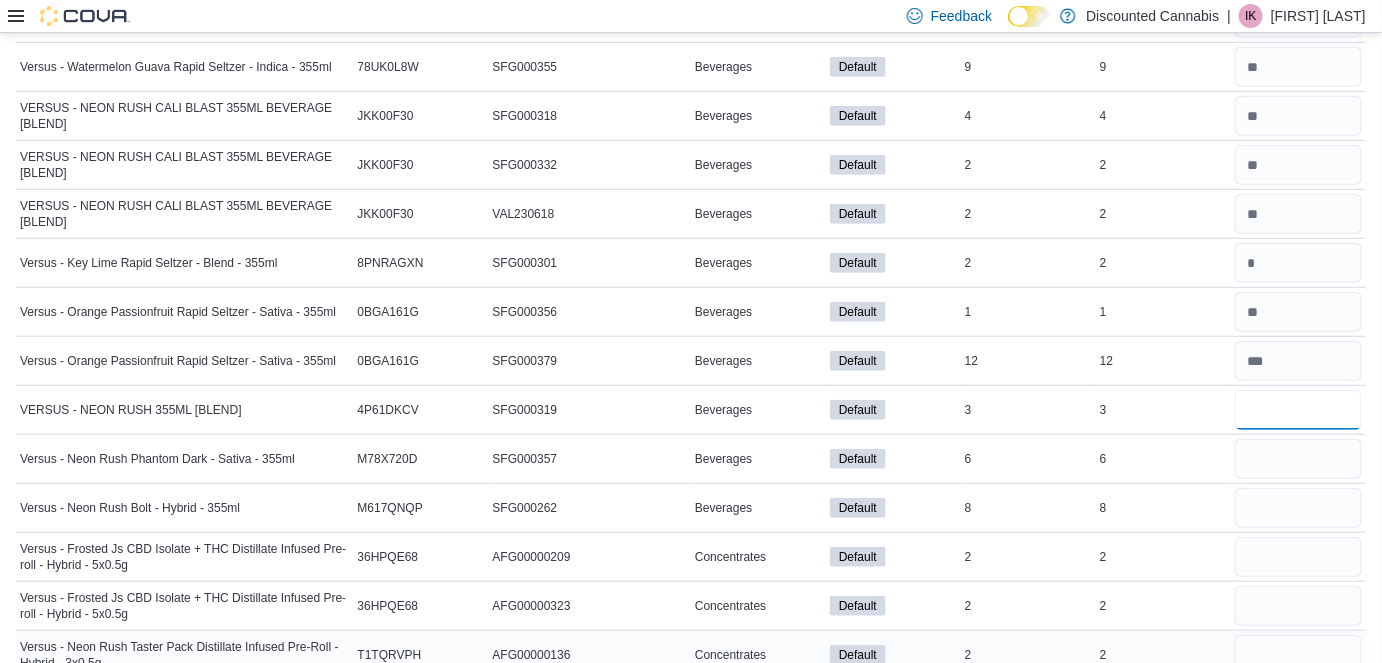 type on "*" 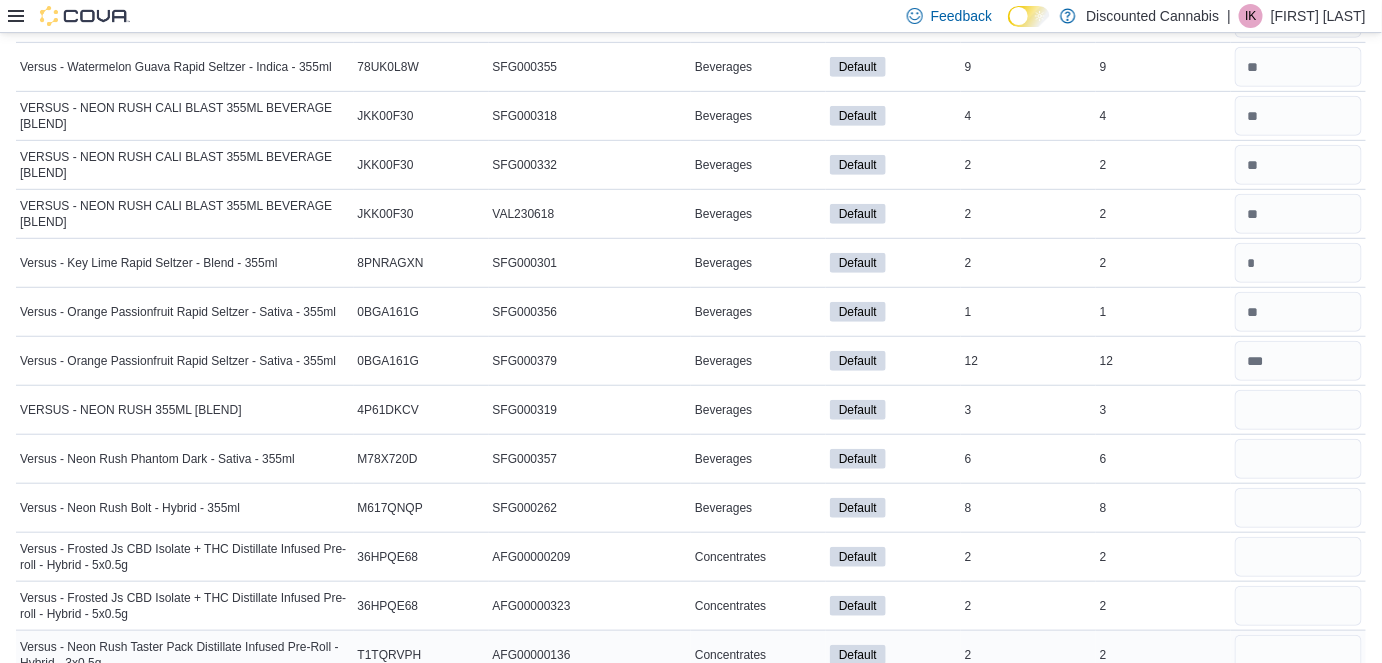 type 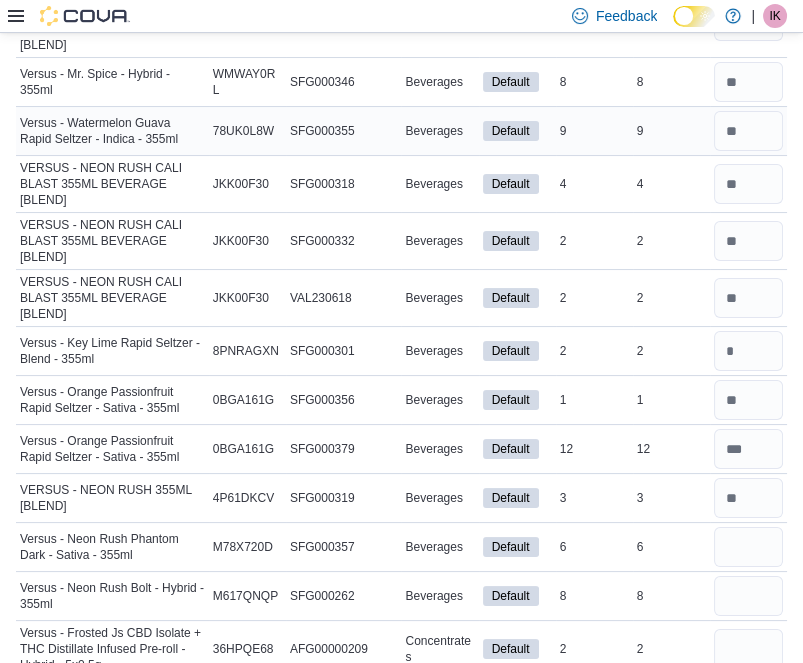click on "Beverages" at bounding box center (433, 131) 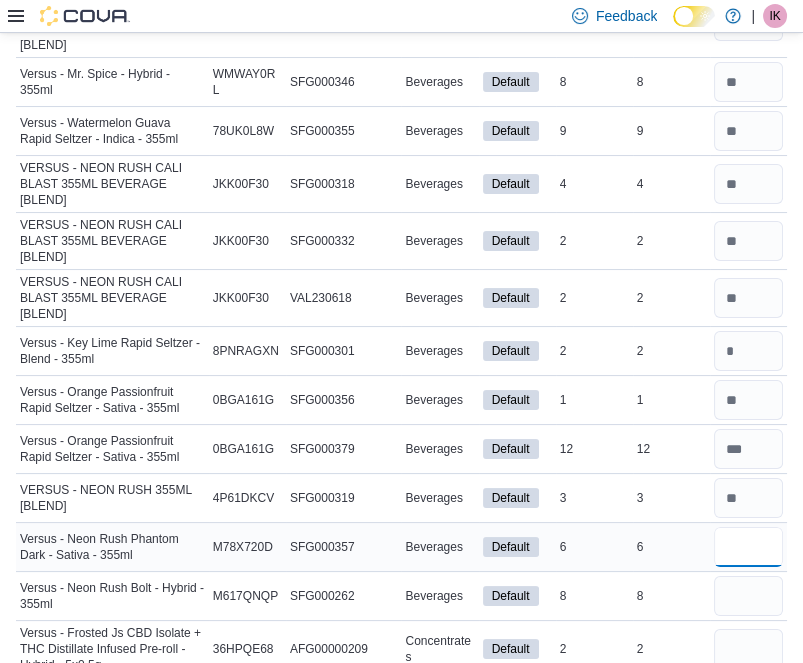 click at bounding box center (748, 547) 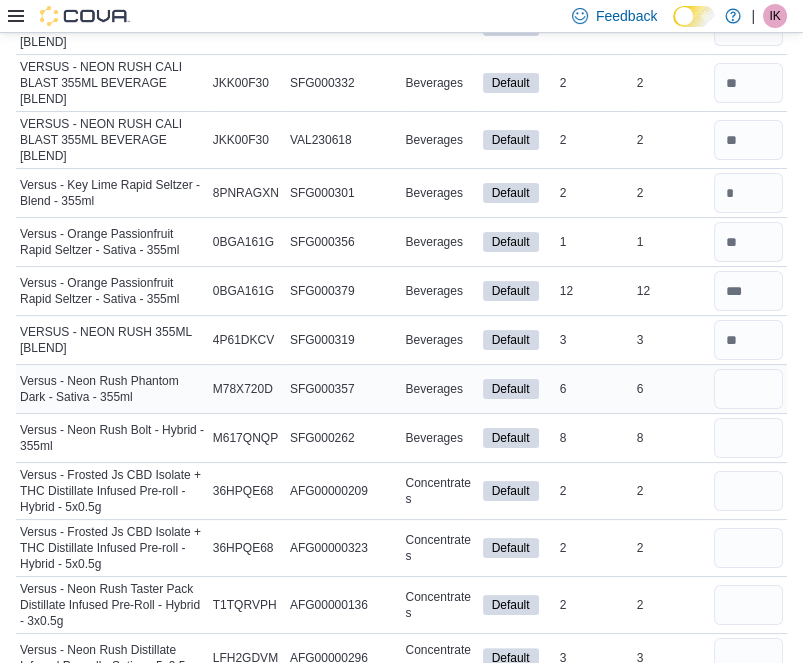 scroll, scrollTop: 469, scrollLeft: 0, axis: vertical 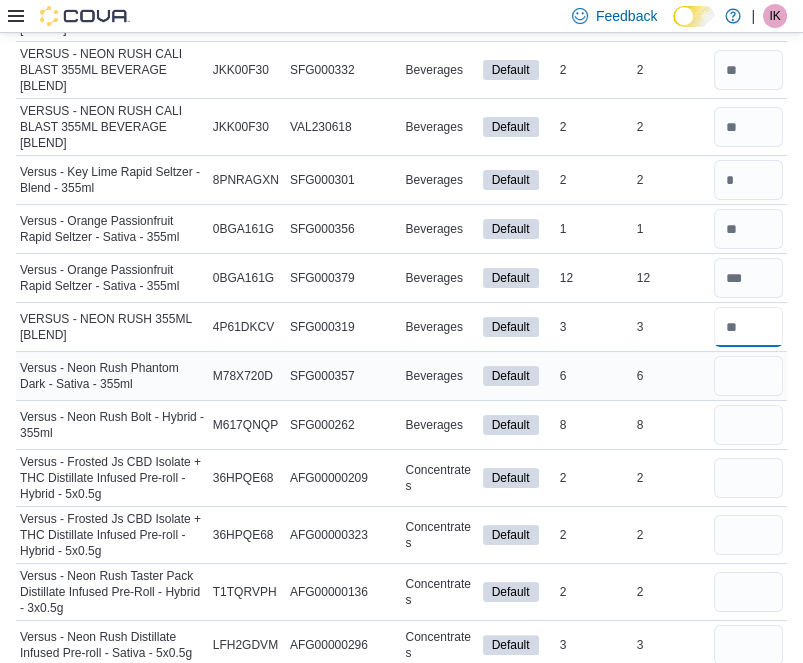 drag, startPoint x: 759, startPoint y: 320, endPoint x: 764, endPoint y: 374, distance: 54.230988 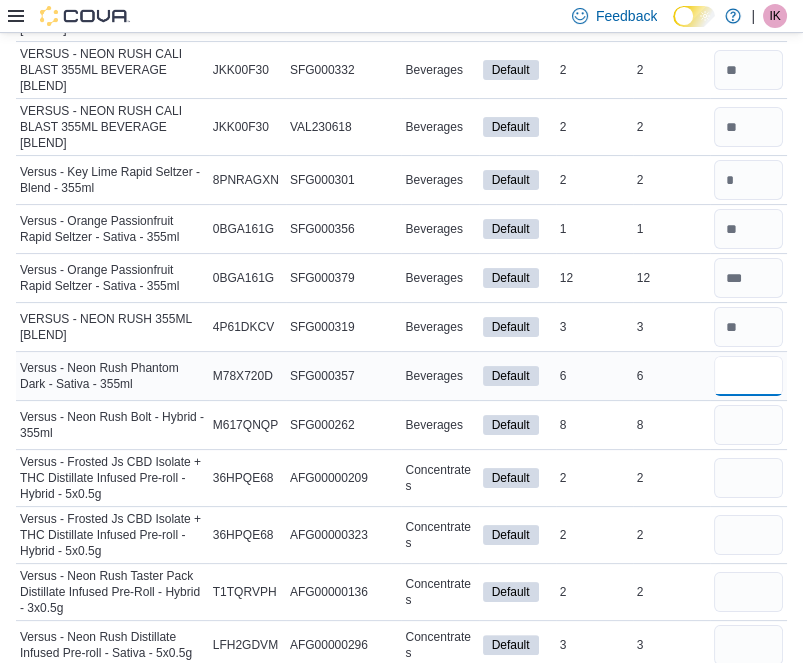 click at bounding box center [748, 376] 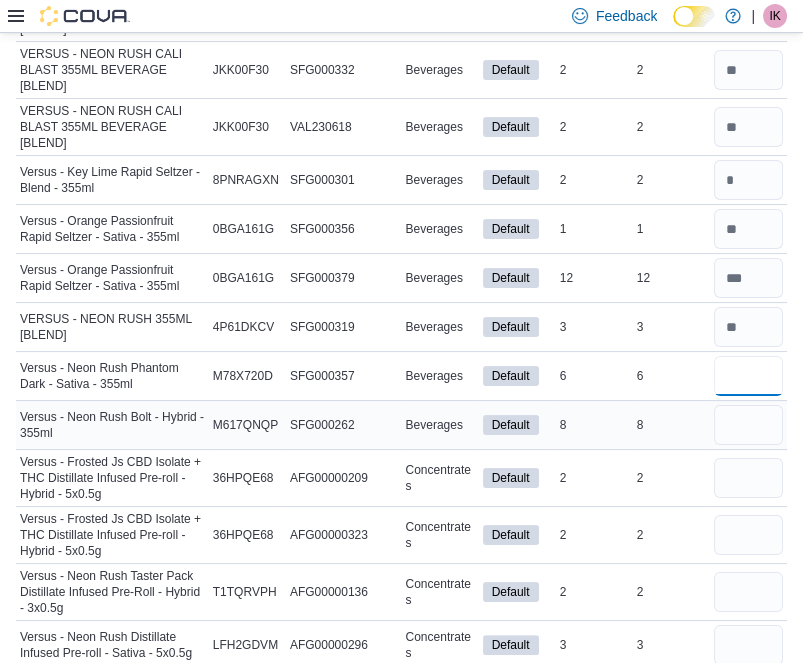 drag, startPoint x: 765, startPoint y: 391, endPoint x: 765, endPoint y: 406, distance: 15 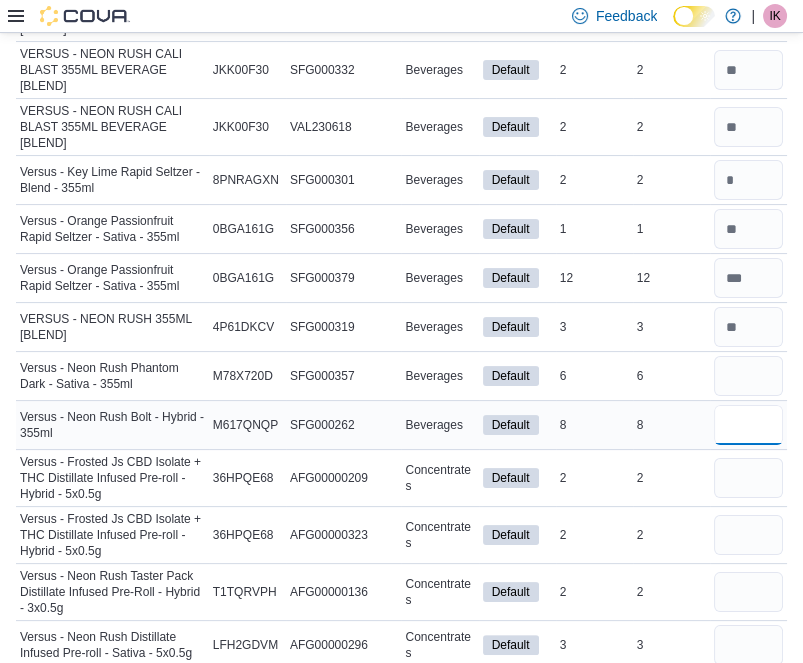 type 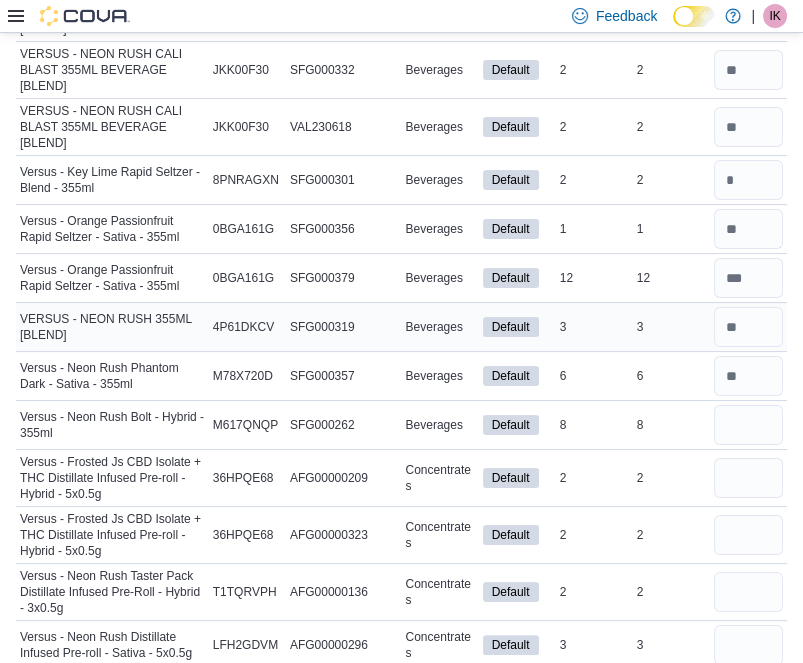 click on "In Stock 3" at bounding box center [594, 327] 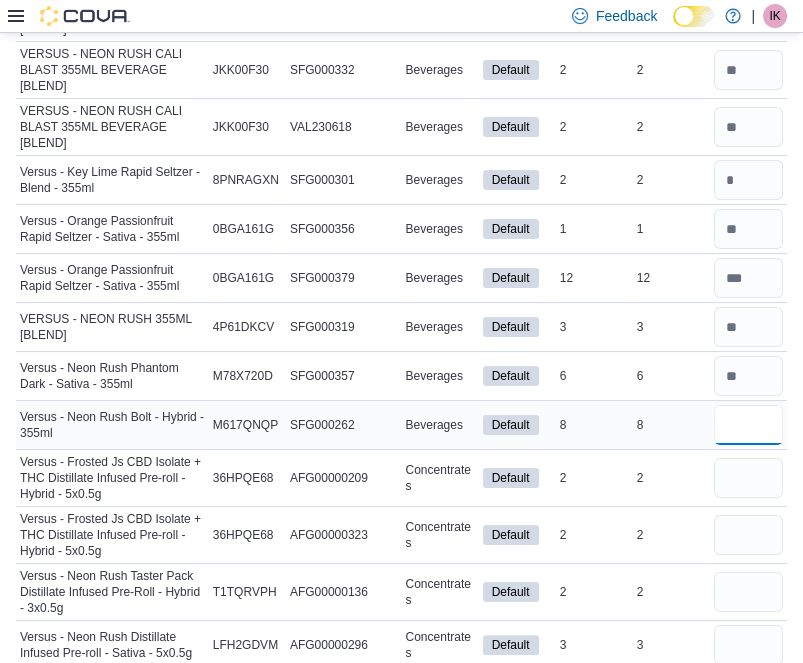 click at bounding box center [748, 425] 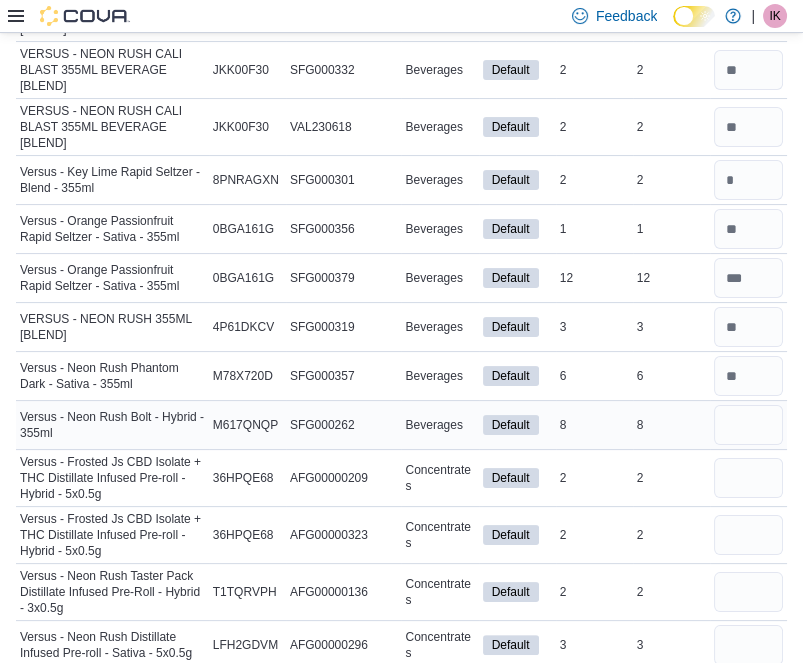 type 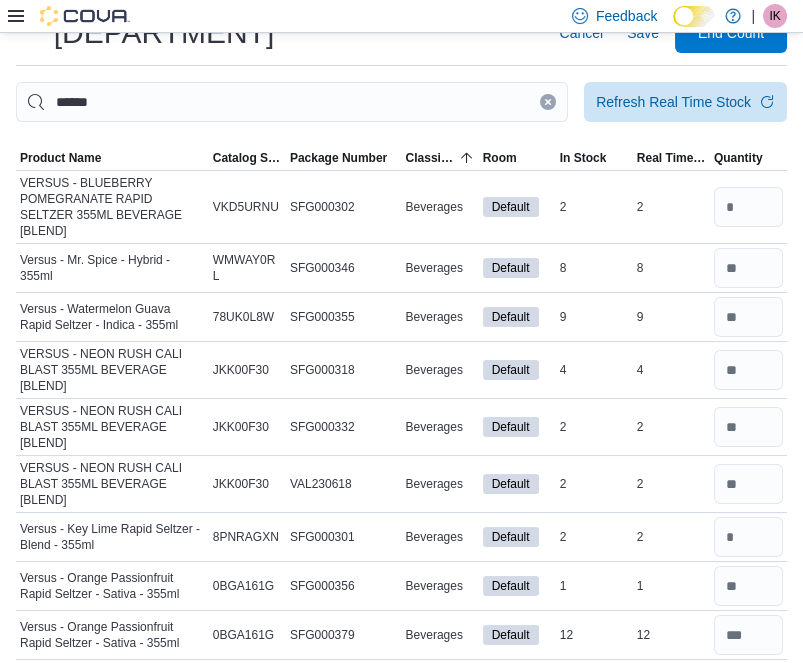 scroll, scrollTop: 44, scrollLeft: 0, axis: vertical 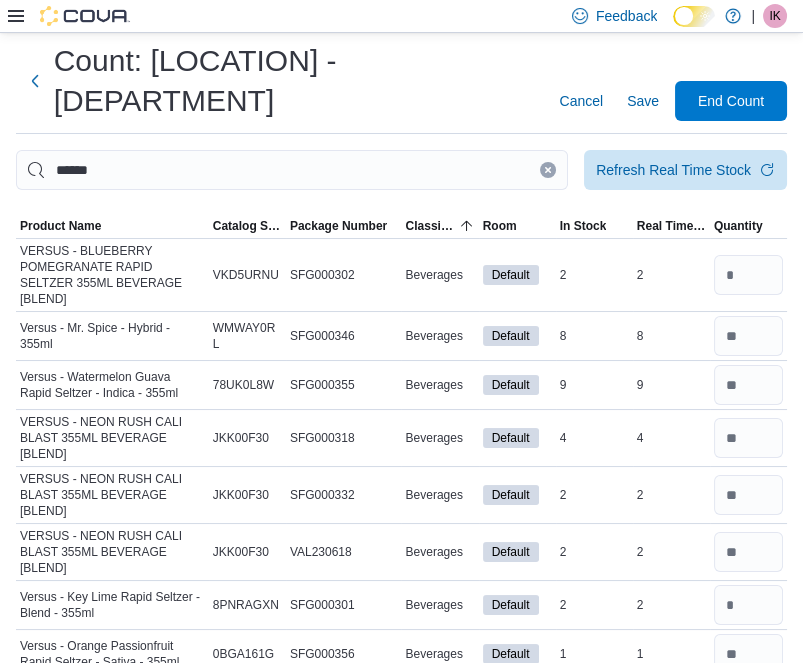 click at bounding box center (548, 170) 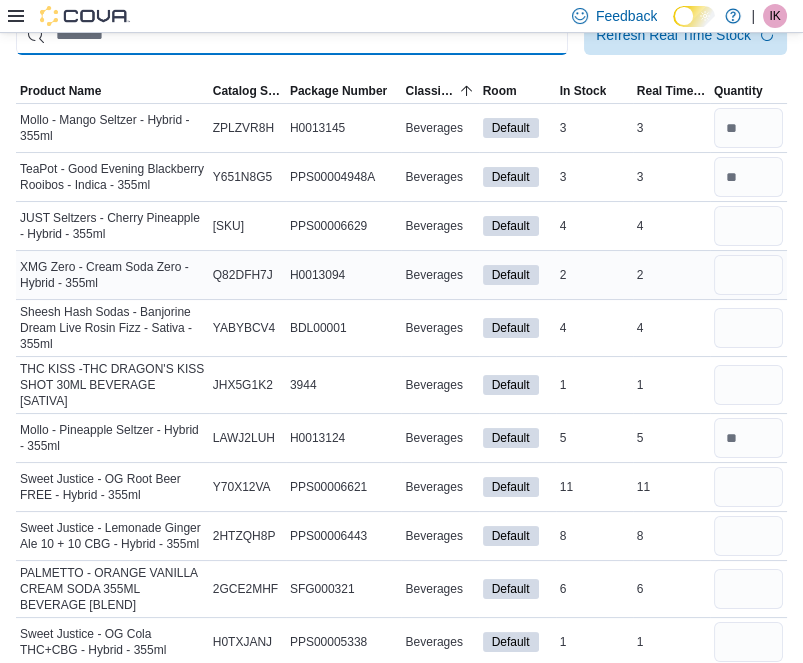 scroll, scrollTop: 192, scrollLeft: 0, axis: vertical 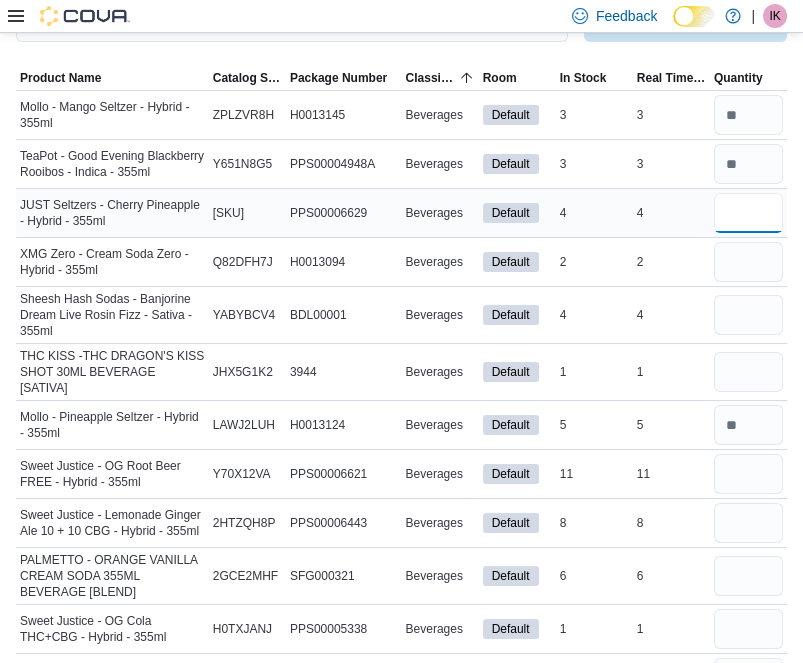 click at bounding box center (748, 213) 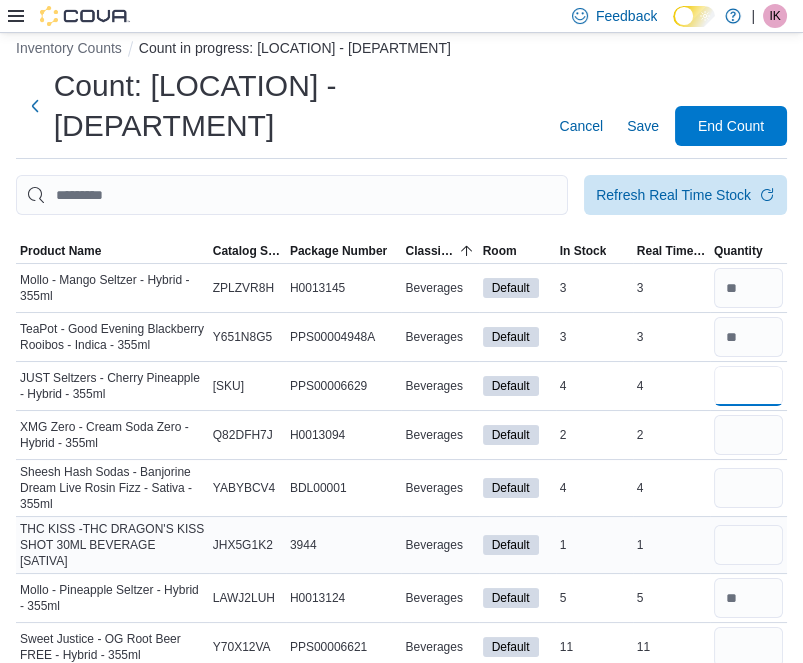 scroll, scrollTop: 0, scrollLeft: 0, axis: both 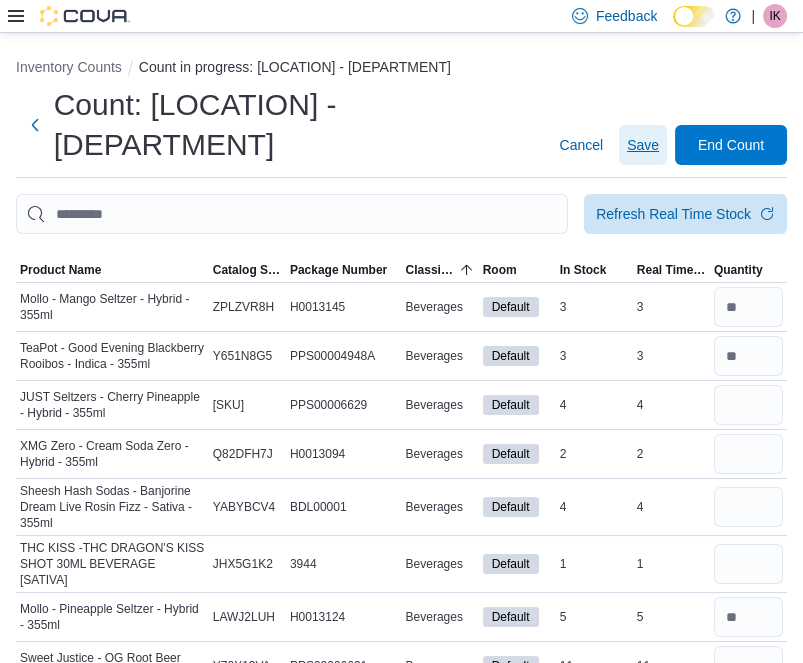 click on "Save" at bounding box center [643, 145] 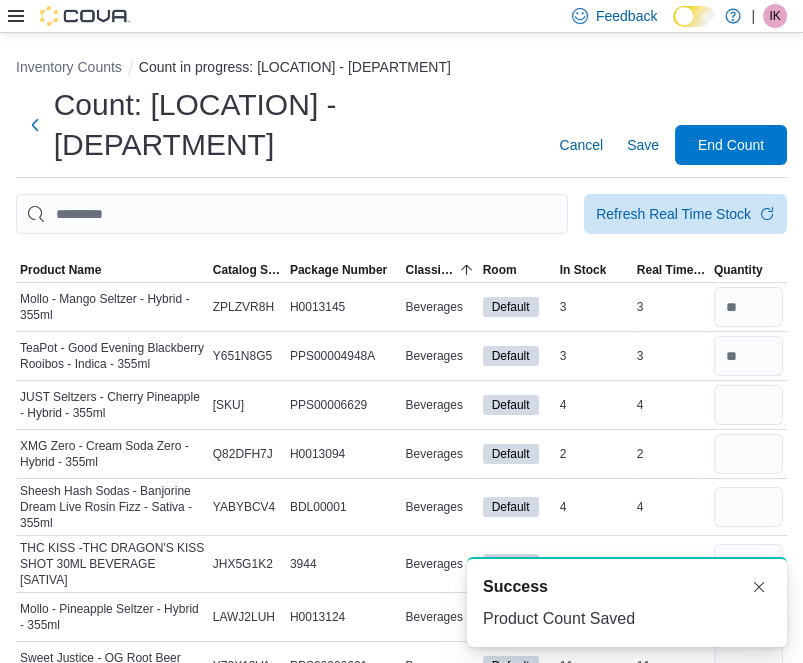 scroll, scrollTop: 0, scrollLeft: 0, axis: both 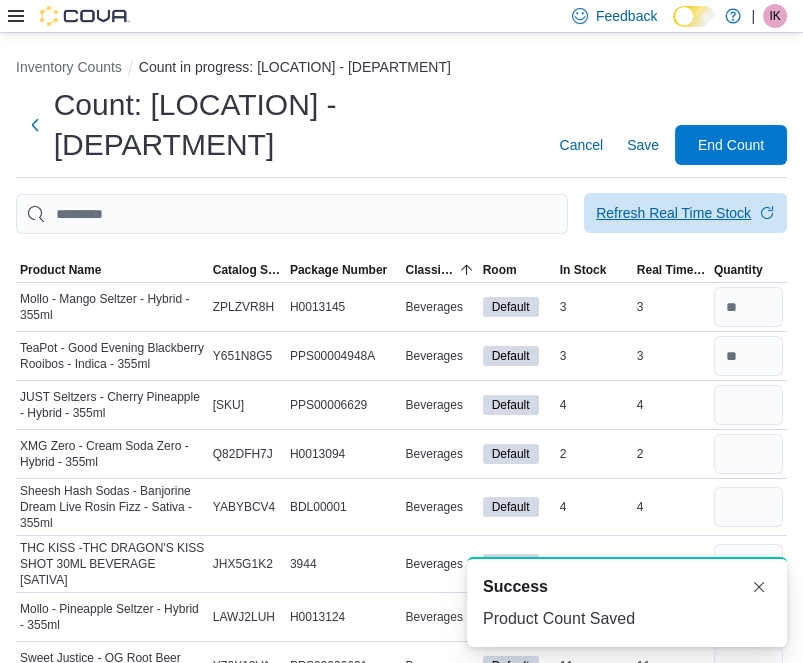 click on "Refresh Real Time Stock" at bounding box center [673, 213] 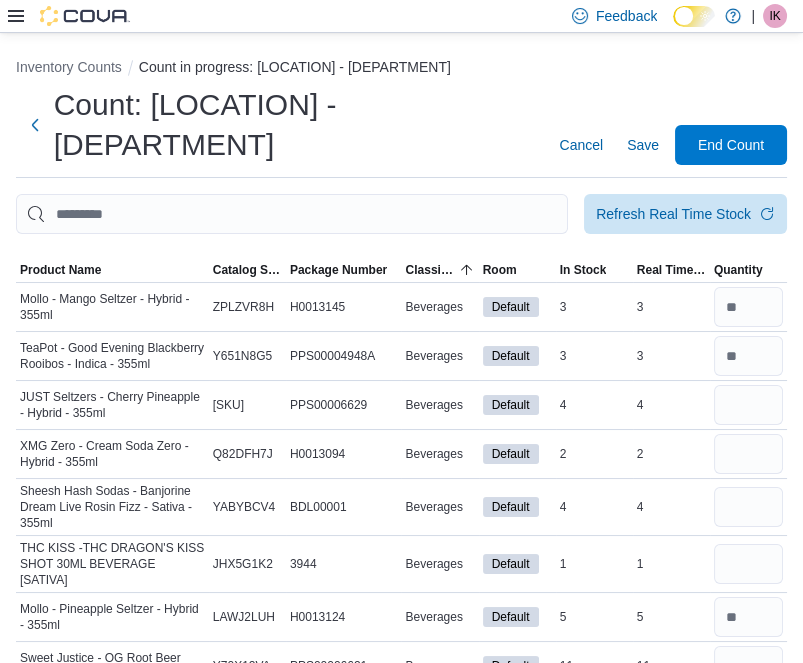 click at bounding box center [401, 246] 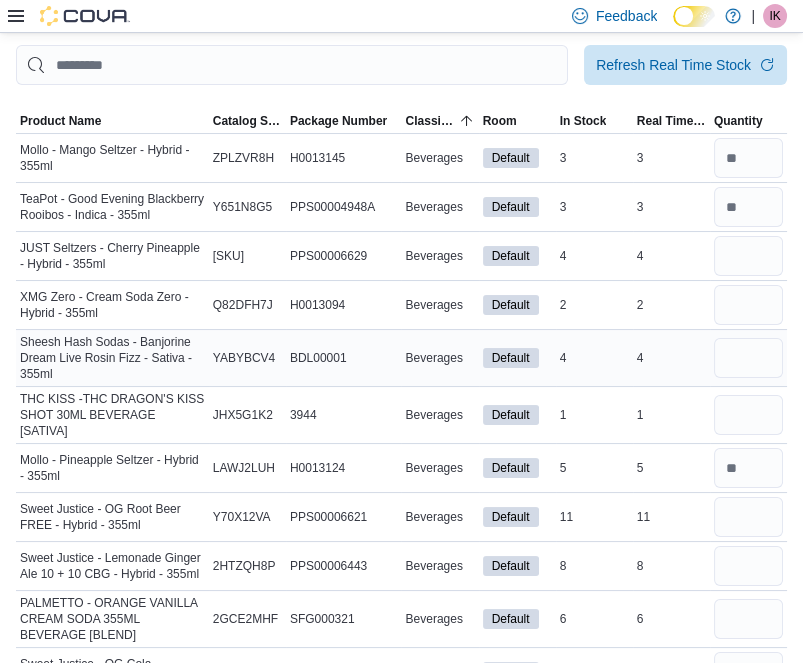 scroll, scrollTop: 176, scrollLeft: 0, axis: vertical 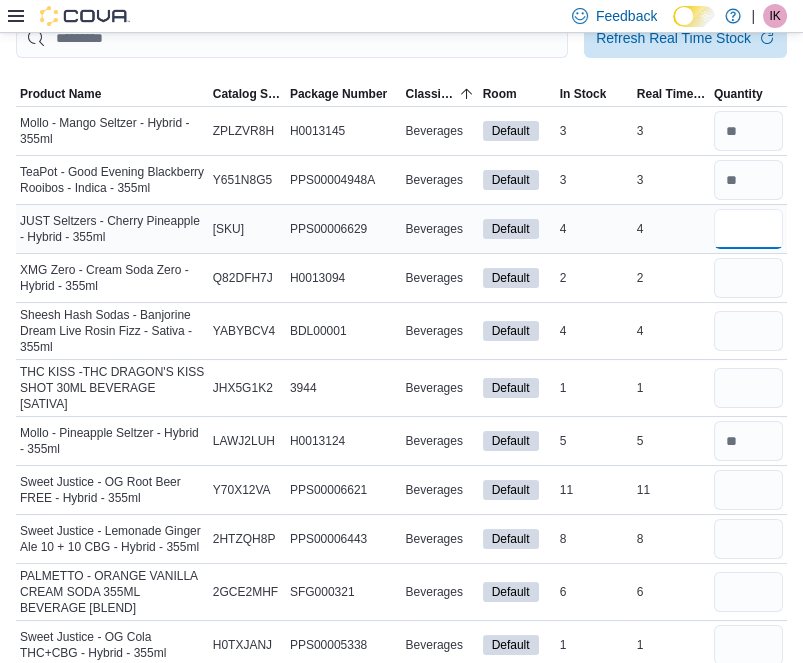 click at bounding box center [748, 229] 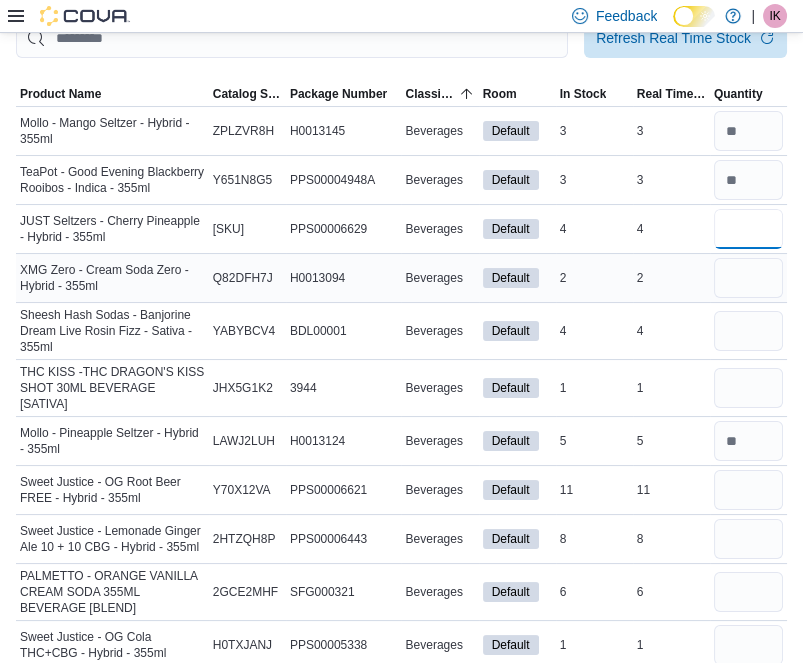 type on "*" 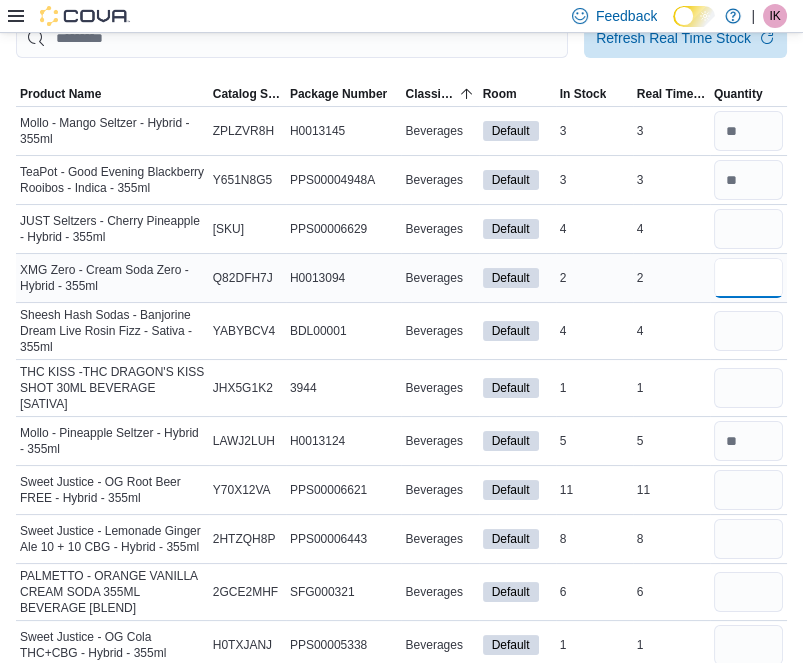 click at bounding box center (748, 278) 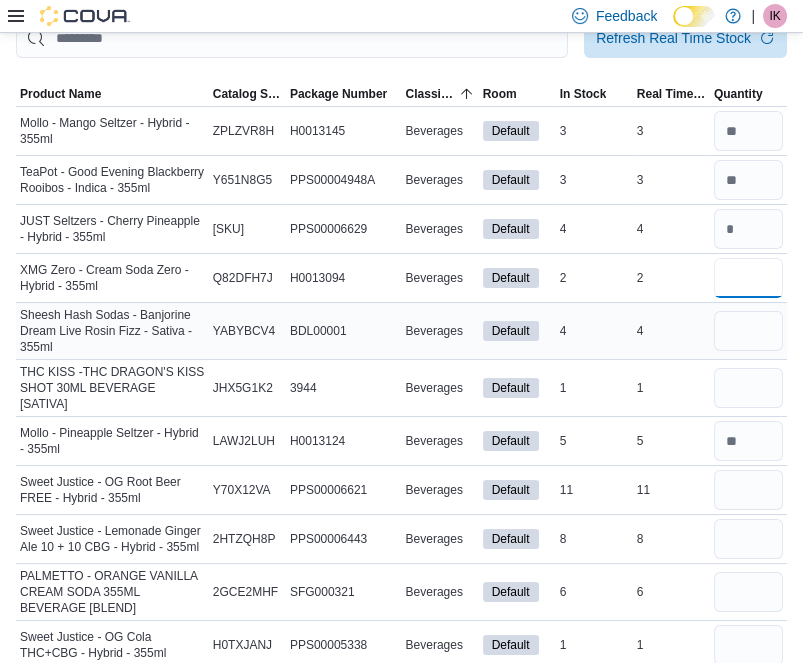type on "*" 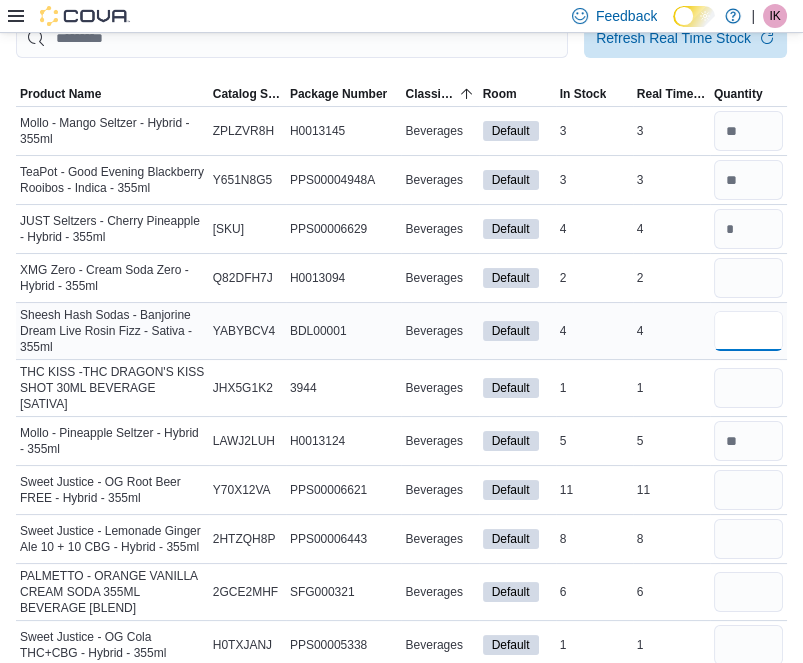 click at bounding box center [748, 331] 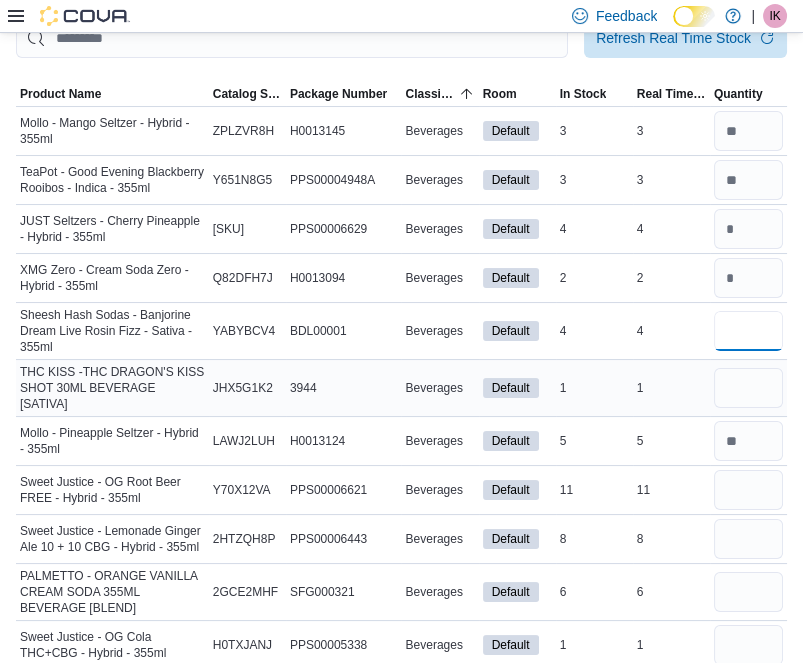 type on "*" 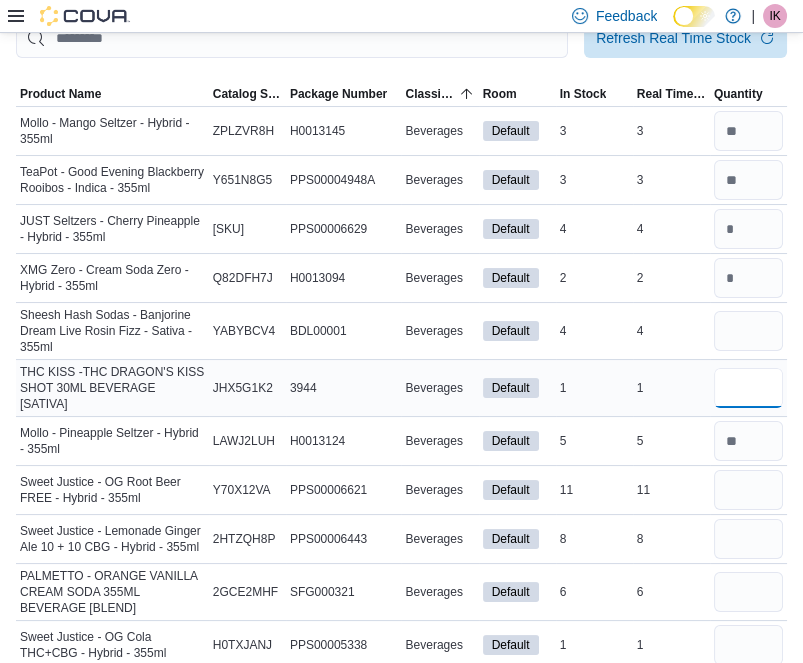 click at bounding box center (748, 388) 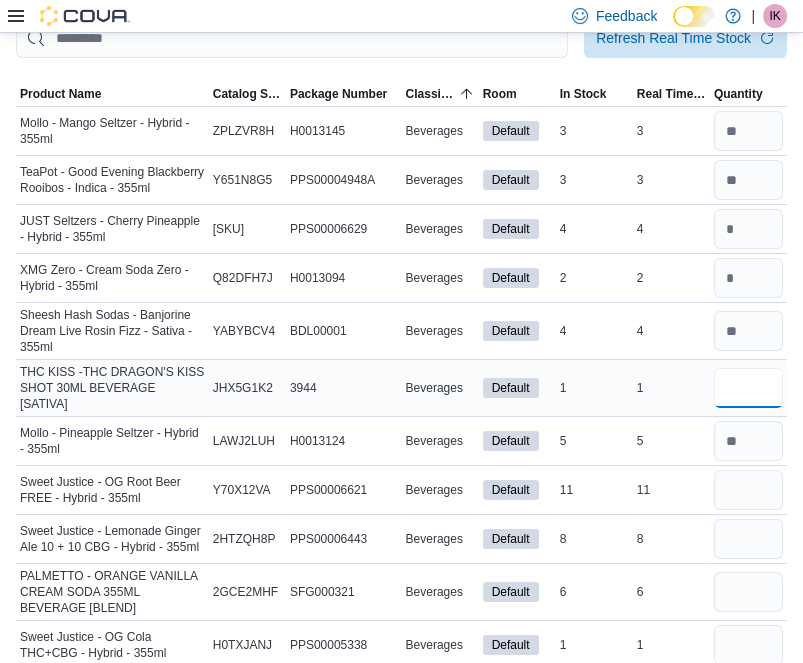 click at bounding box center [748, 388] 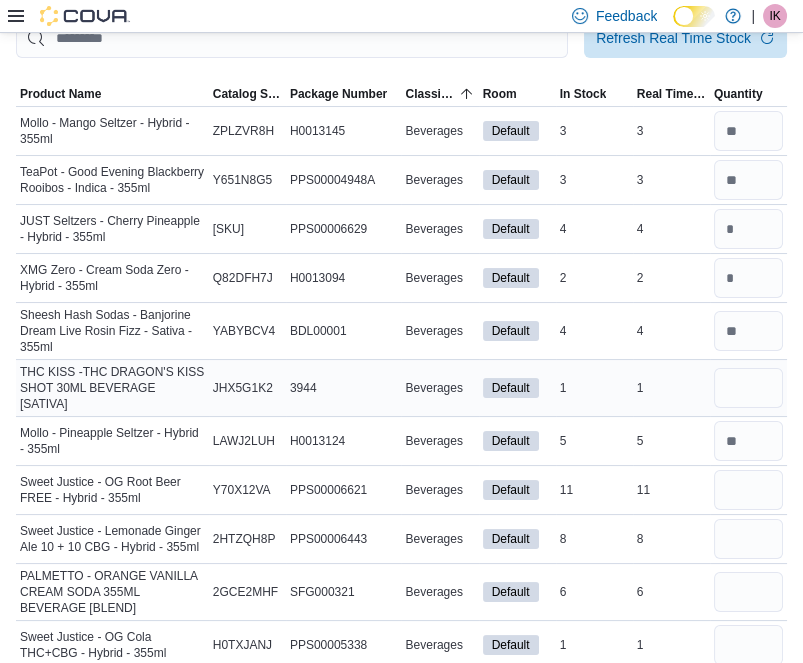 type 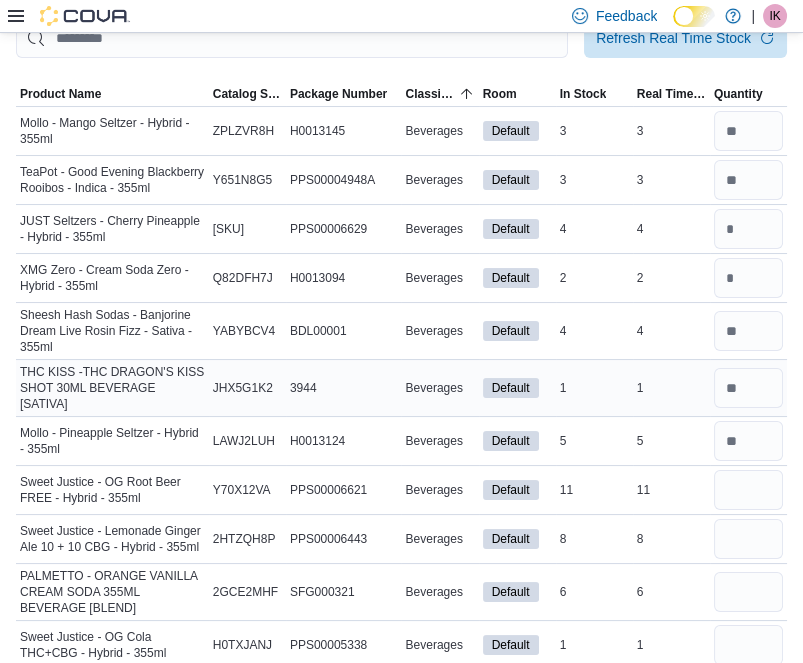 click on "Package Number [PACKAGE_NUMBER]" at bounding box center (344, 388) 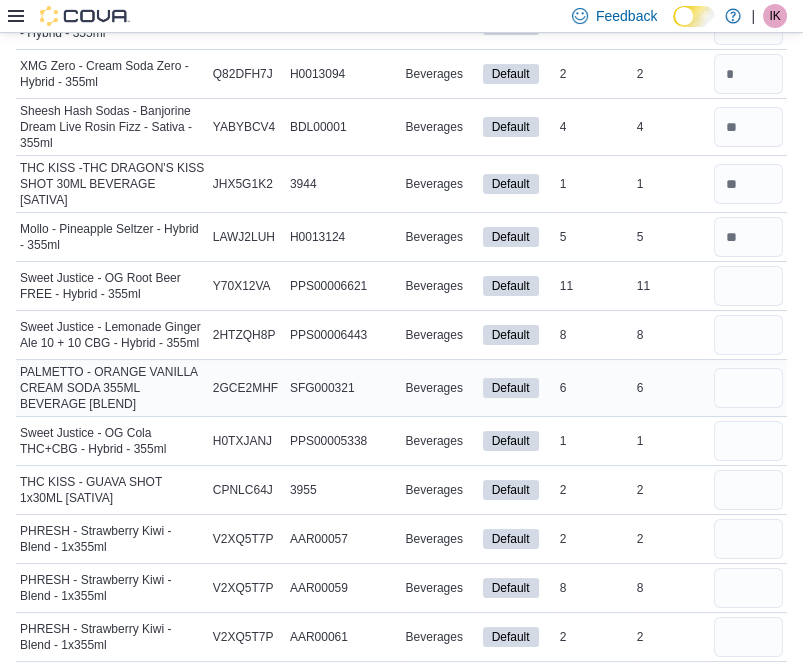 scroll, scrollTop: 386, scrollLeft: 0, axis: vertical 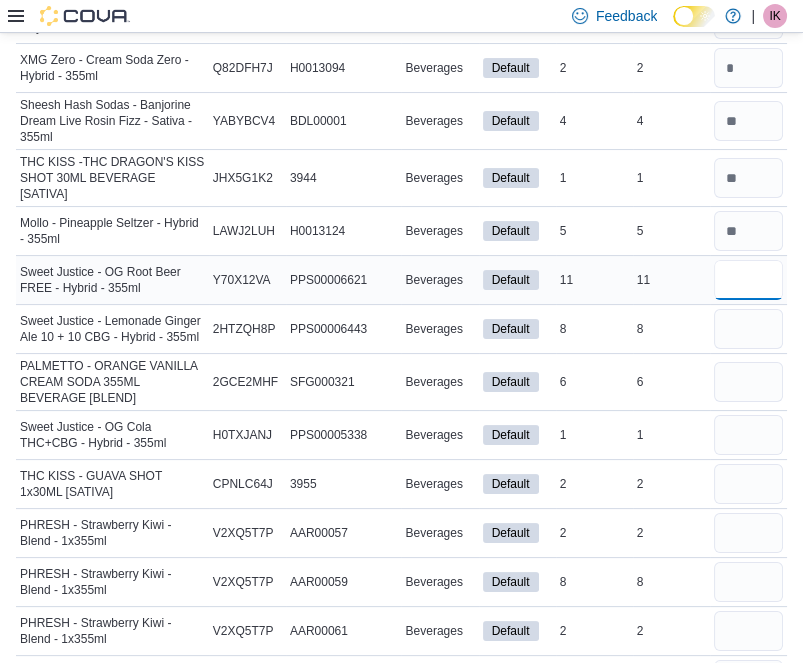 click at bounding box center (748, 280) 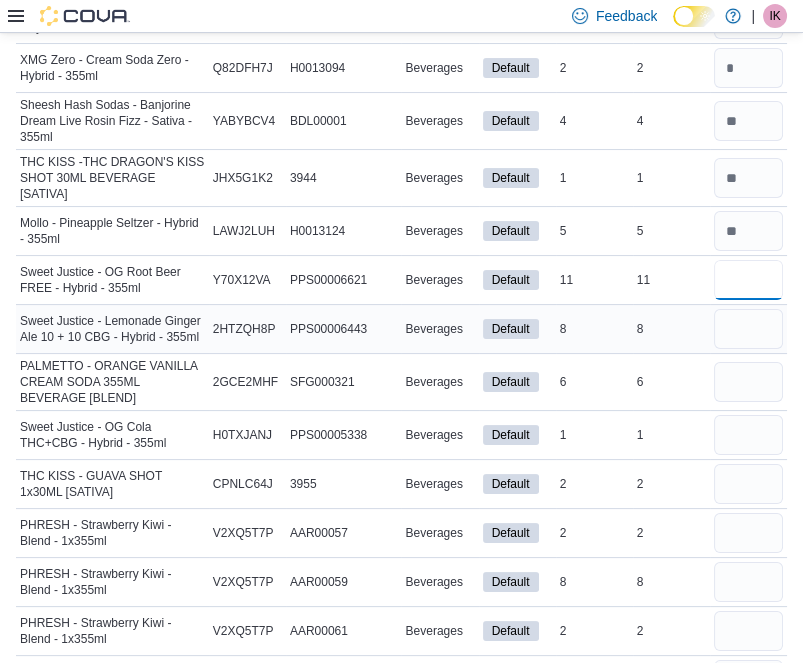 type on "**" 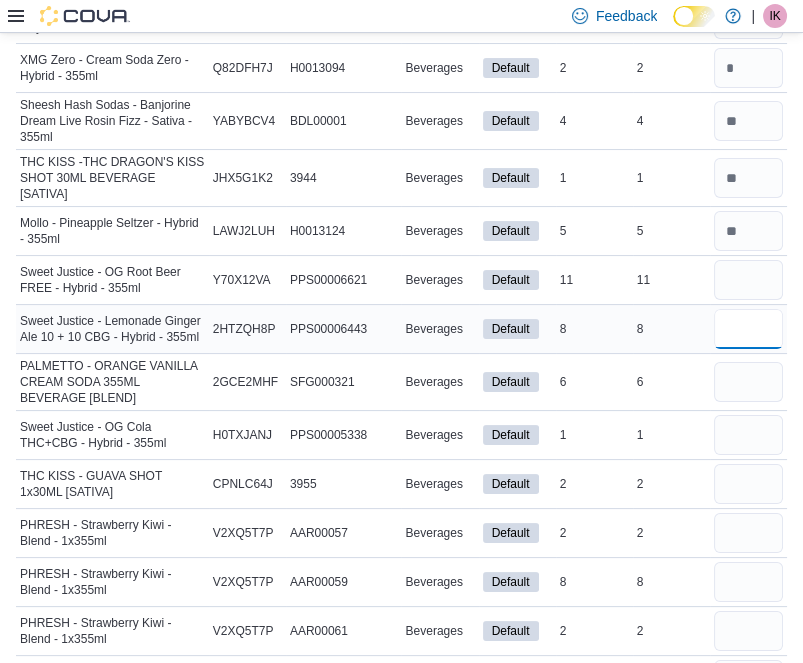 click at bounding box center (748, 329) 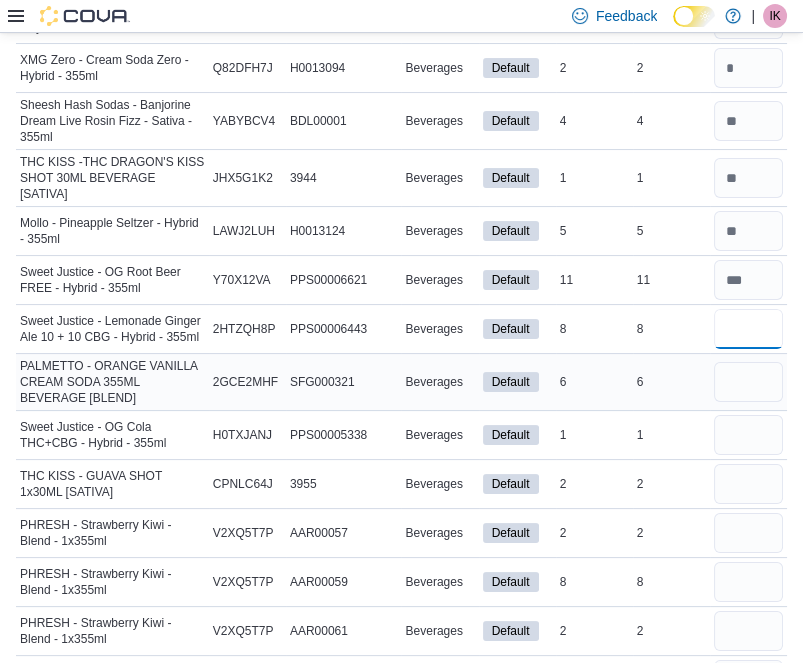 type on "*" 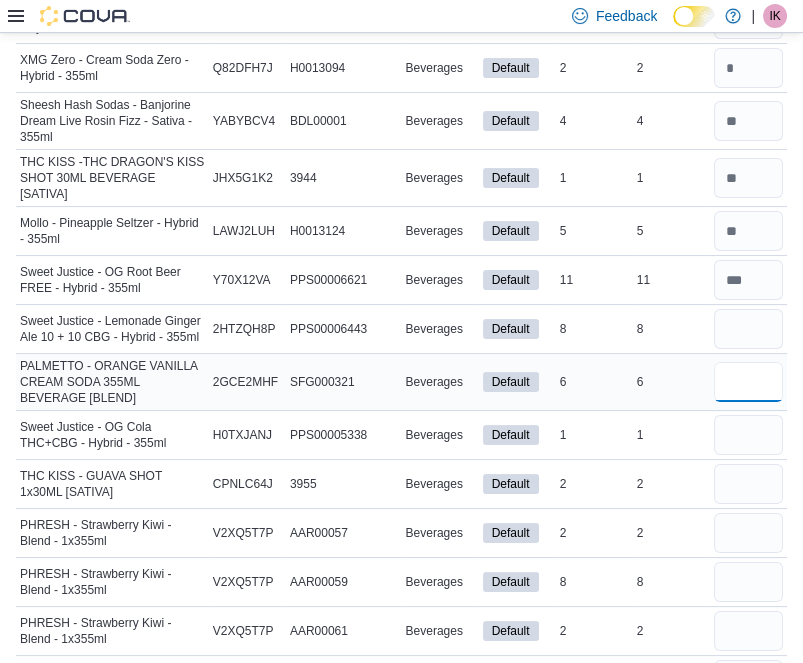 click at bounding box center (748, 382) 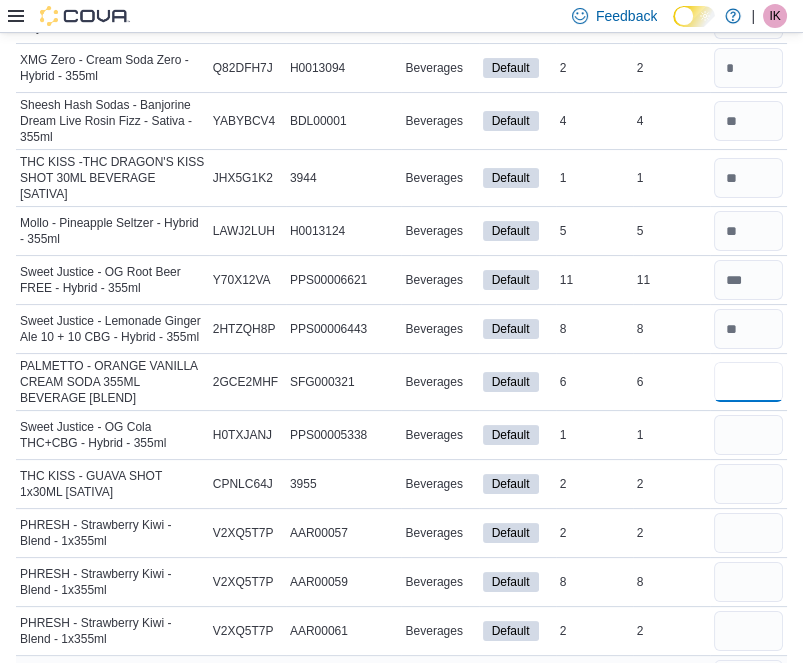 type on "*" 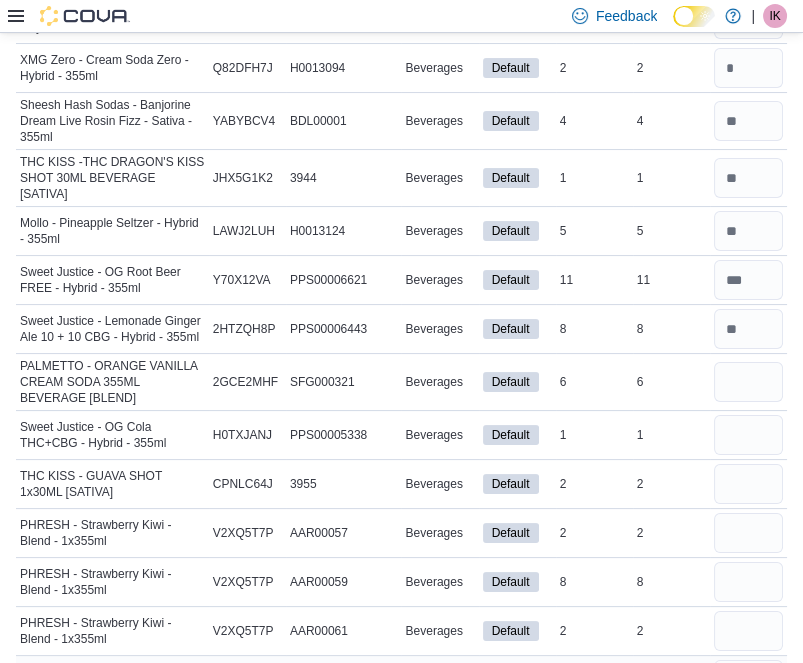 type 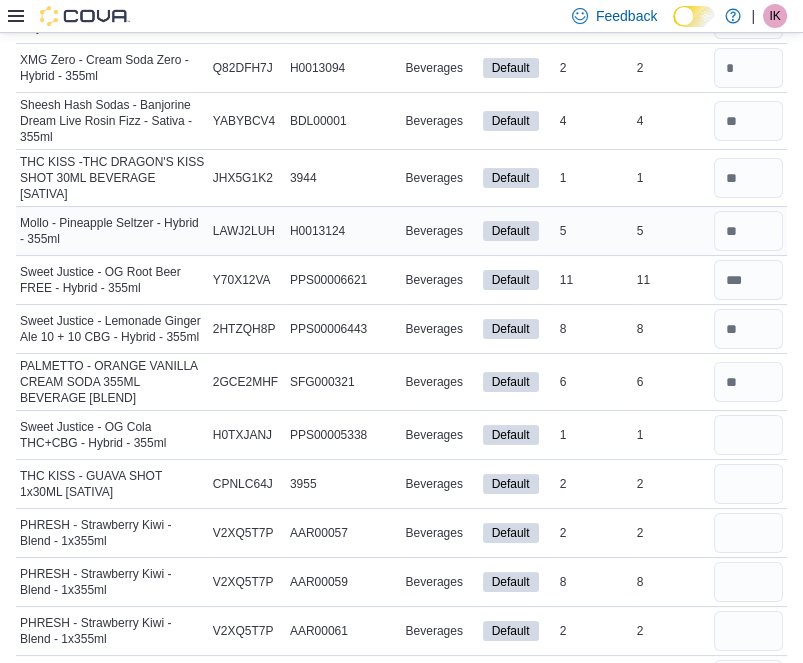 click on "Package Number [PACKAGE_NUMBER]" at bounding box center [344, 231] 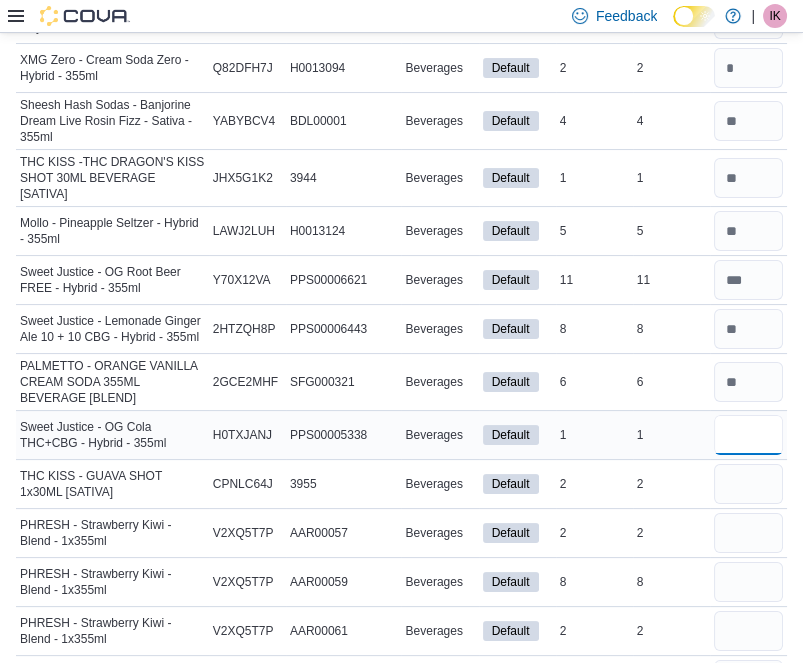 click at bounding box center [748, 435] 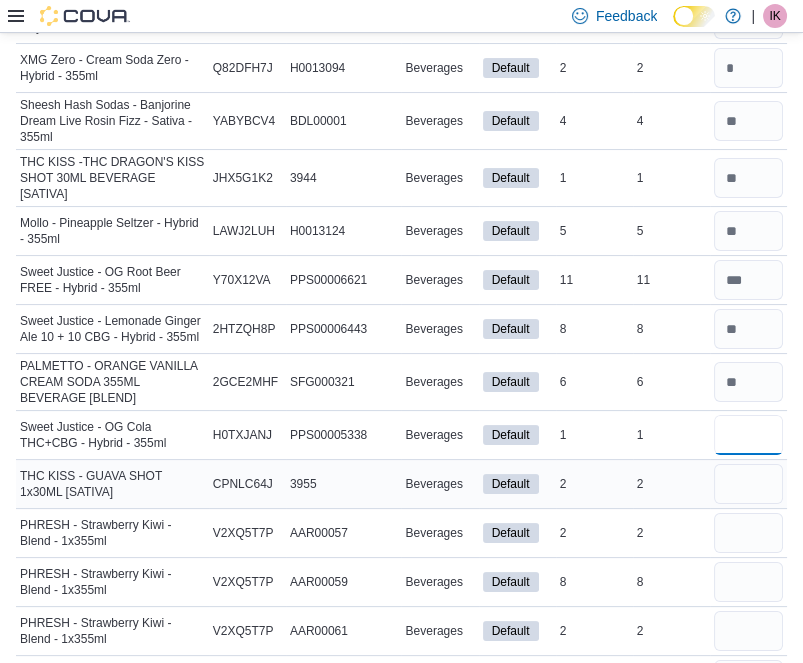 type on "*" 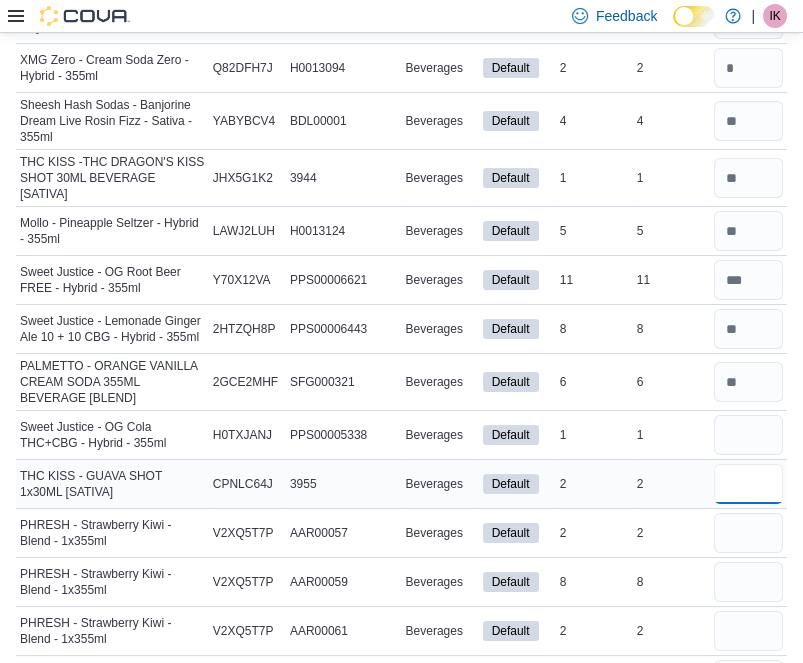 click at bounding box center (748, 484) 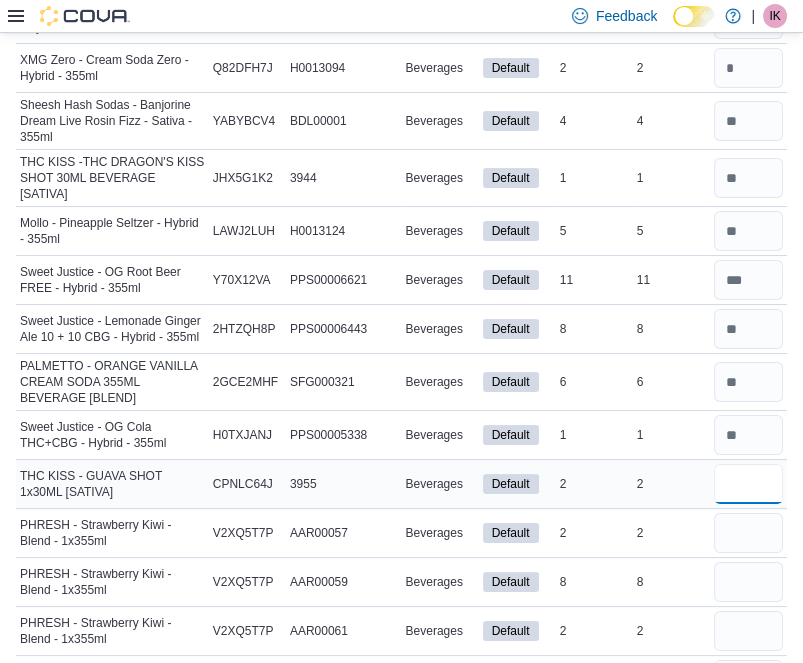 type 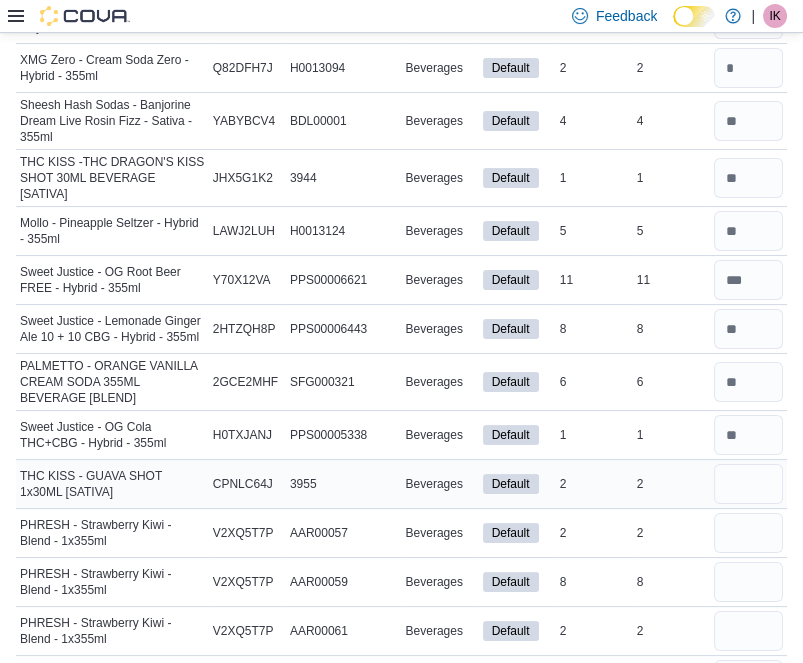 type 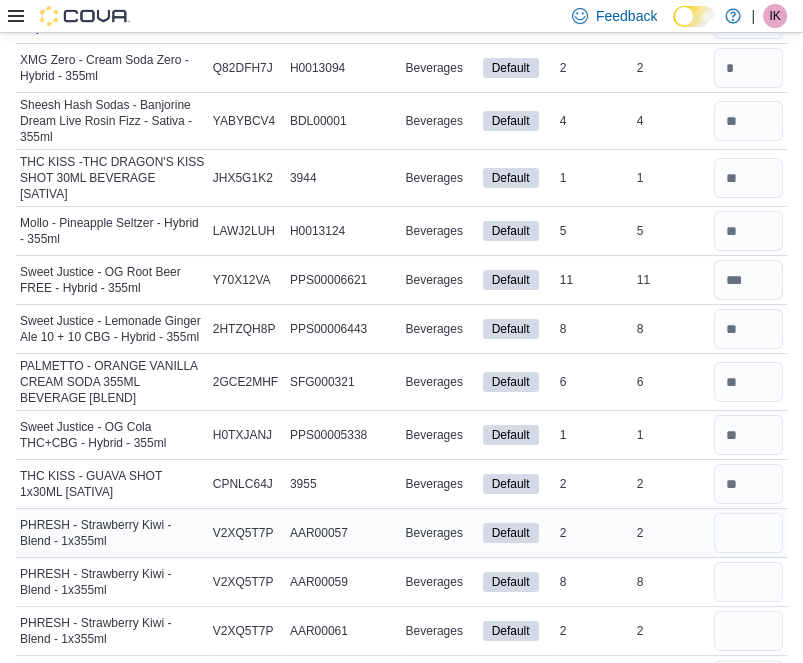 scroll, scrollTop: 418, scrollLeft: 0, axis: vertical 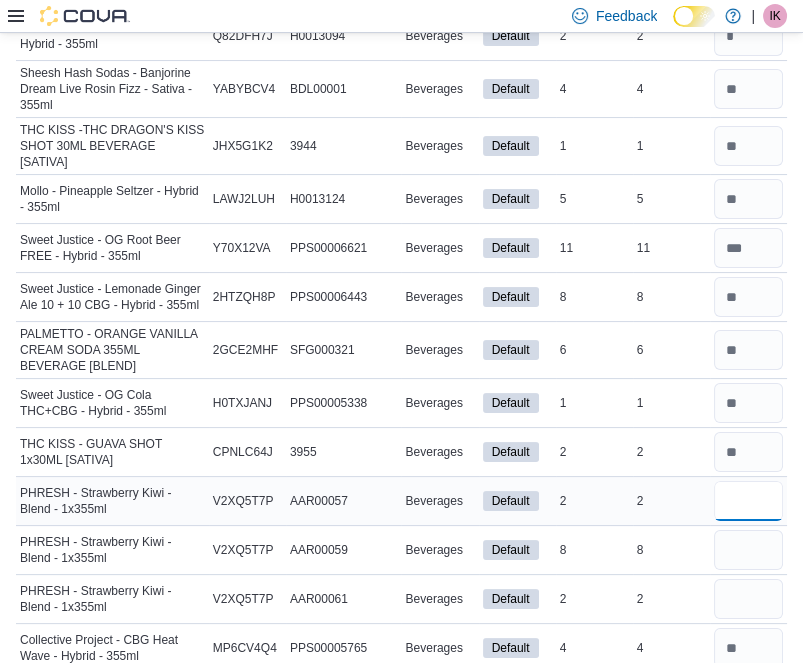 click at bounding box center [748, 501] 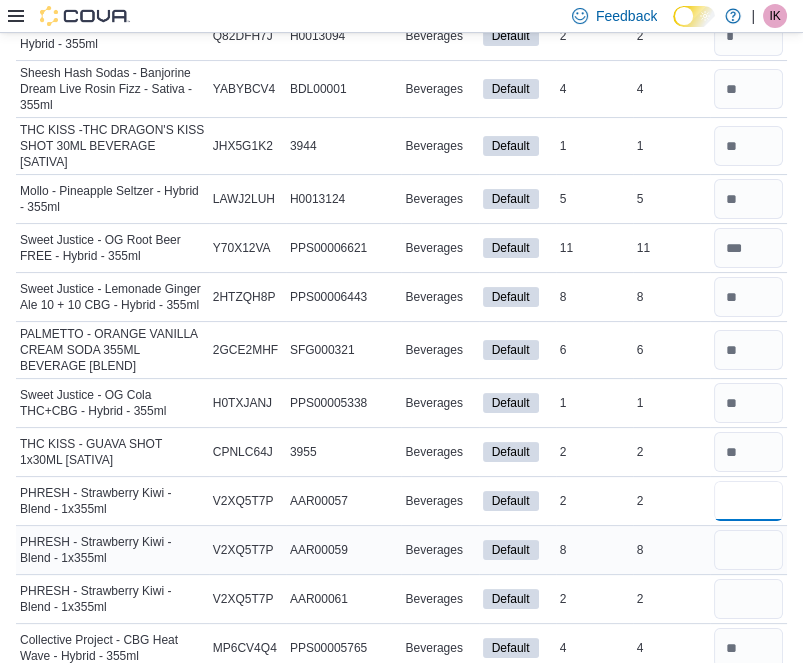 type on "*" 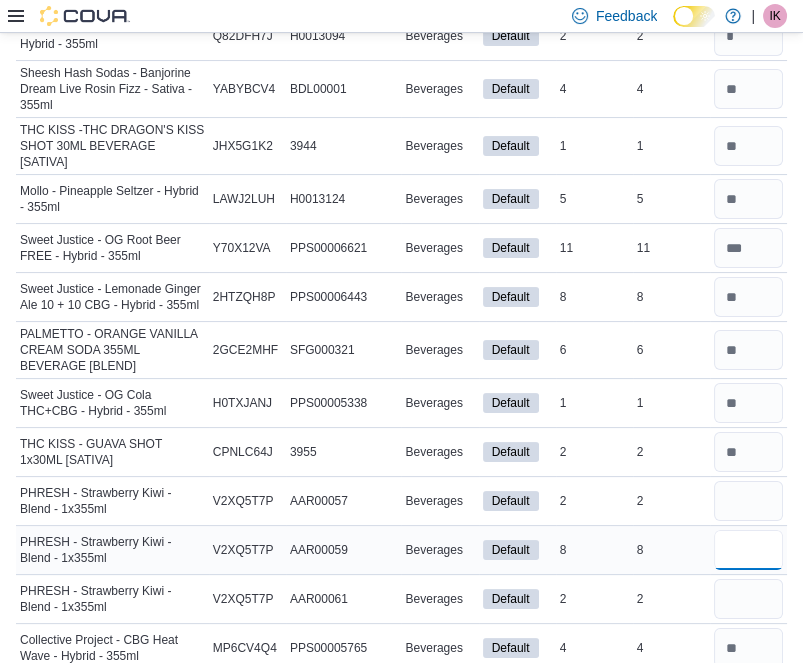 click at bounding box center (748, 550) 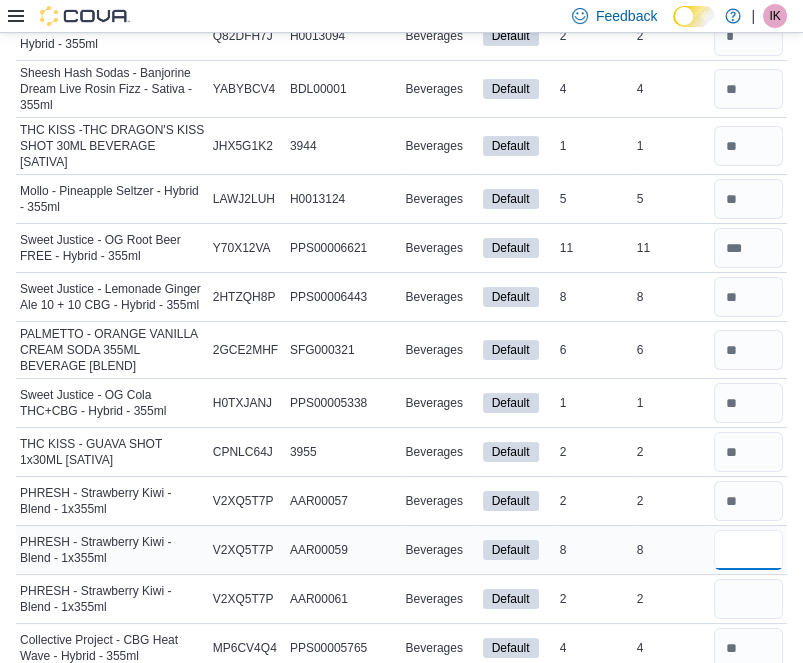 type on "*" 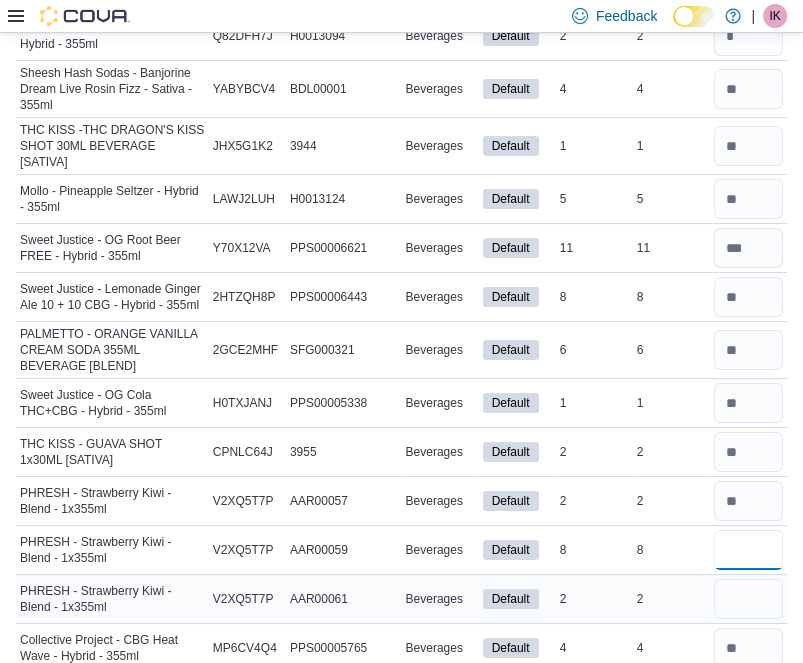 type on "*" 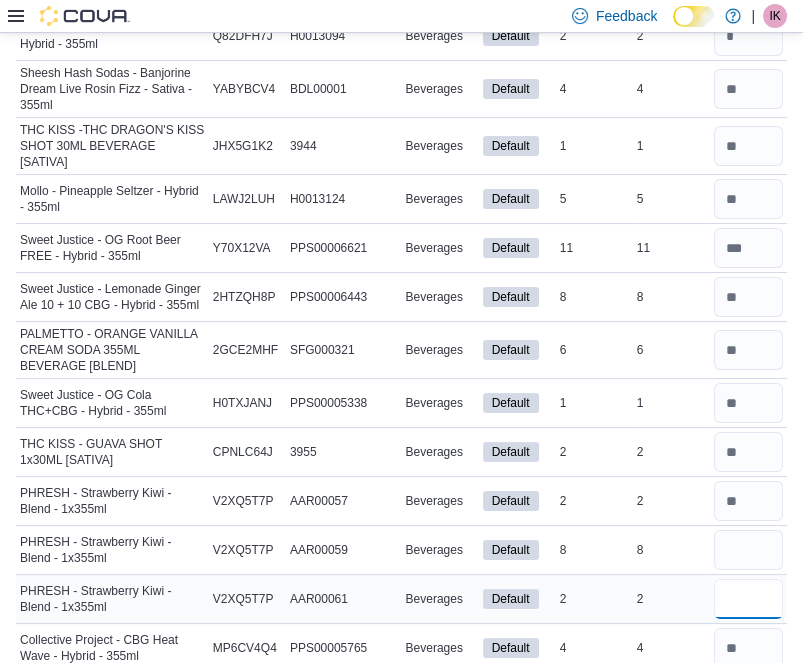 click at bounding box center [748, 599] 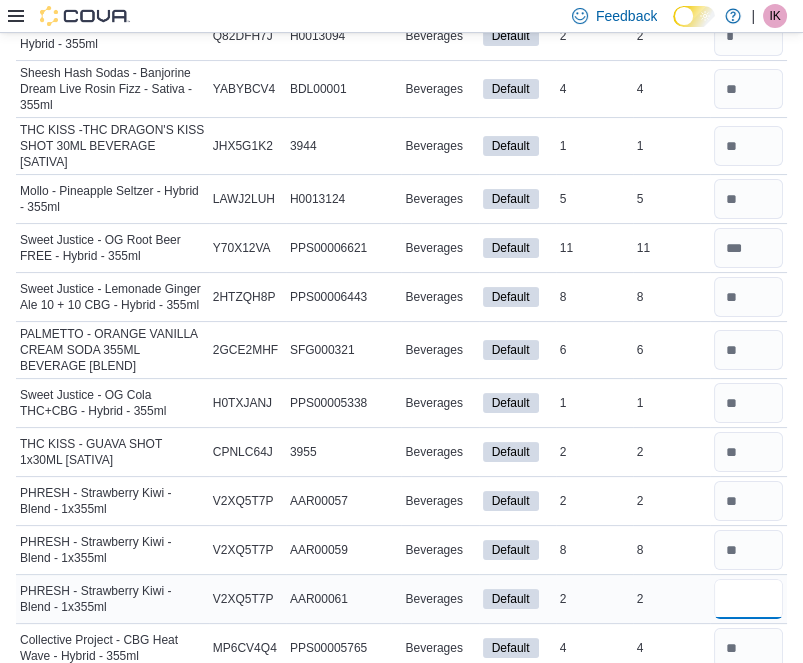 type on "*" 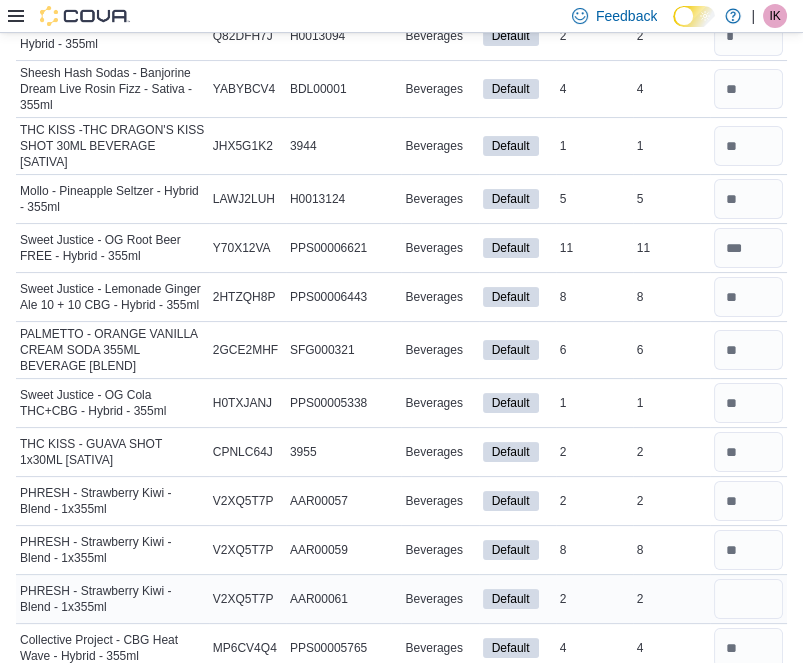 type 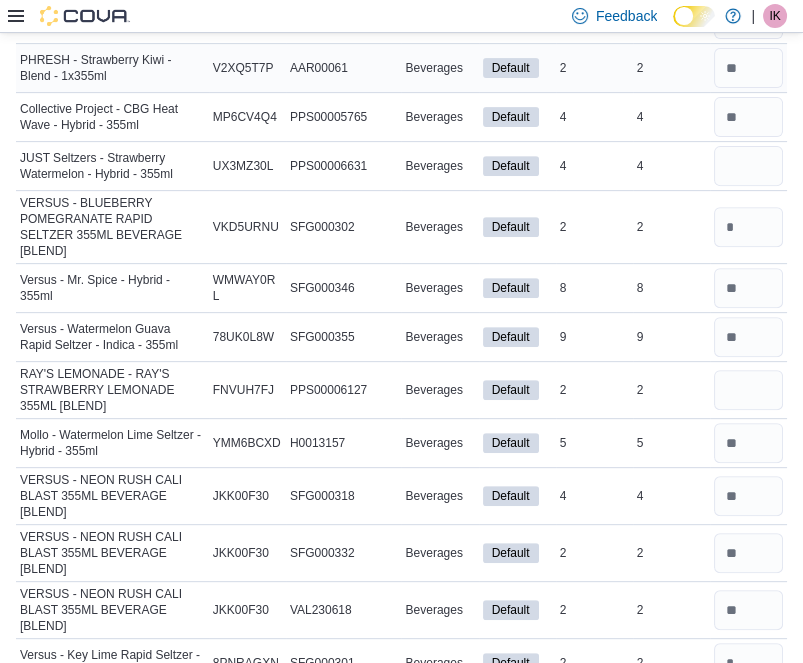 scroll, scrollTop: 983, scrollLeft: 0, axis: vertical 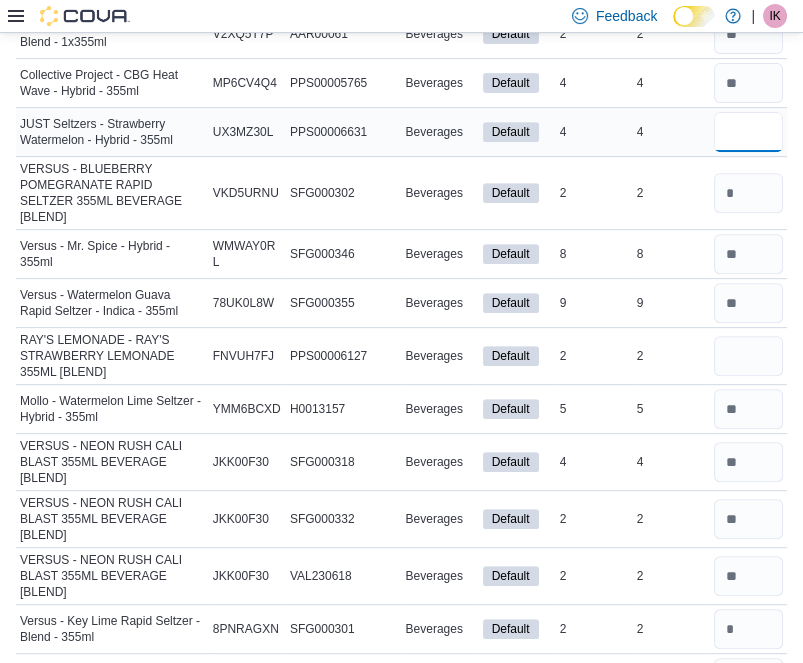 click at bounding box center (748, 132) 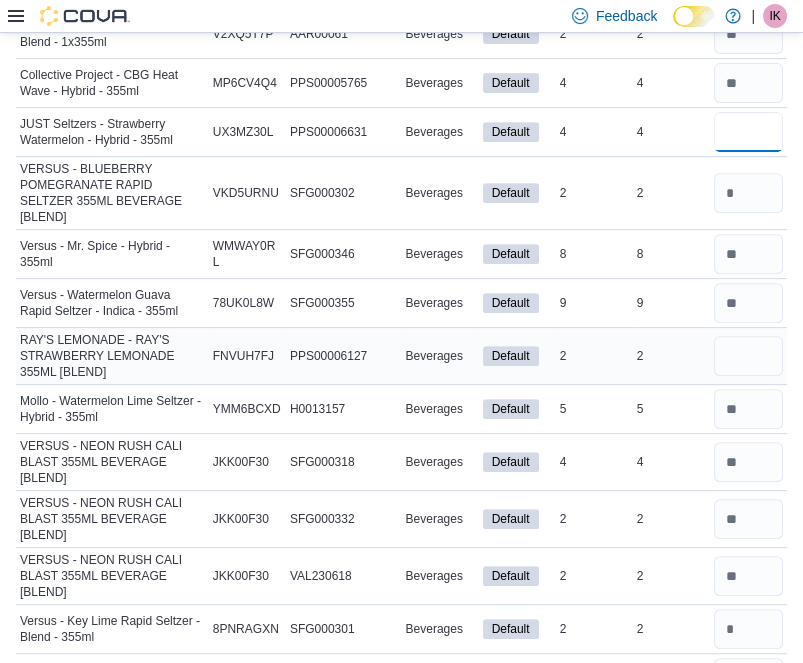 type on "*" 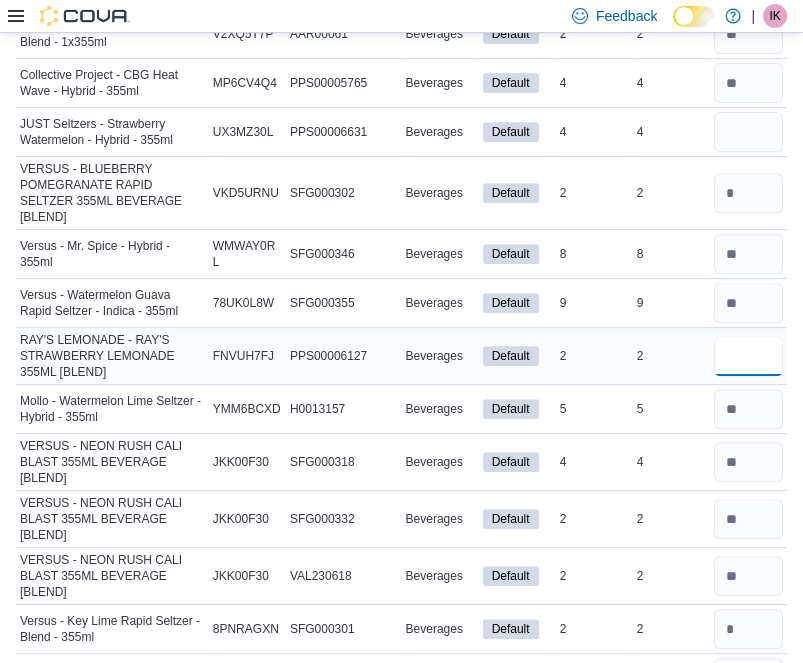 click at bounding box center [748, 356] 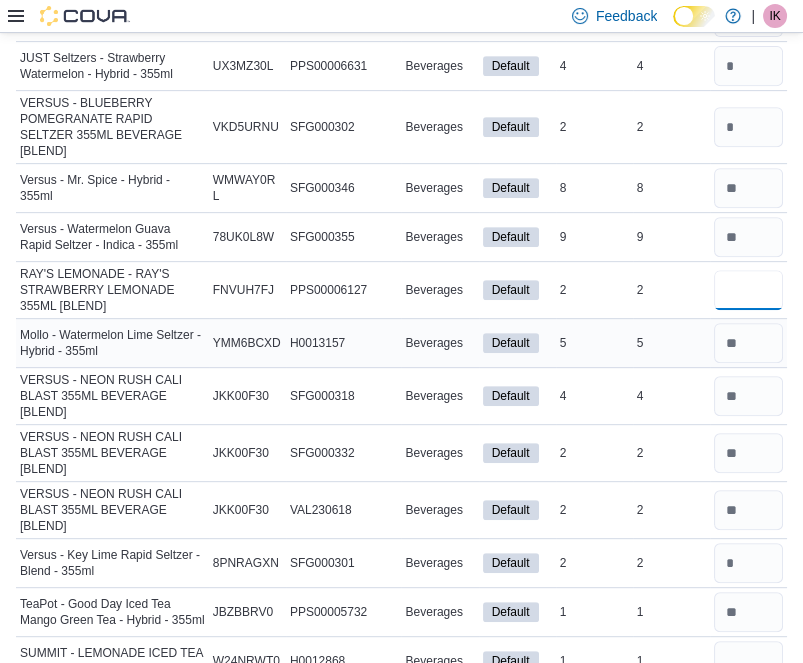 scroll, scrollTop: 1185, scrollLeft: 0, axis: vertical 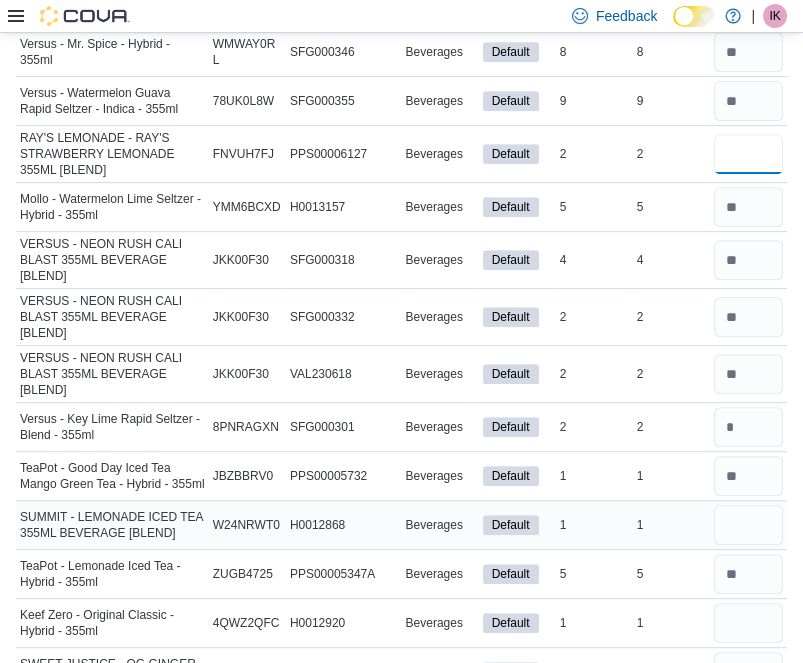 type on "*" 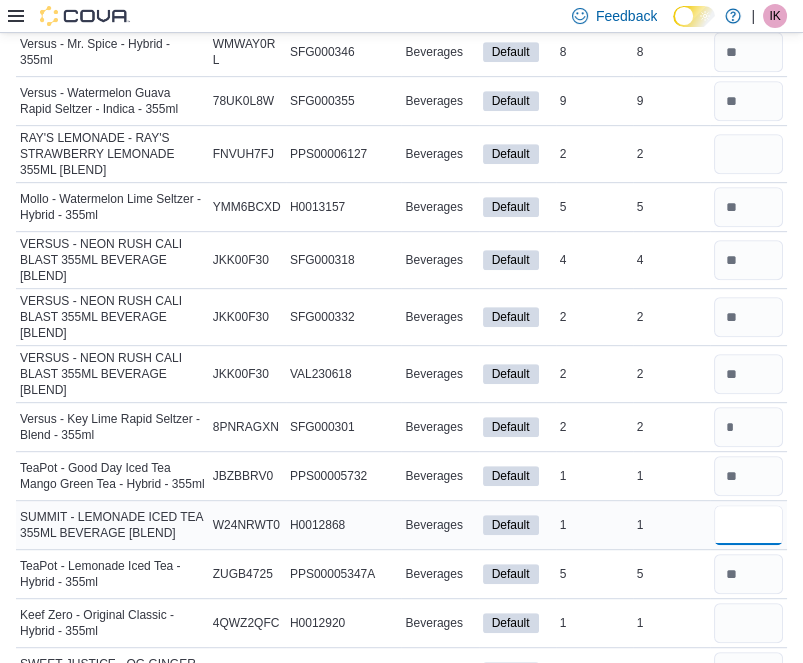 click at bounding box center (748, 525) 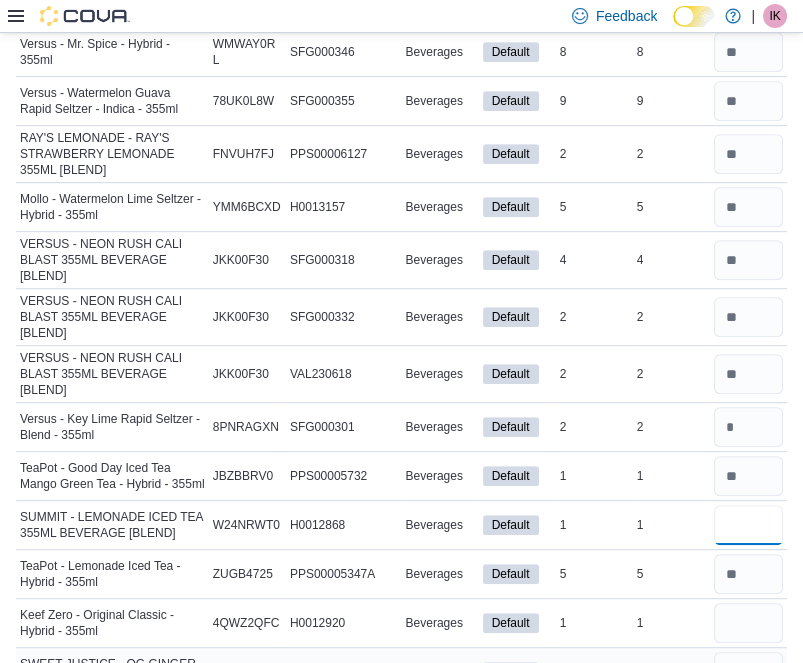 type on "*" 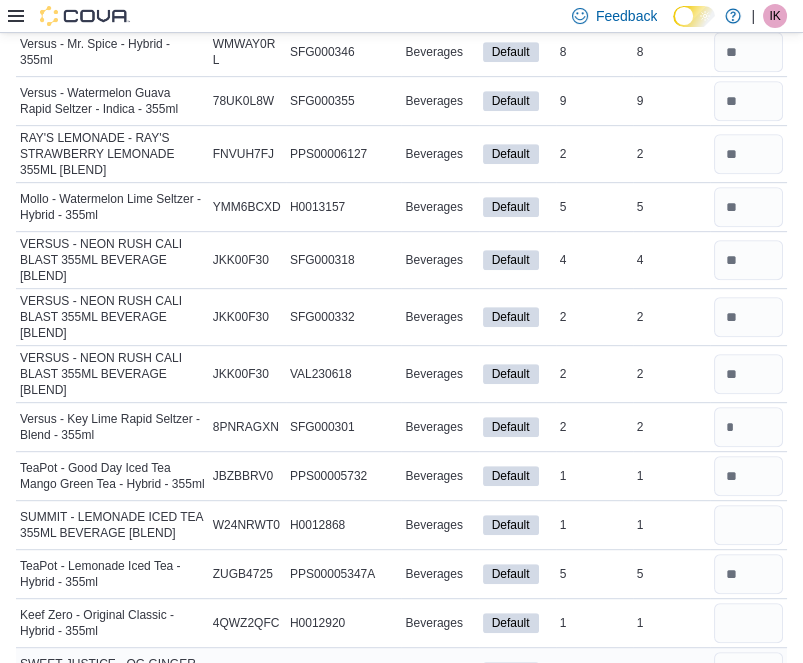 type 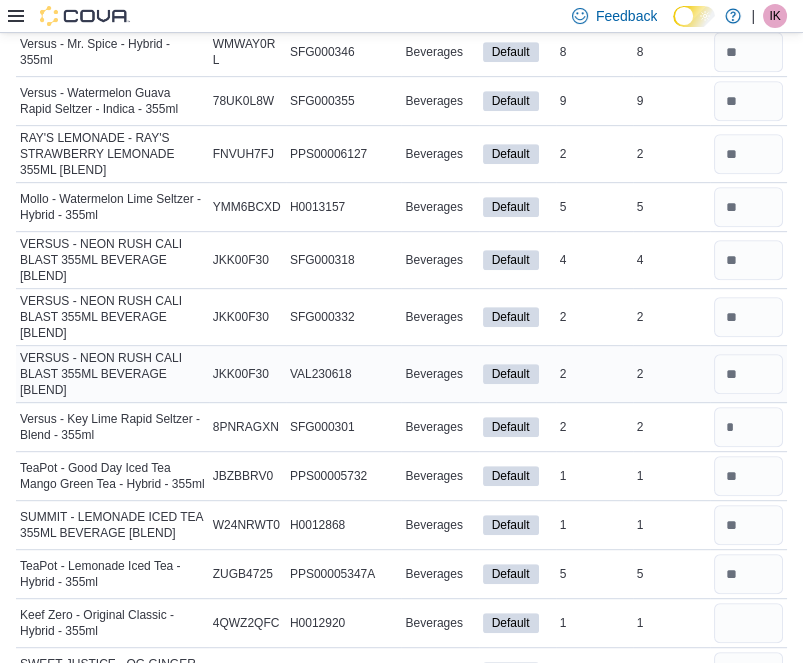 click on "In Stock 2" at bounding box center (594, 374) 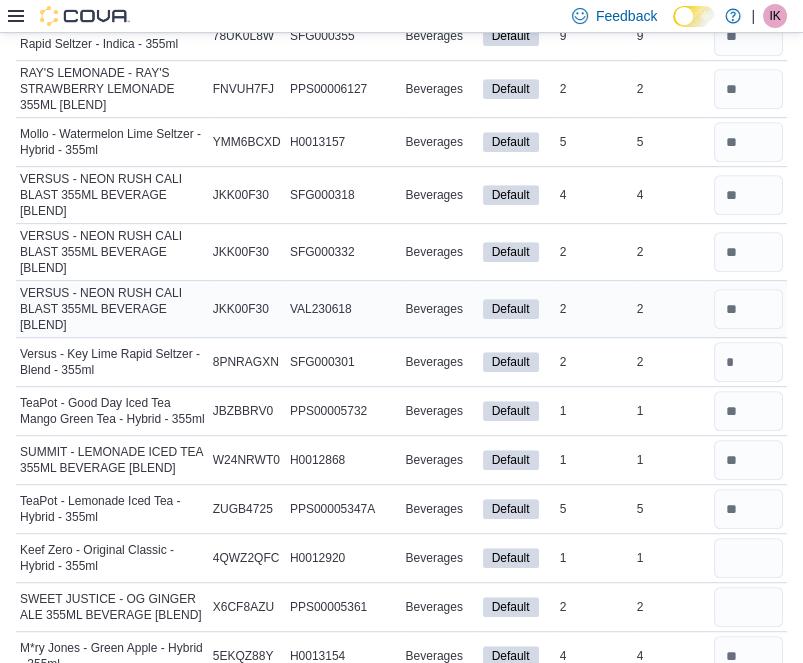 scroll, scrollTop: 1257, scrollLeft: 0, axis: vertical 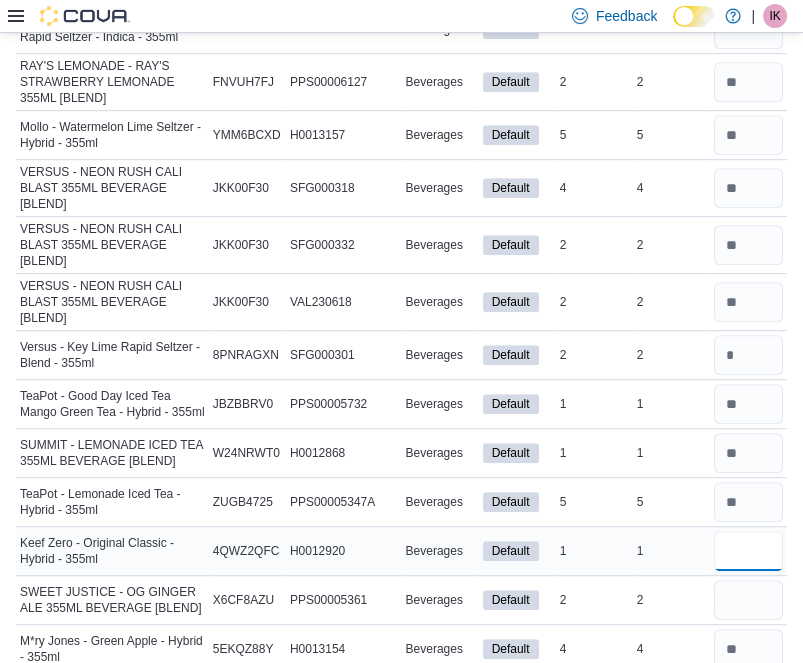 click at bounding box center (748, 551) 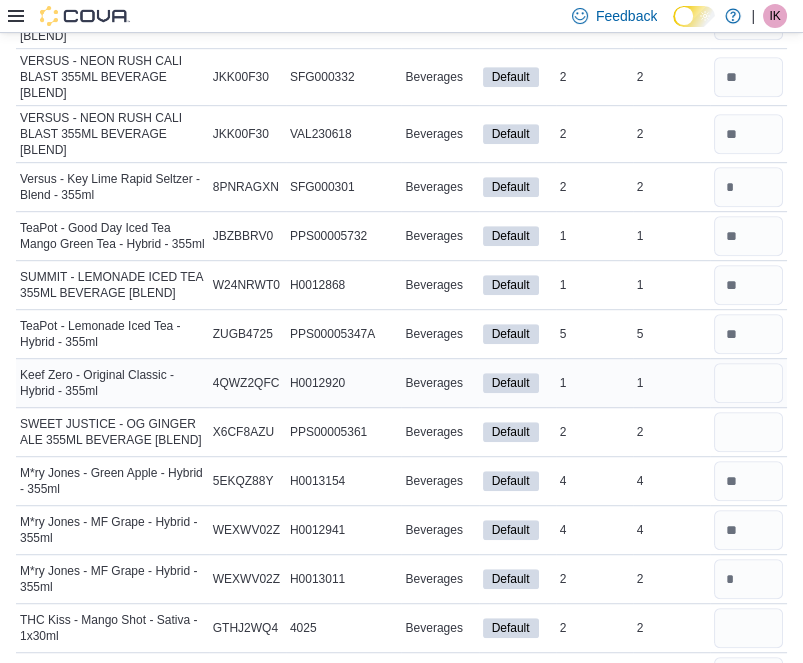 scroll, scrollTop: 1488, scrollLeft: 0, axis: vertical 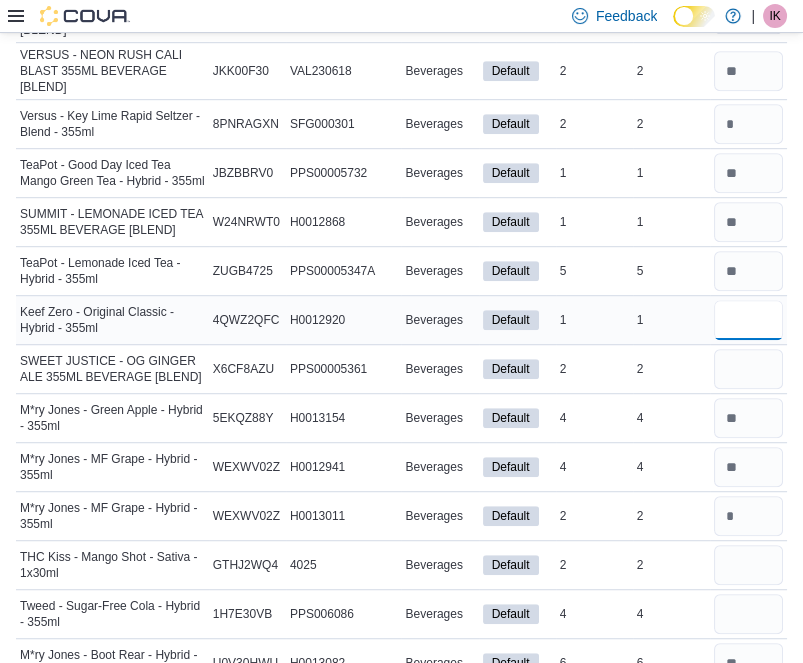 click at bounding box center [748, 320] 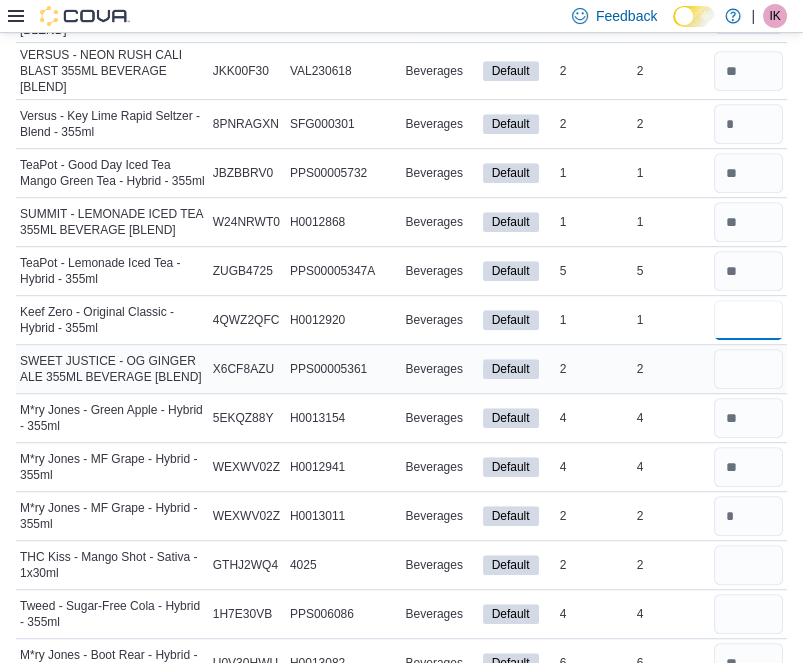 type on "*" 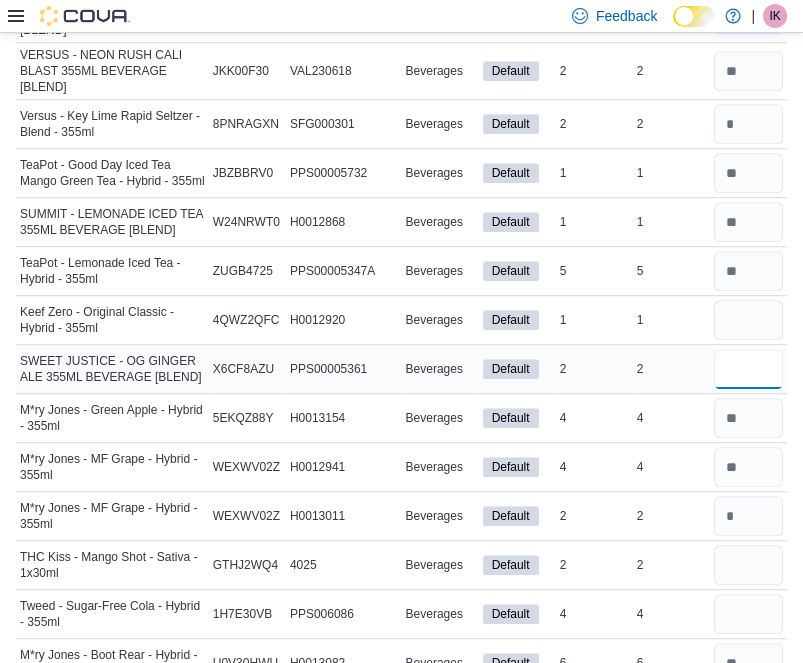 click at bounding box center [748, 369] 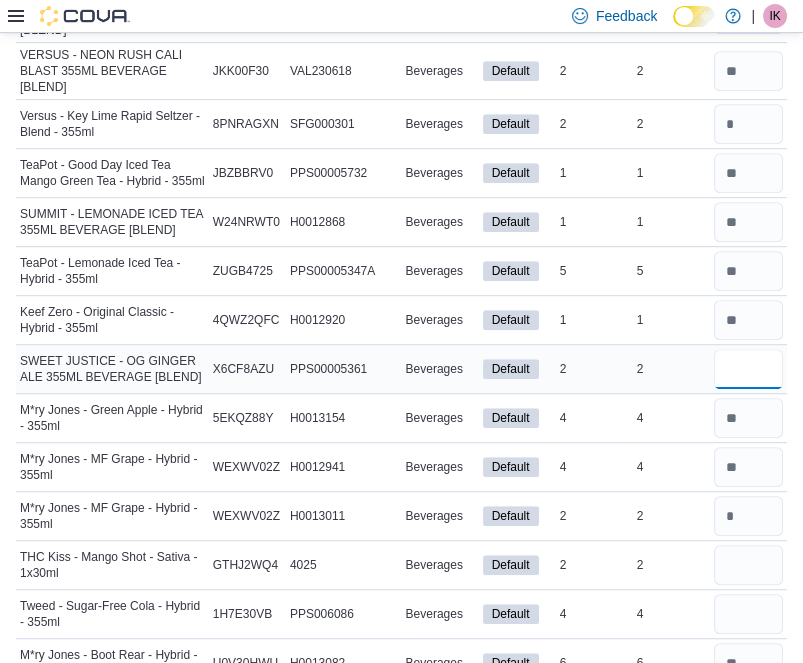 click at bounding box center [748, 369] 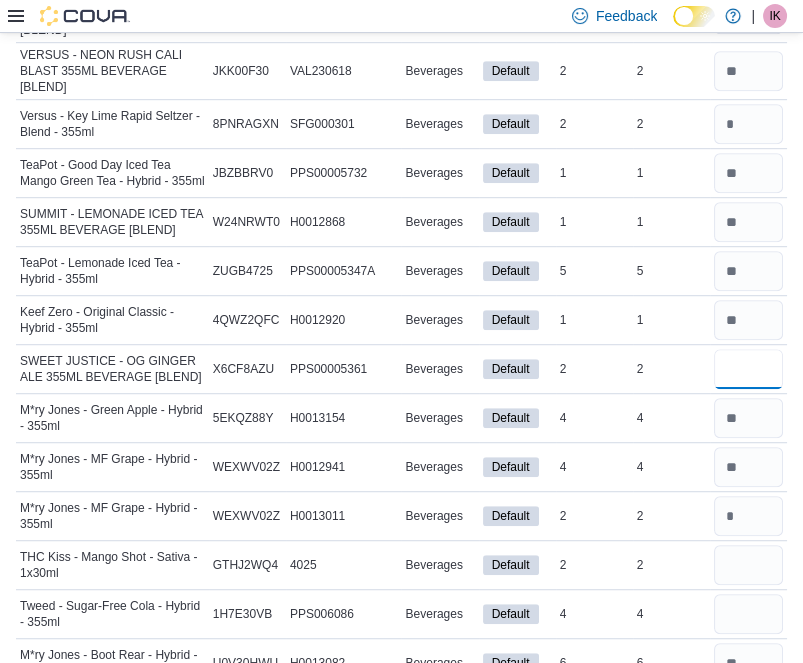 type on "*" 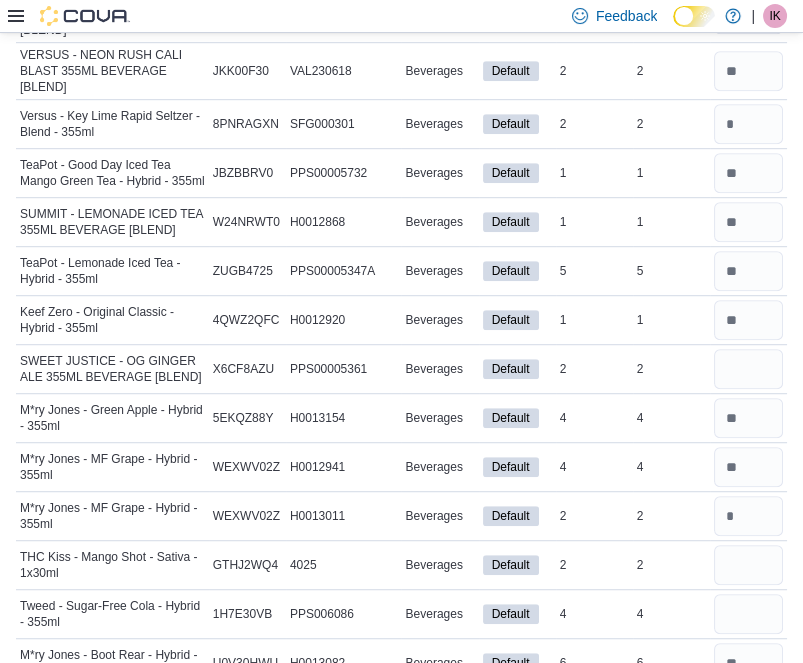 type 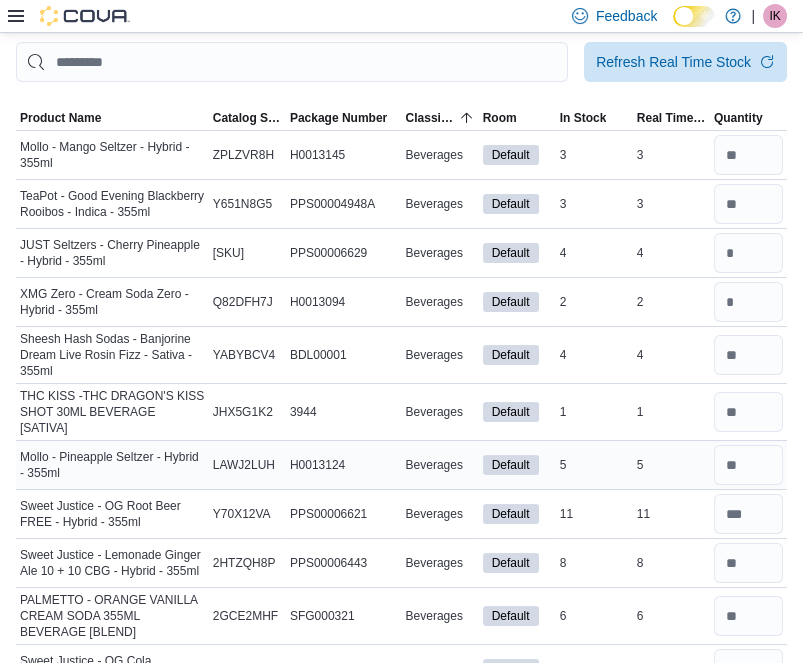 scroll, scrollTop: 0, scrollLeft: 0, axis: both 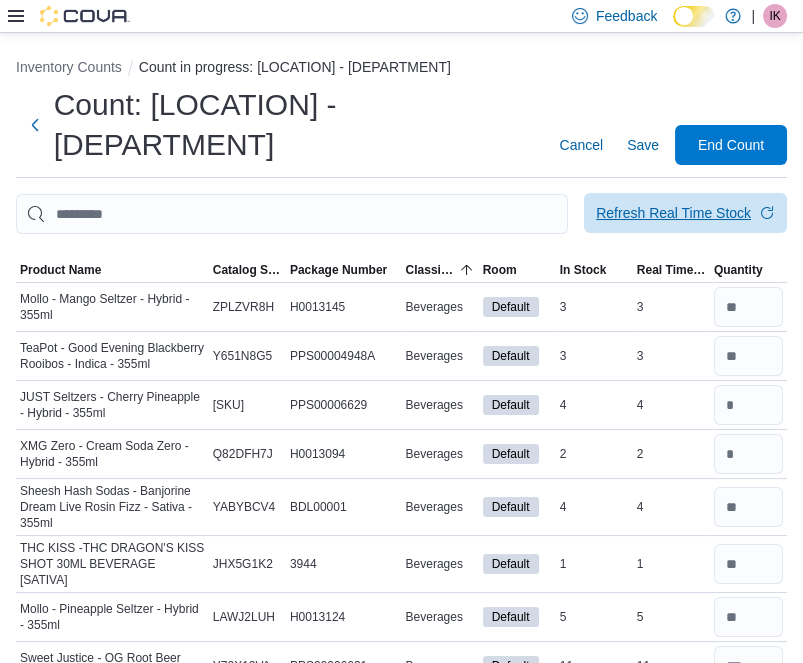click on "Refresh Real Time Stock" at bounding box center [685, 213] 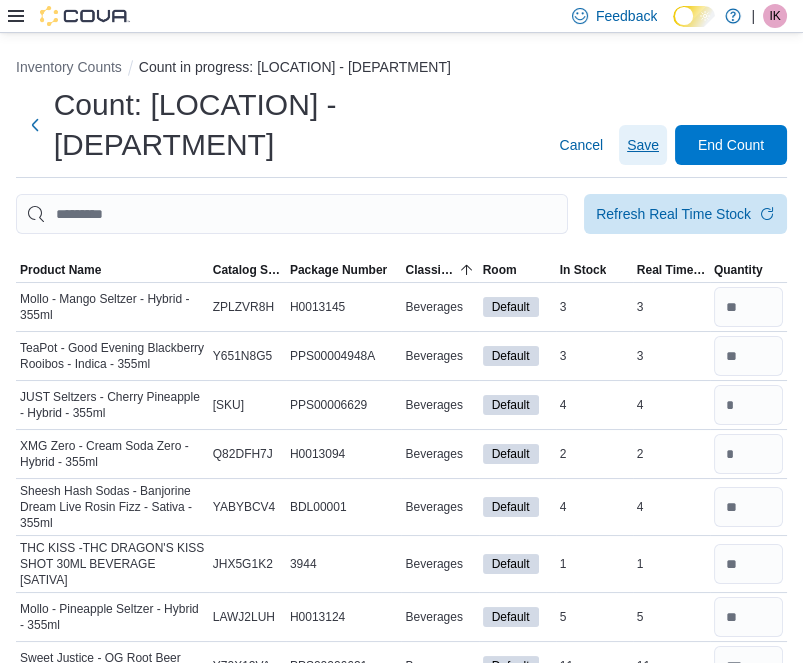 click on "Save" at bounding box center (643, 145) 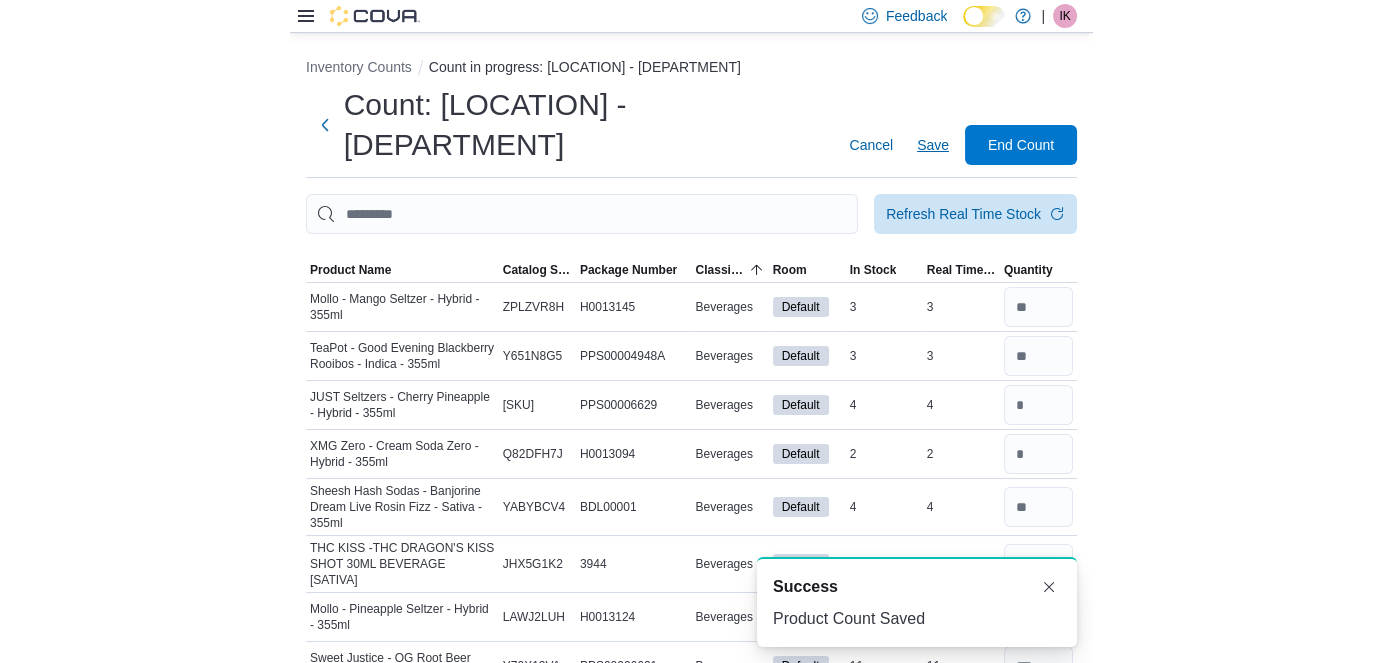 scroll, scrollTop: 0, scrollLeft: 0, axis: both 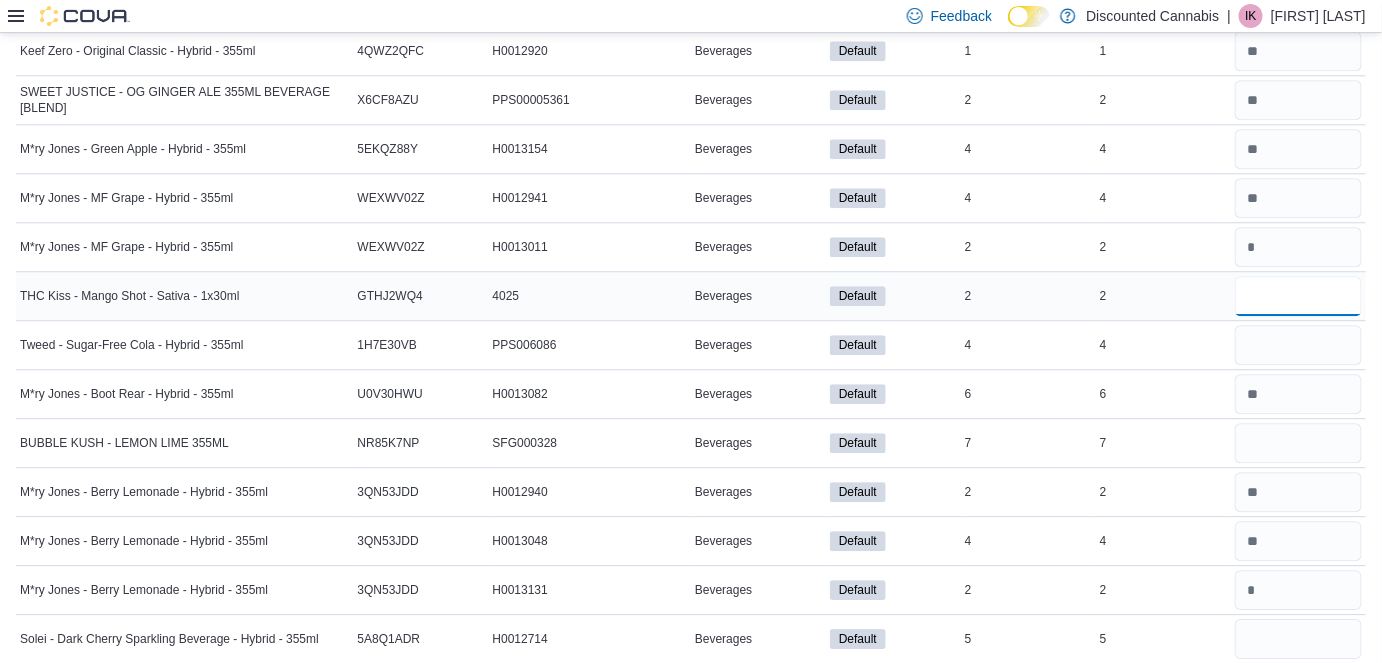 click at bounding box center [1298, 296] 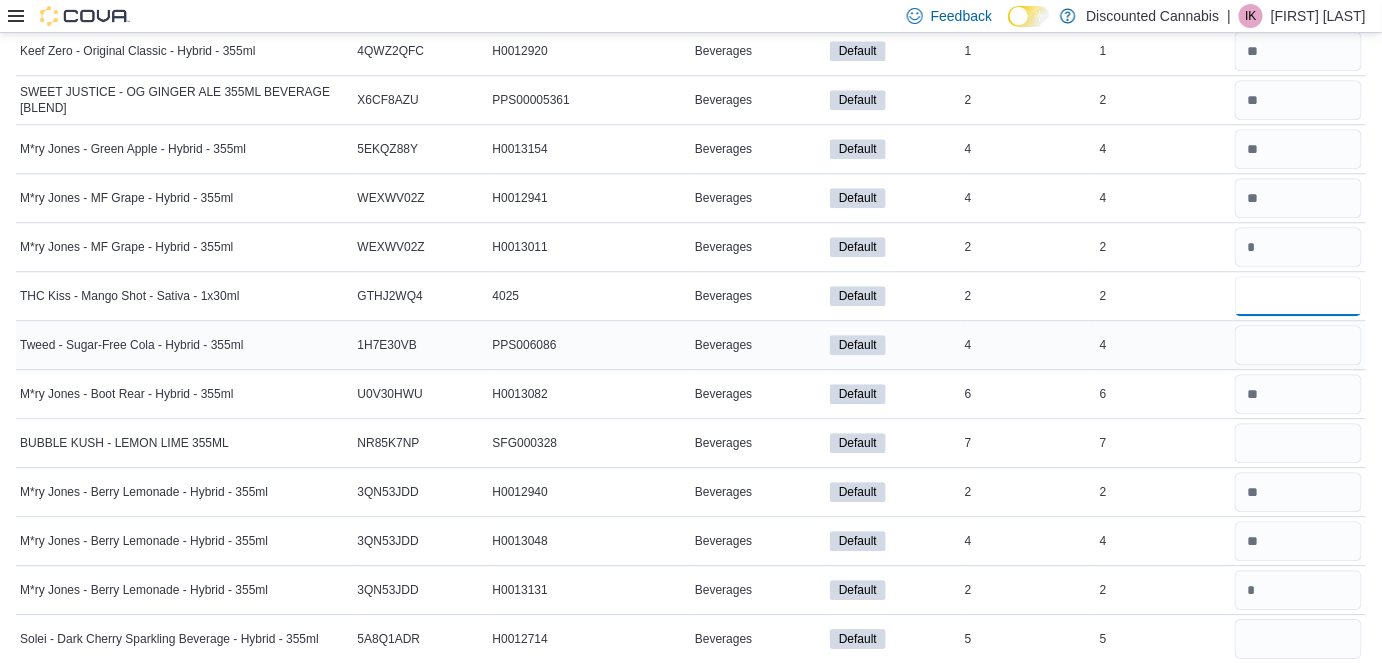 type on "*" 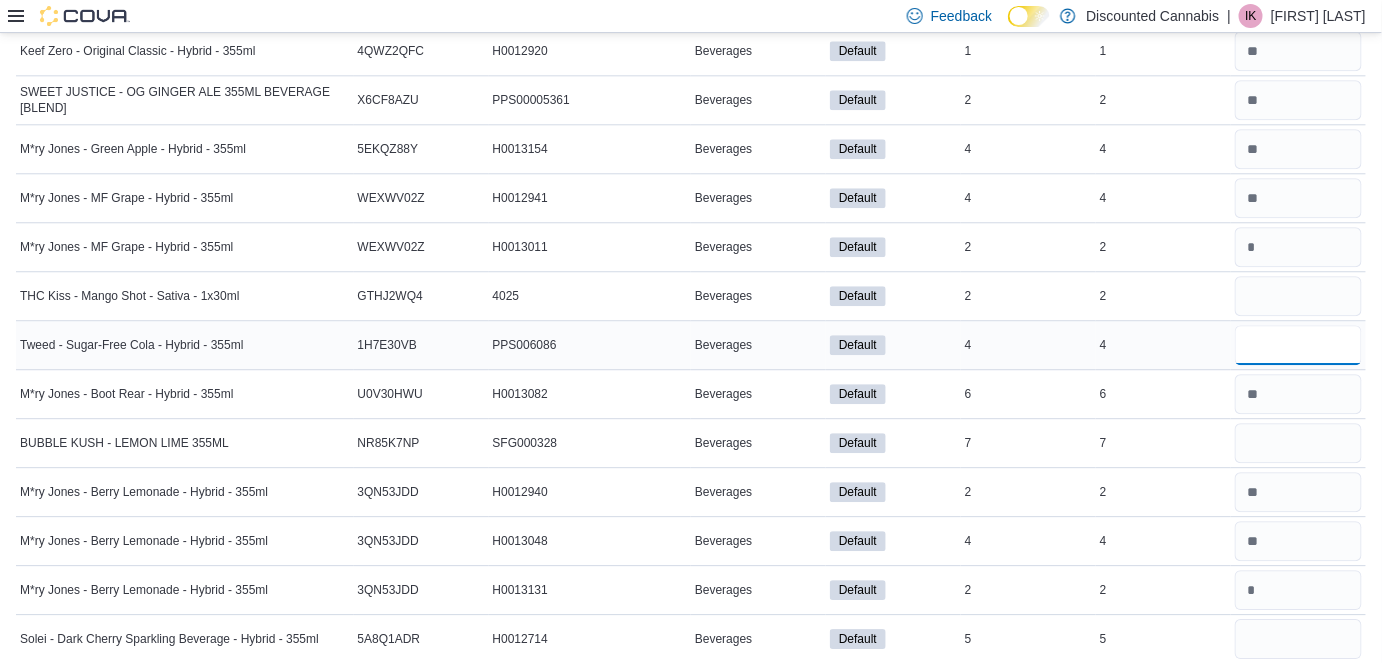 click at bounding box center [1298, 345] 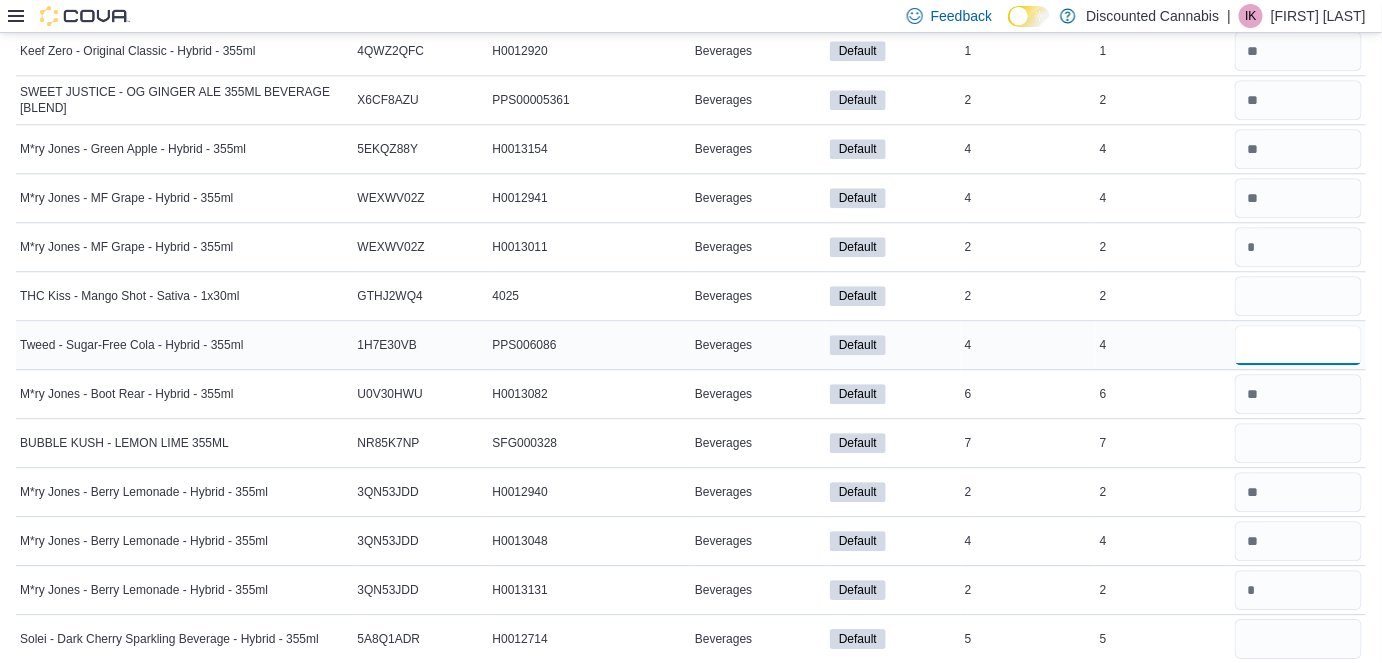 type 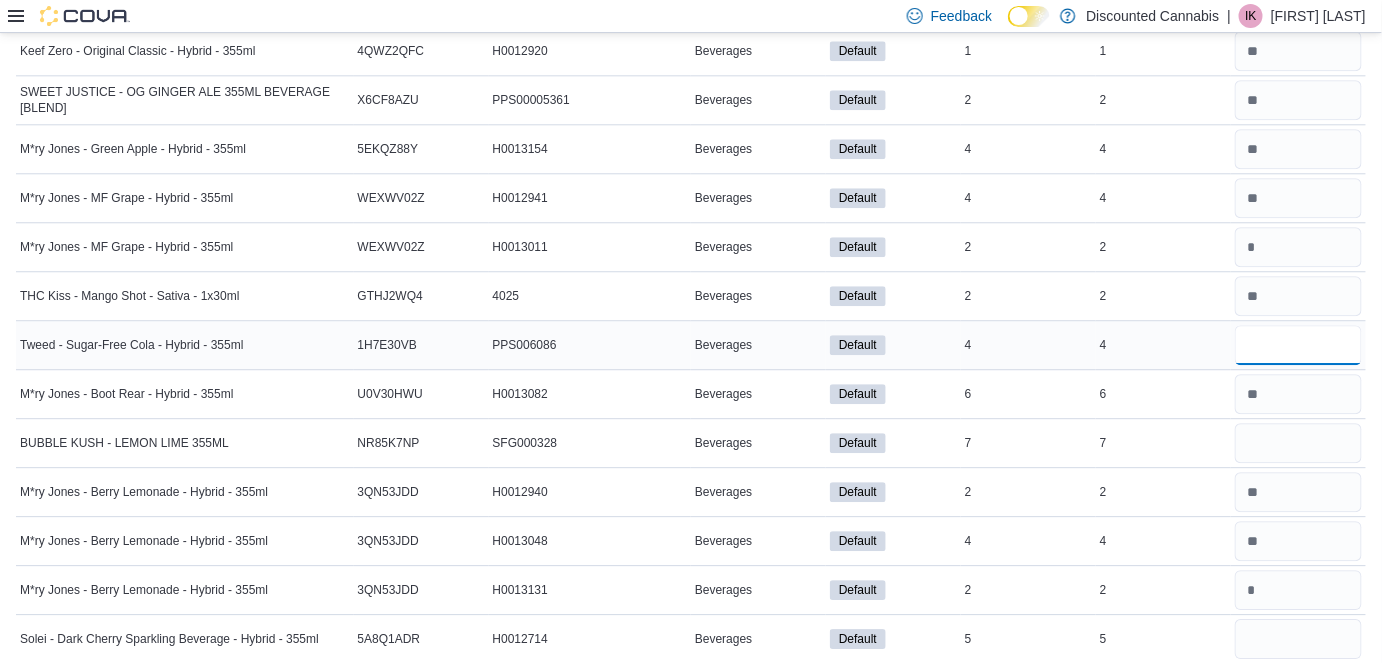 type on "*" 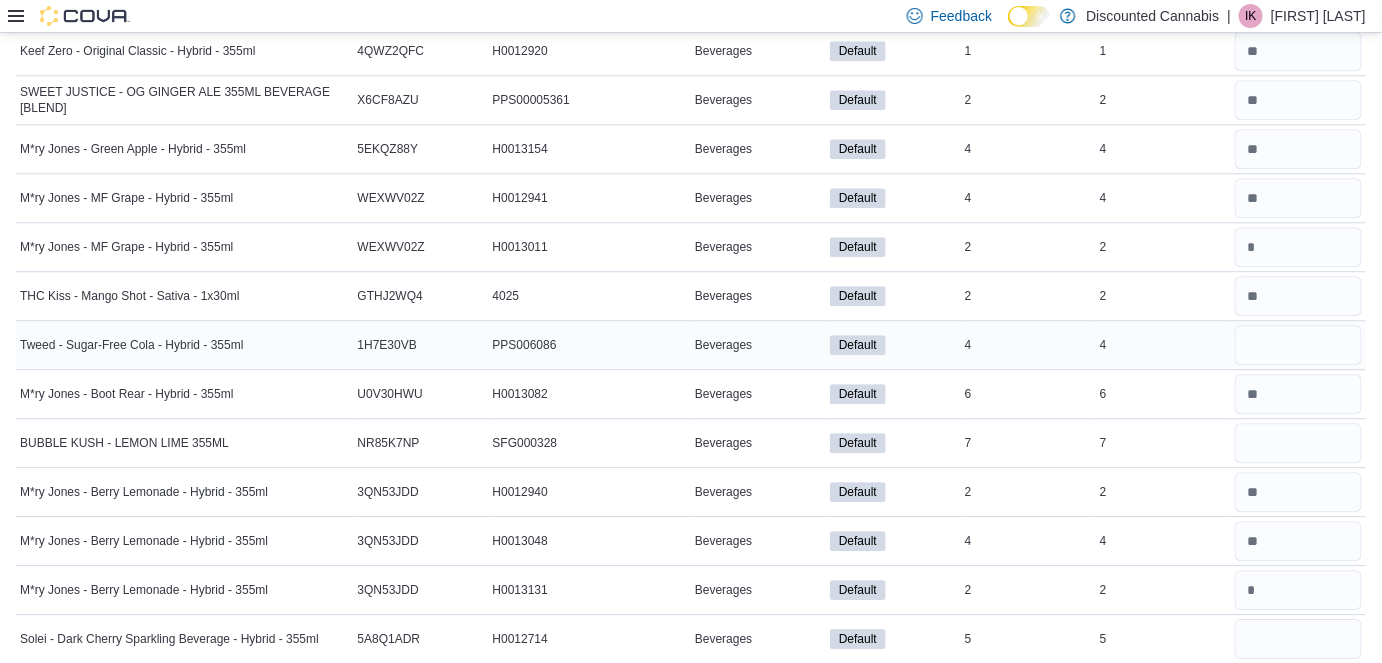 type 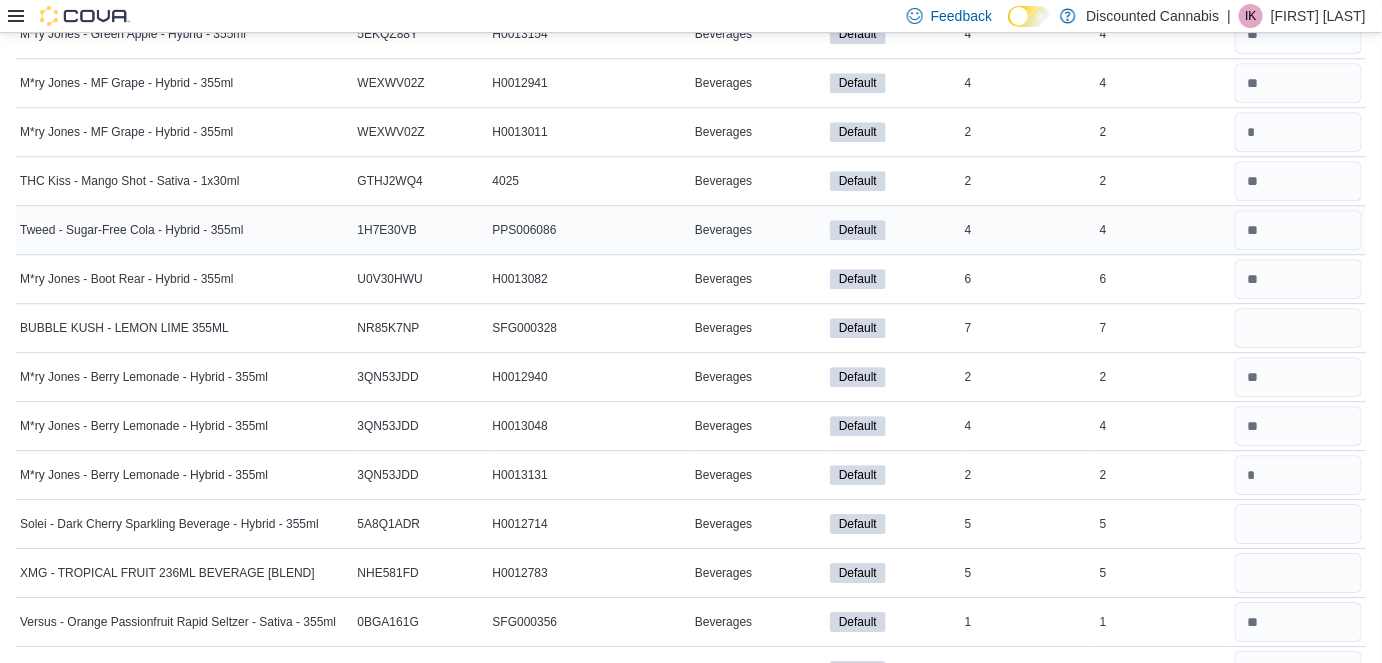 scroll, scrollTop: 1753, scrollLeft: 0, axis: vertical 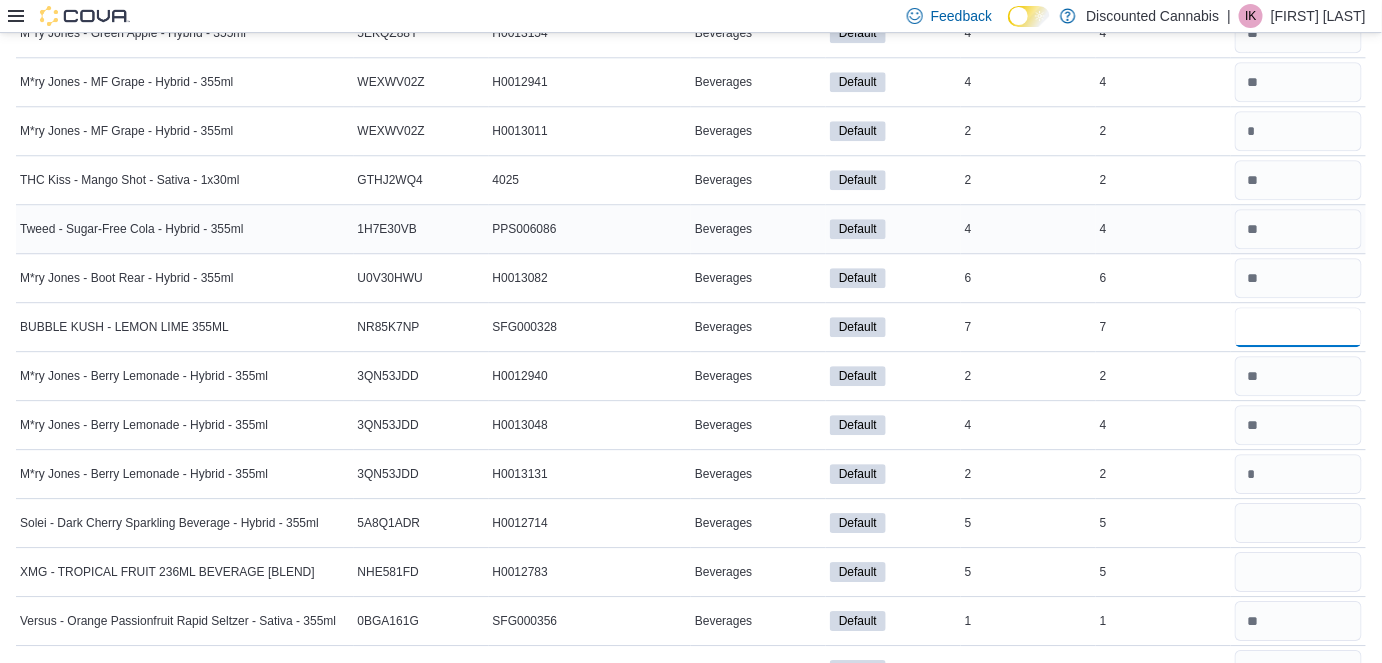 click at bounding box center [1298, 327] 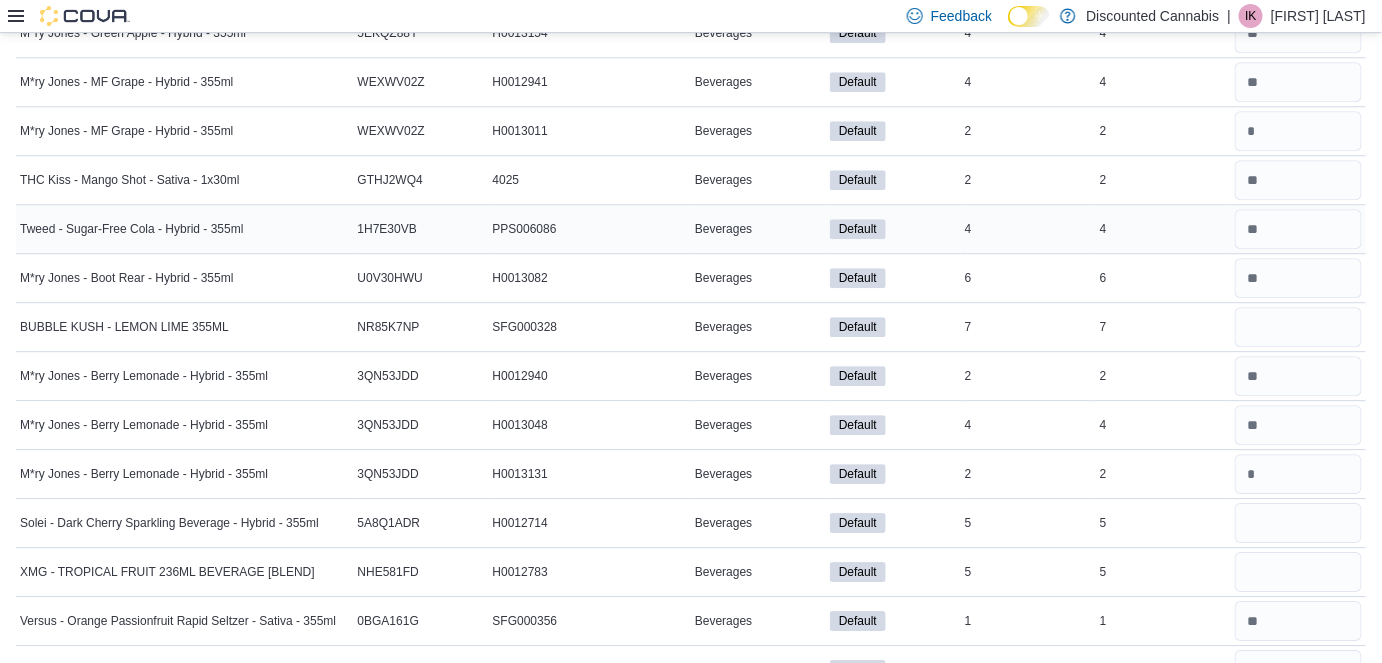 type 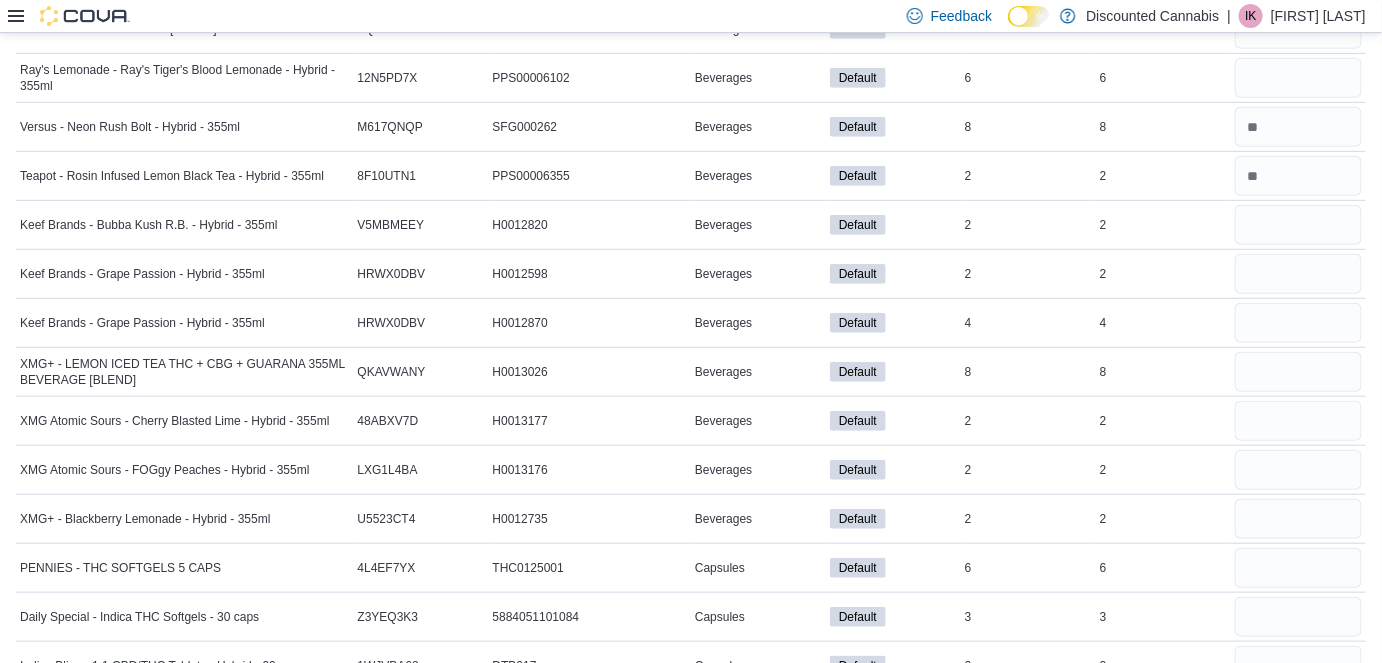 scroll, scrollTop: 2957, scrollLeft: 0, axis: vertical 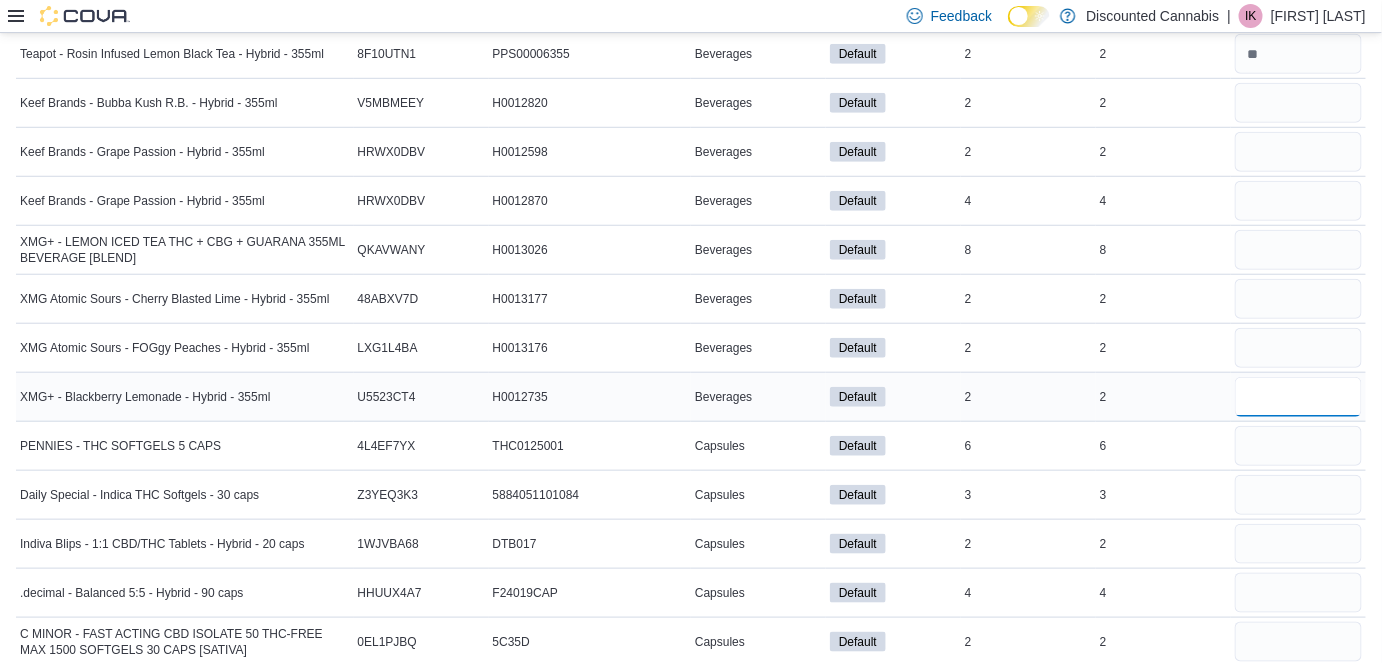 click at bounding box center [1298, 397] 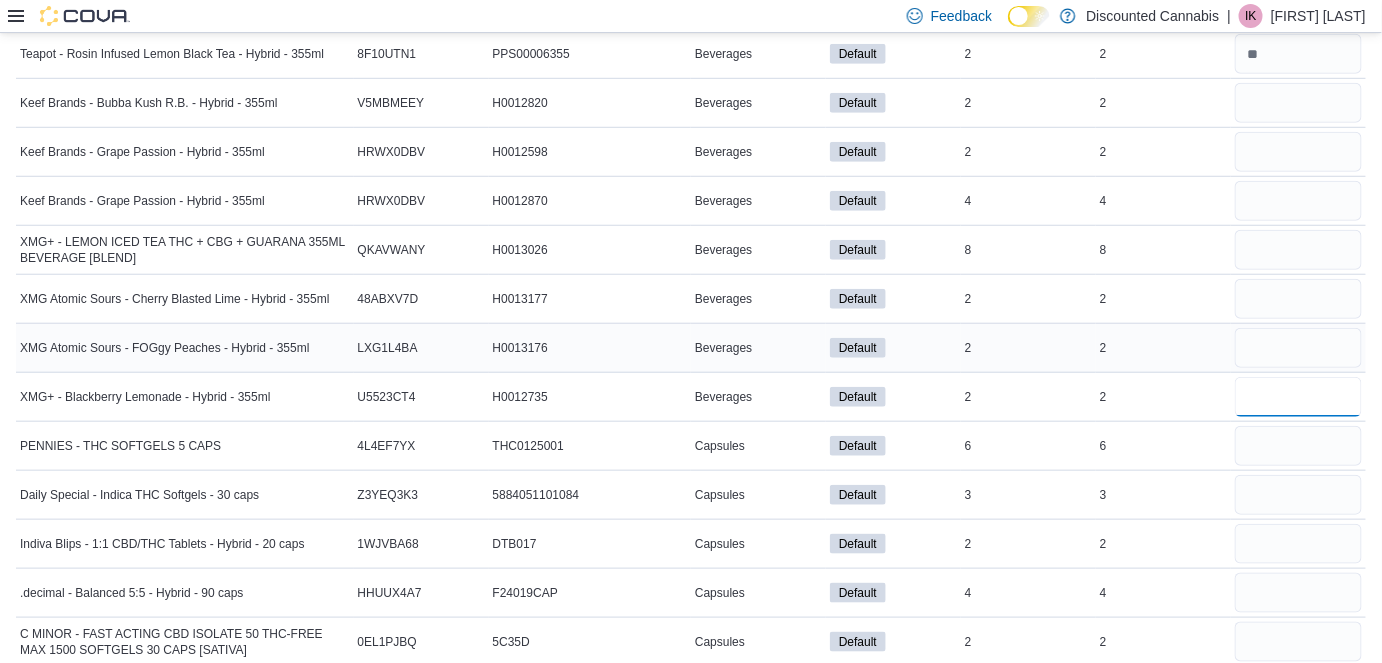 type on "*" 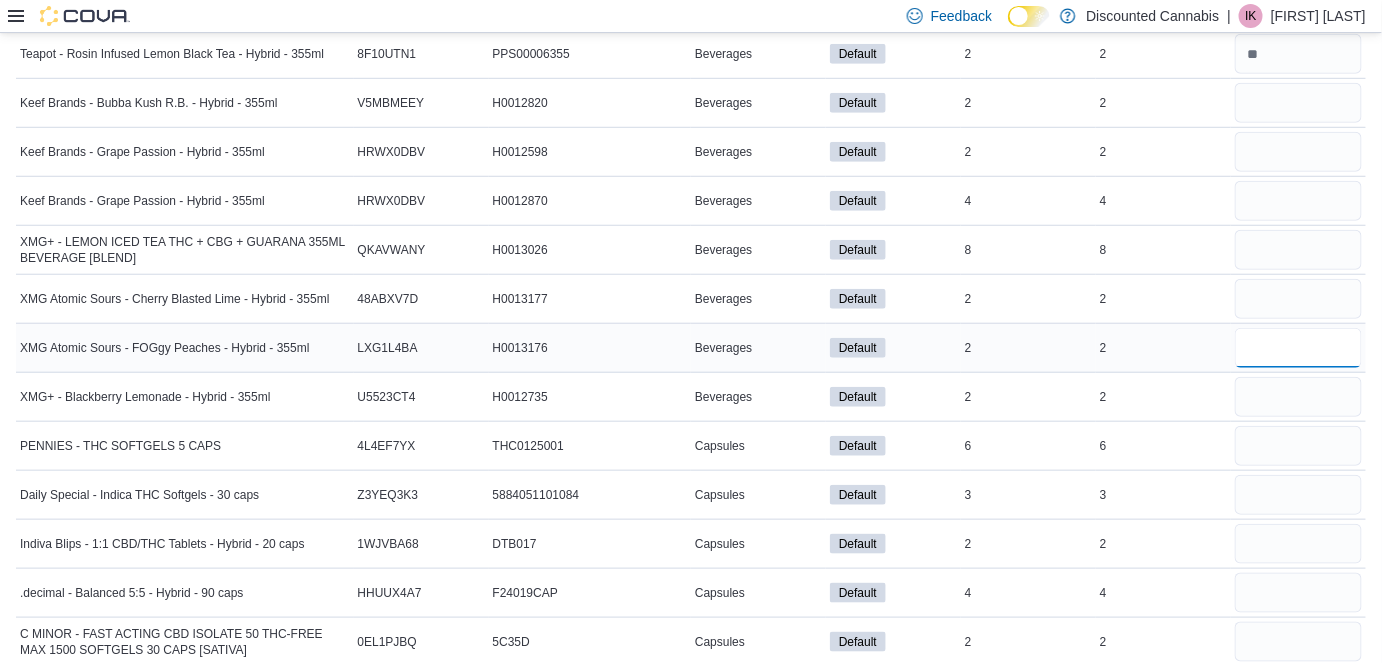 click at bounding box center [1298, 348] 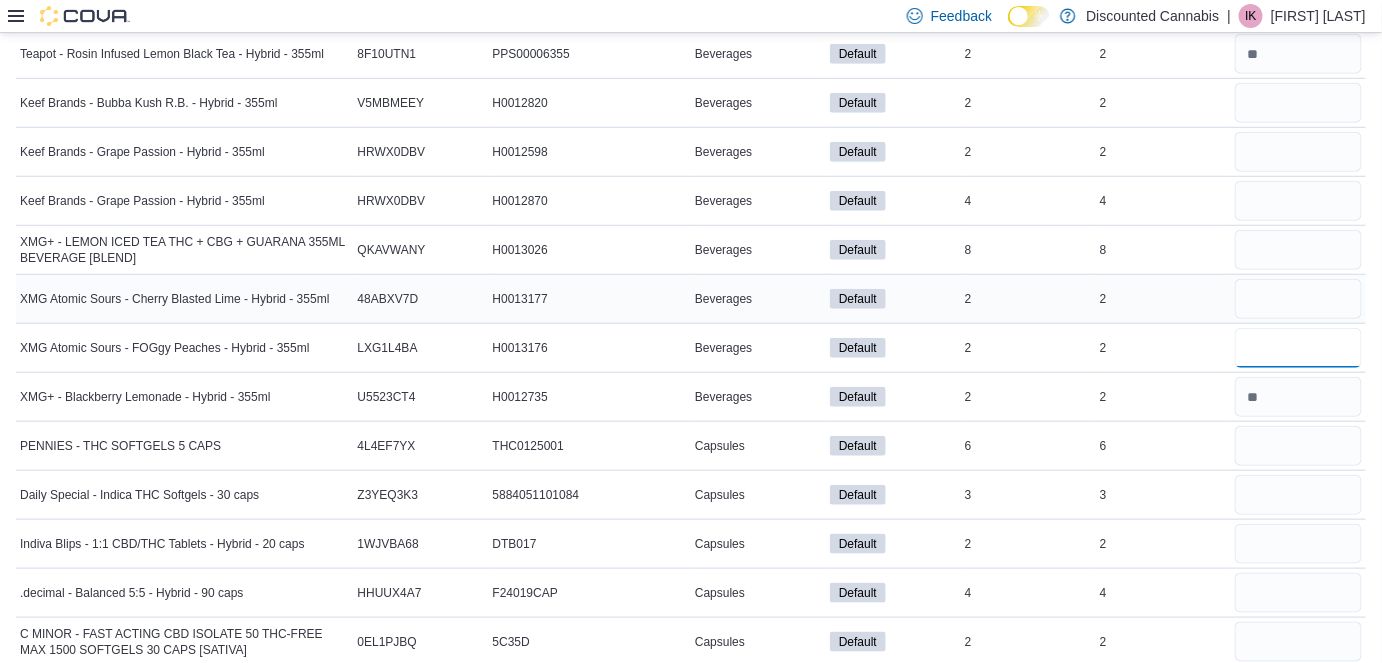 type on "*" 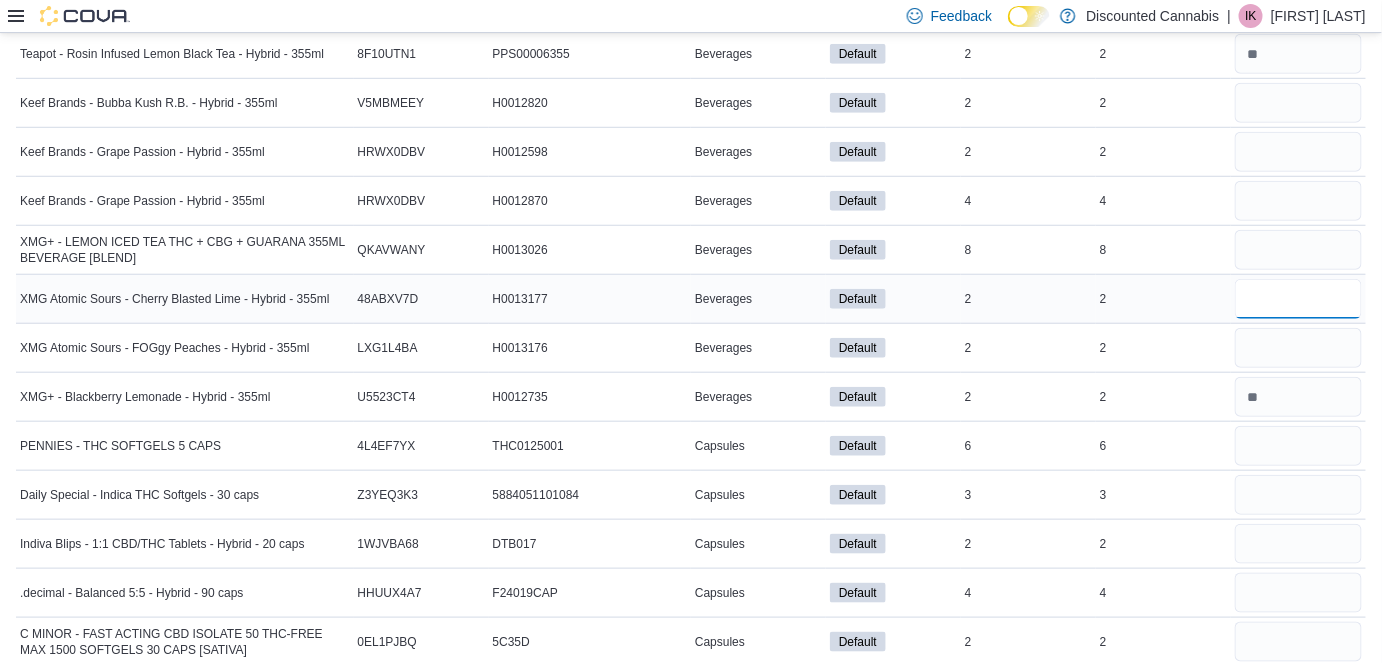 click at bounding box center [1298, 299] 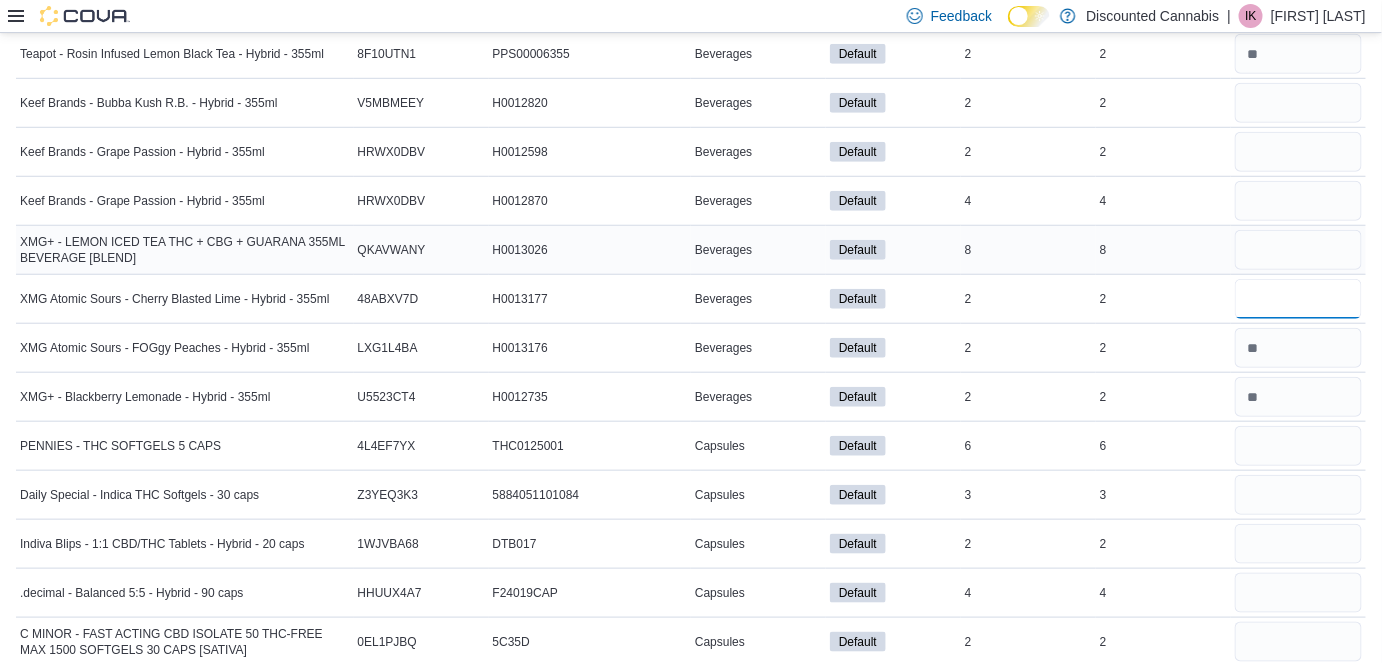 type on "*" 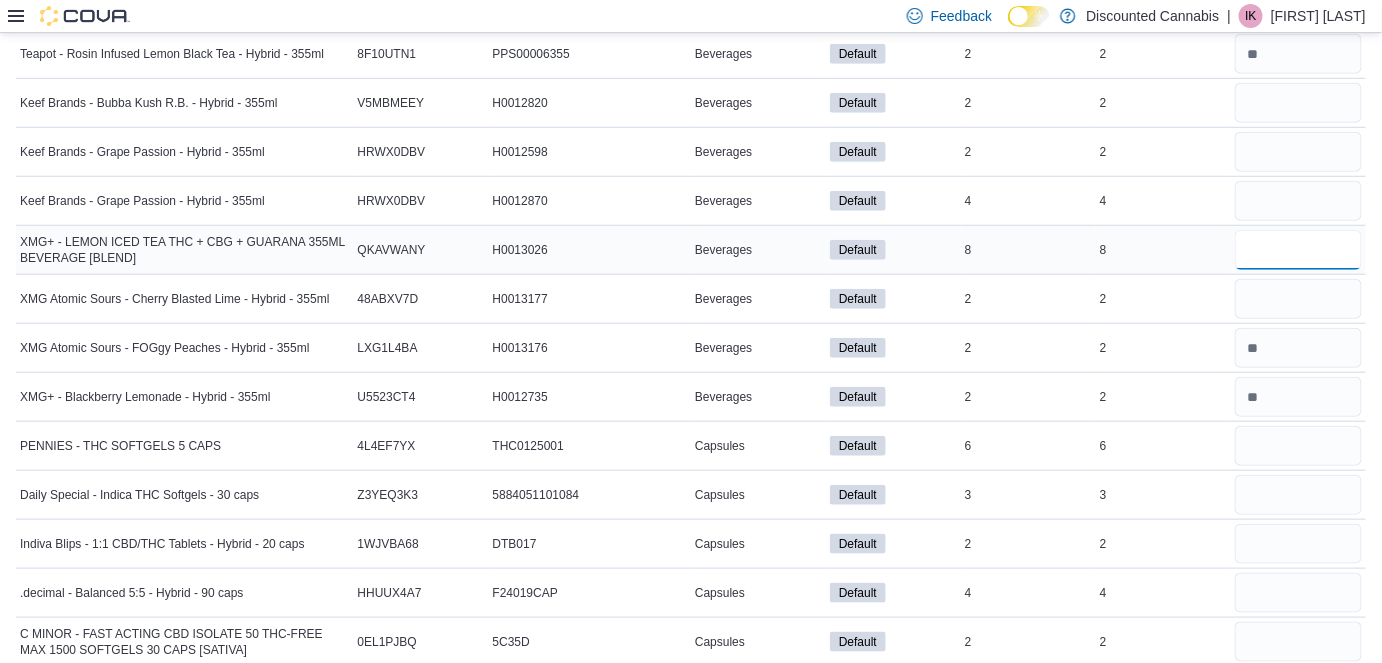 click at bounding box center [1298, 250] 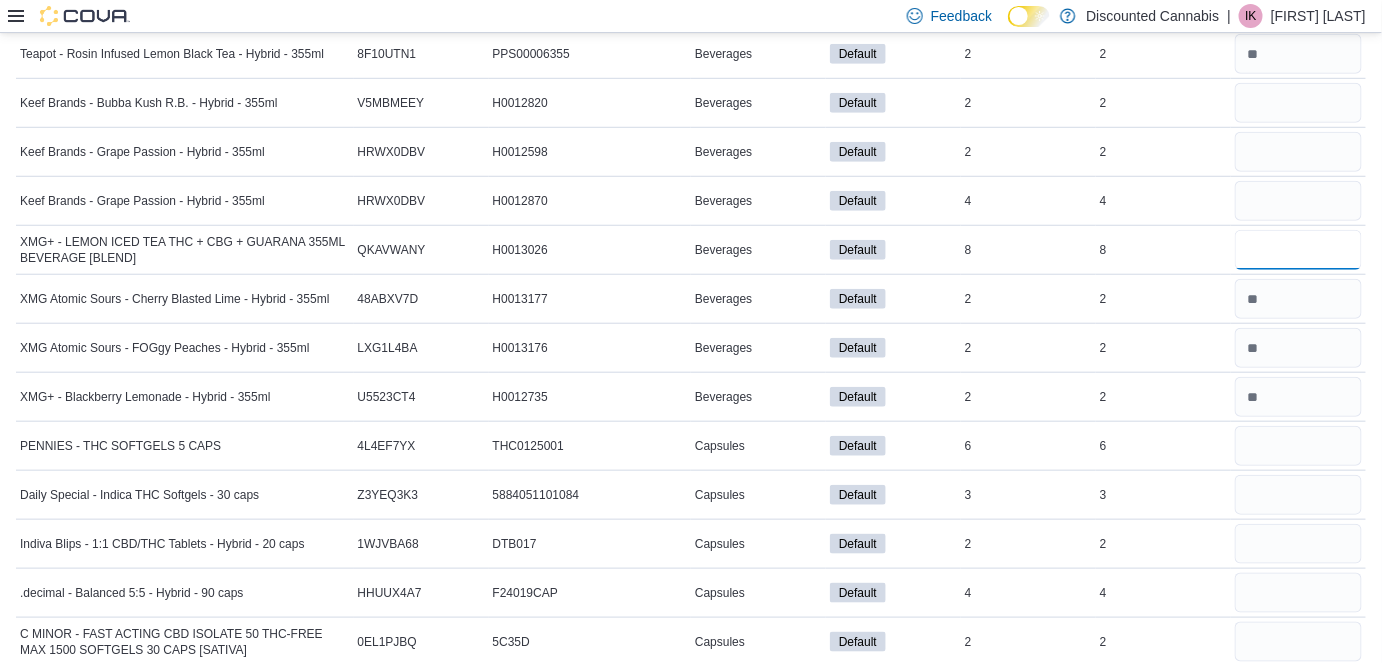 type on "*" 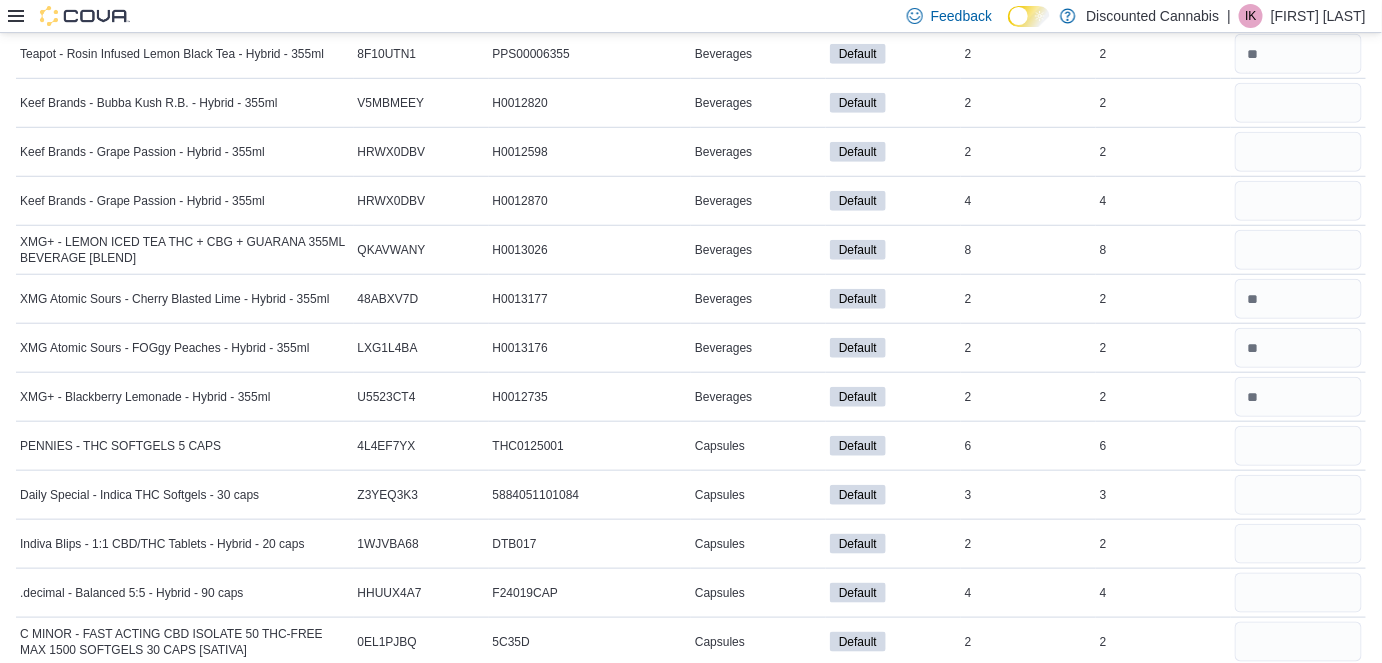 type 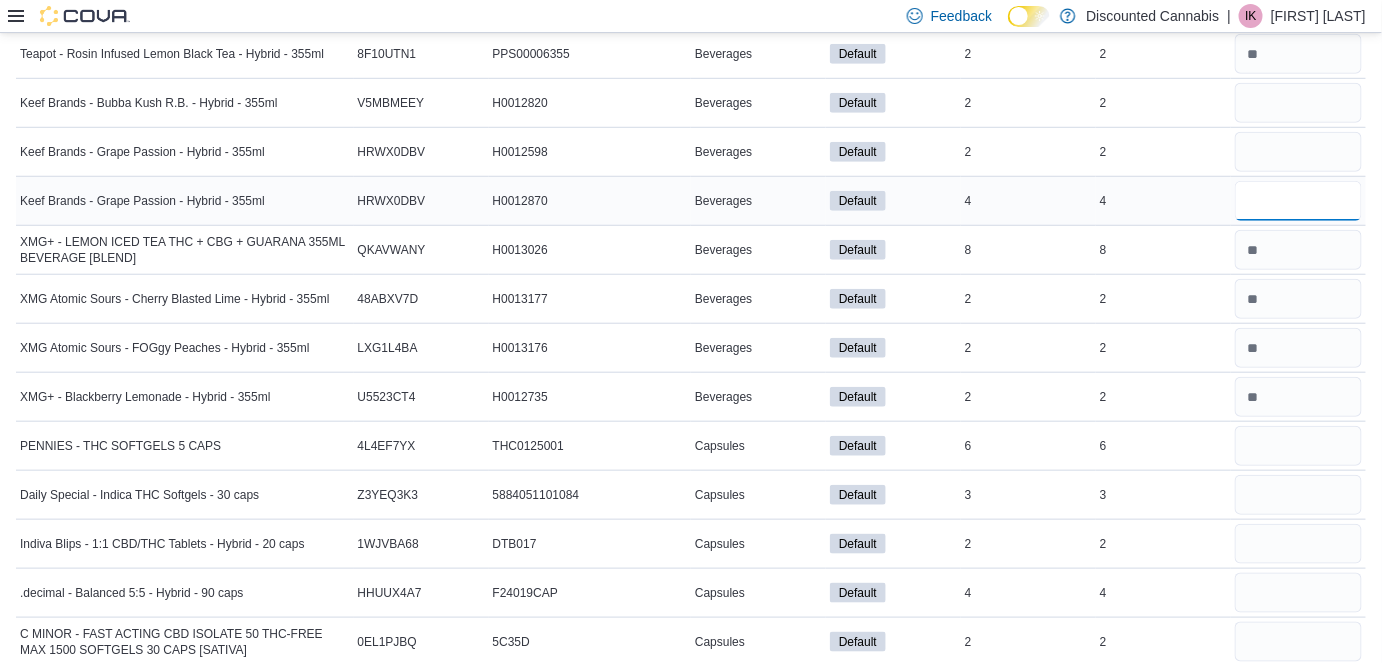 click at bounding box center (1298, 201) 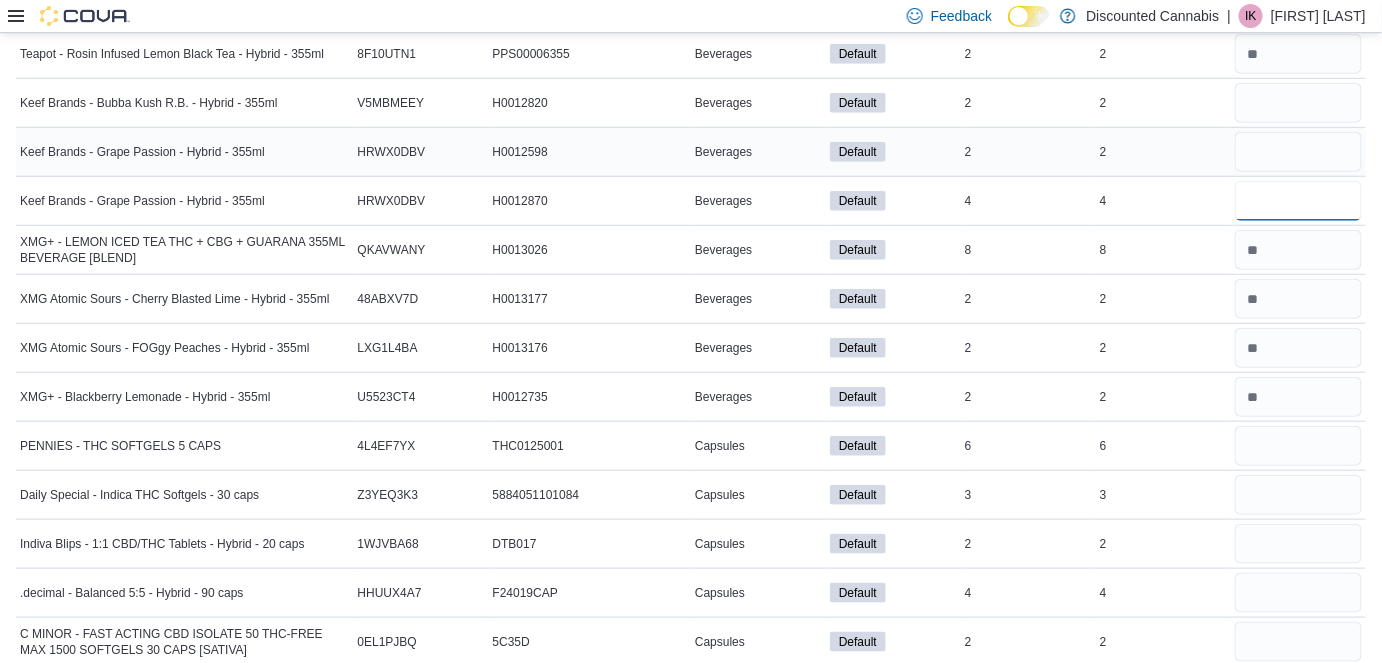 type on "*" 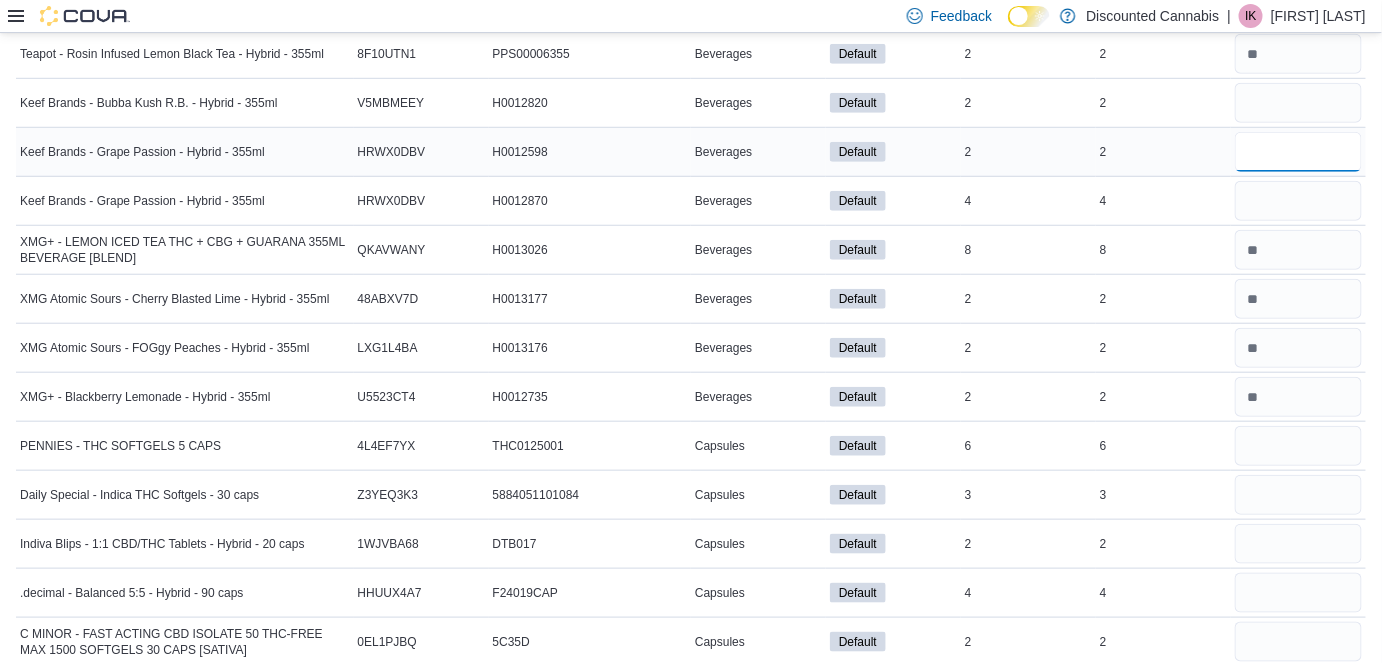 click at bounding box center (1298, 152) 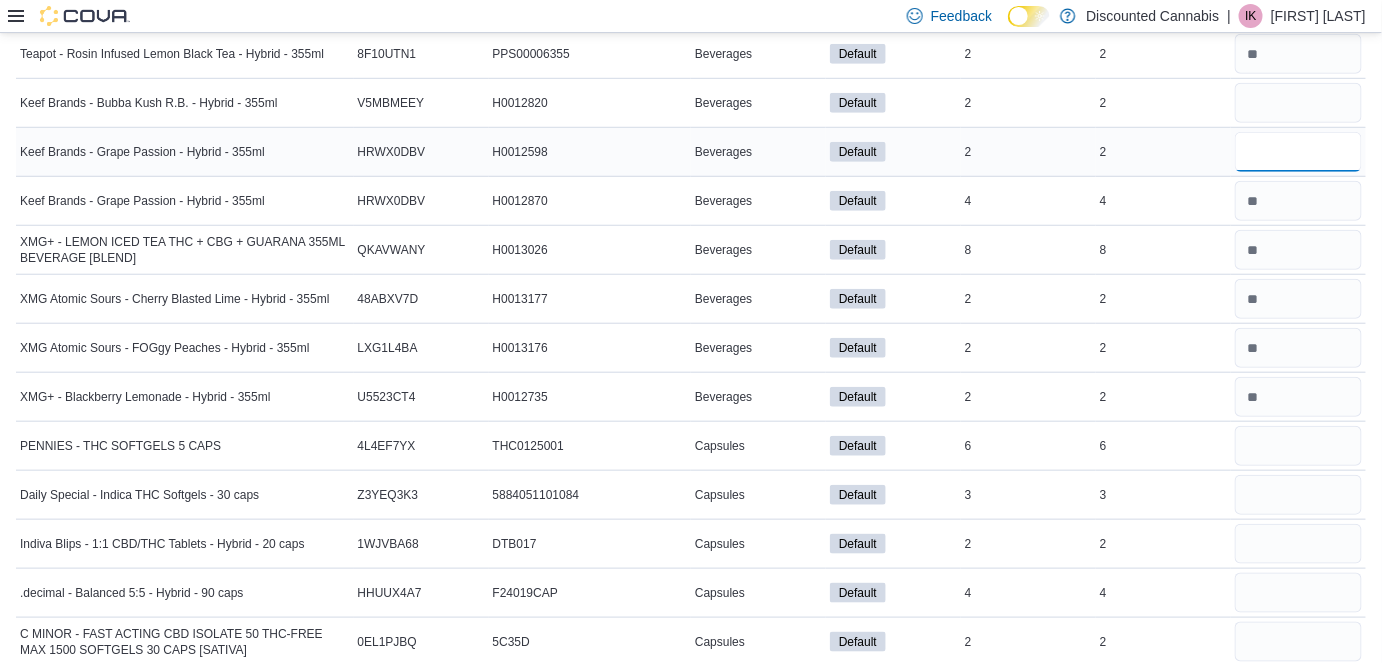 click at bounding box center (1298, 152) 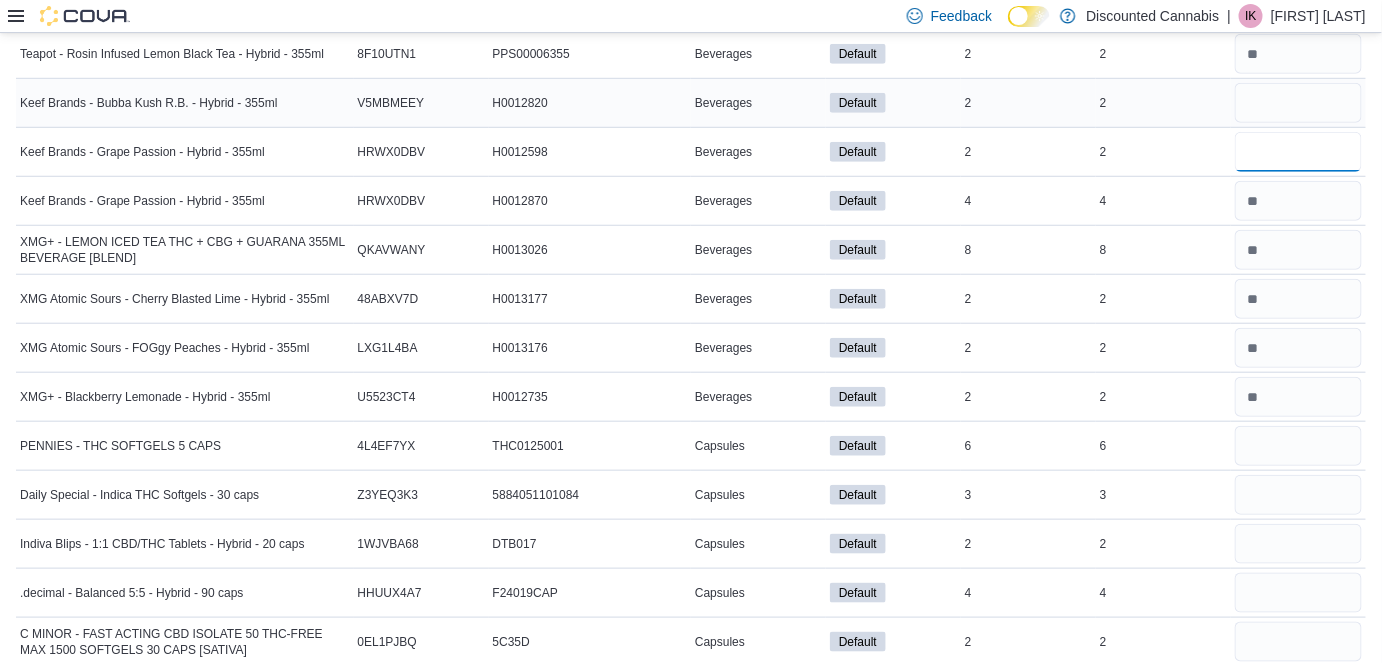 type on "*" 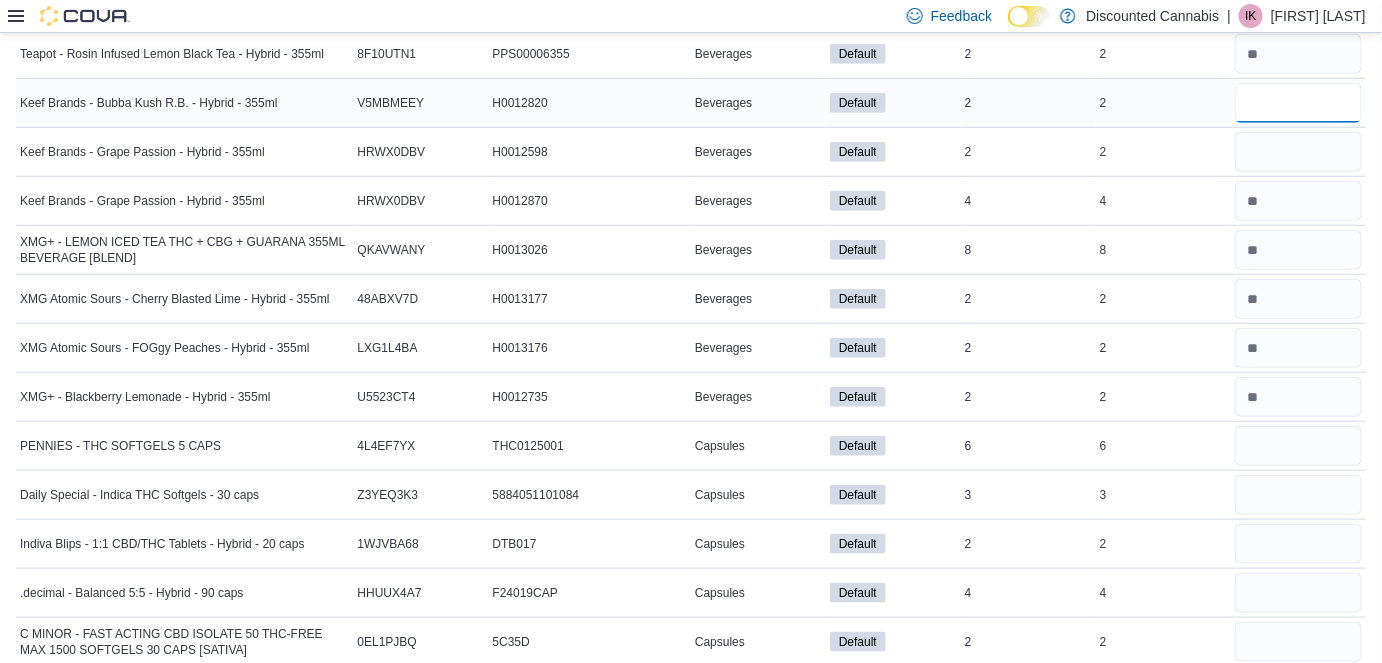 click at bounding box center [1298, 103] 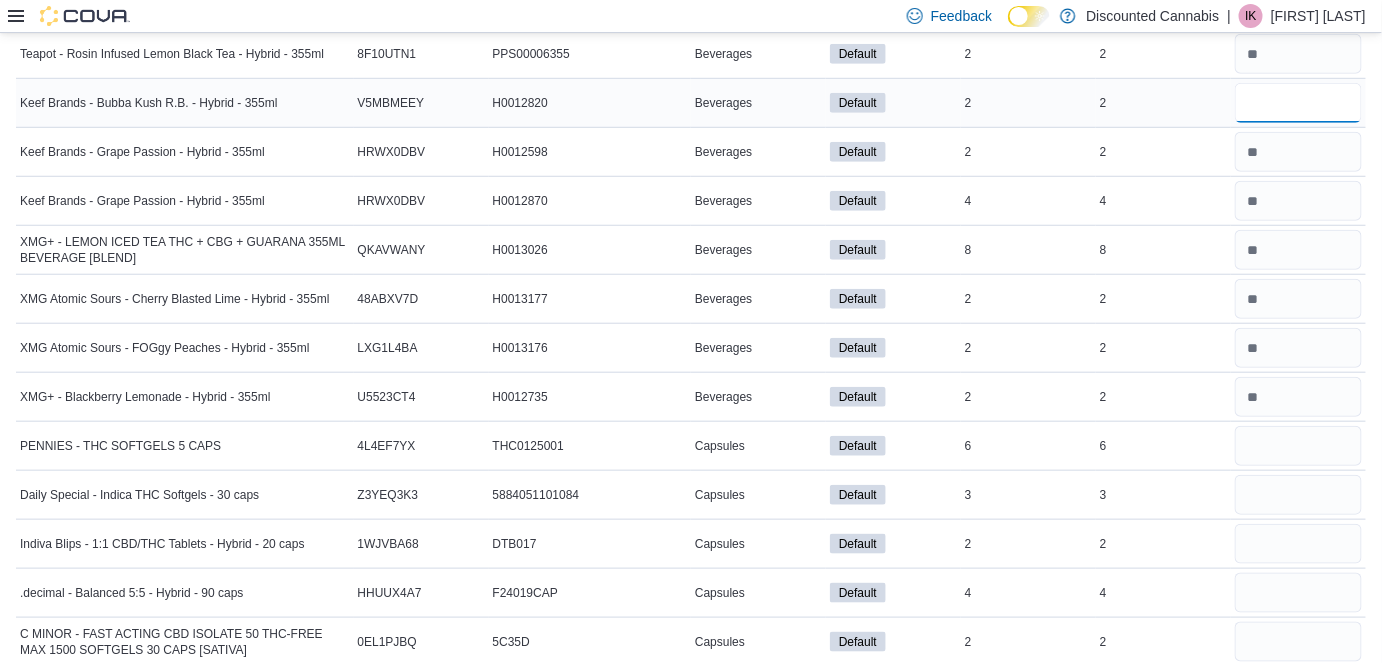 type on "*" 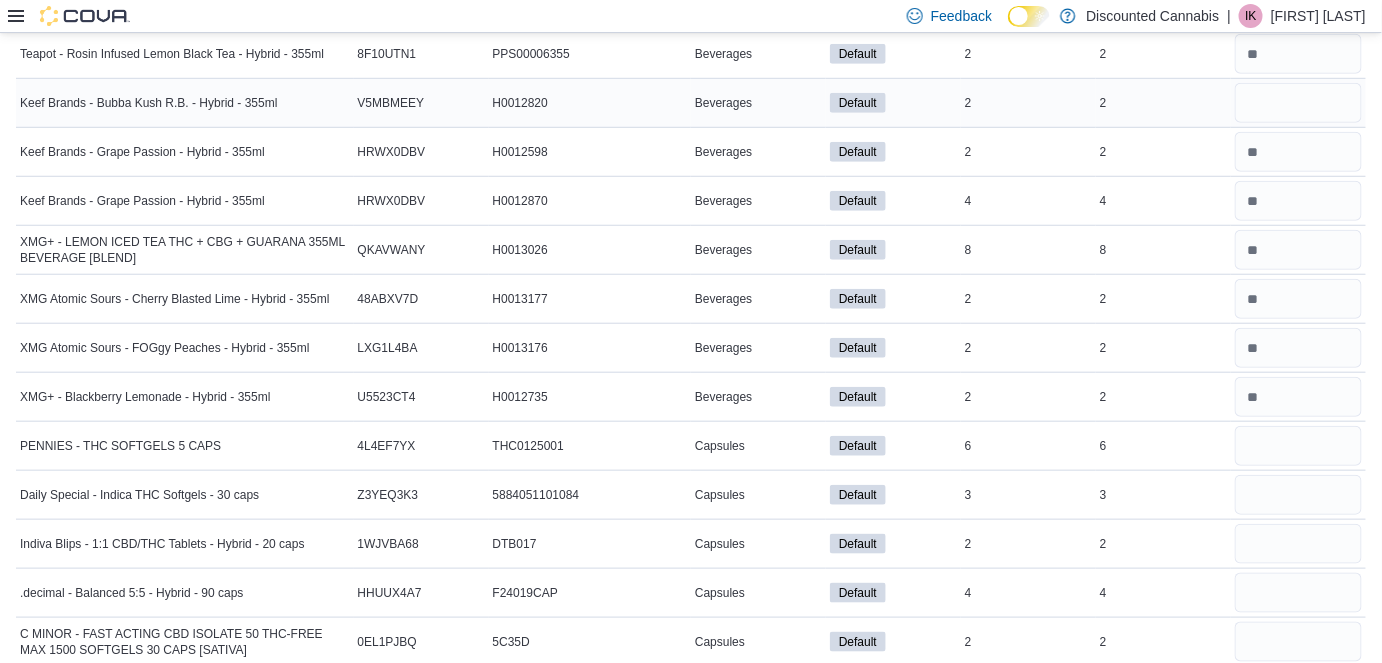 type 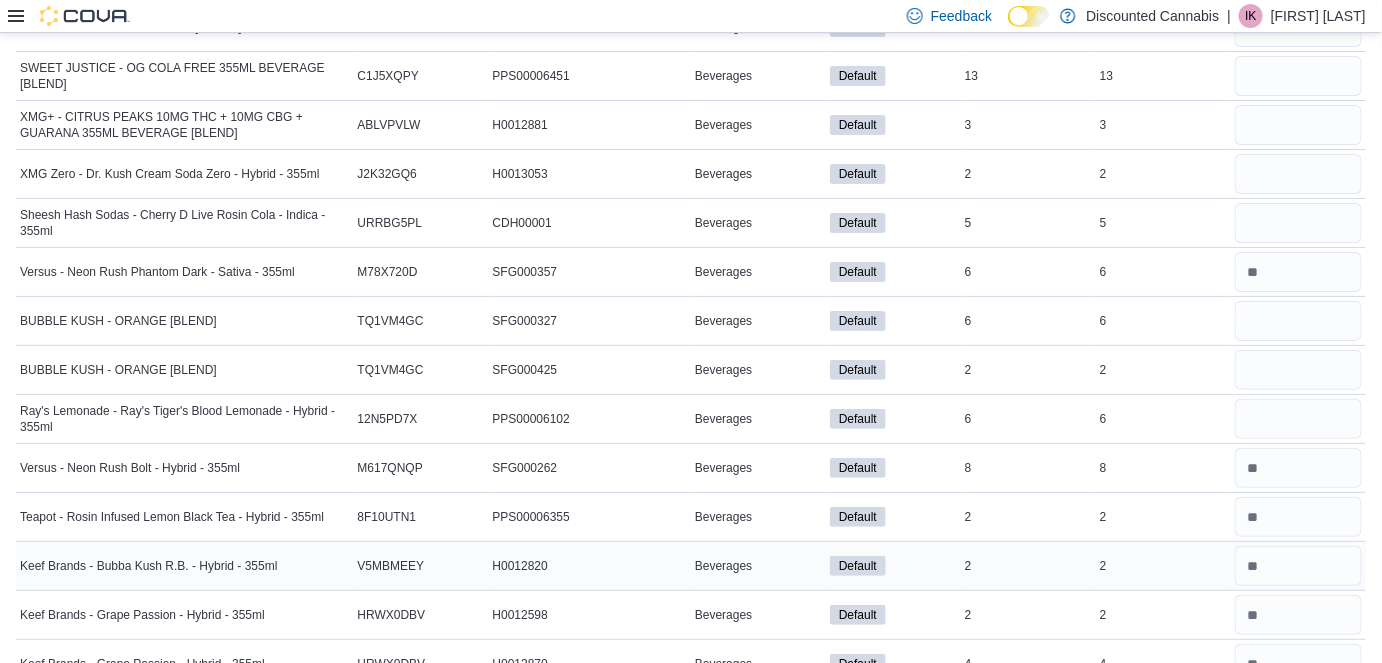 scroll, scrollTop: 2460, scrollLeft: 0, axis: vertical 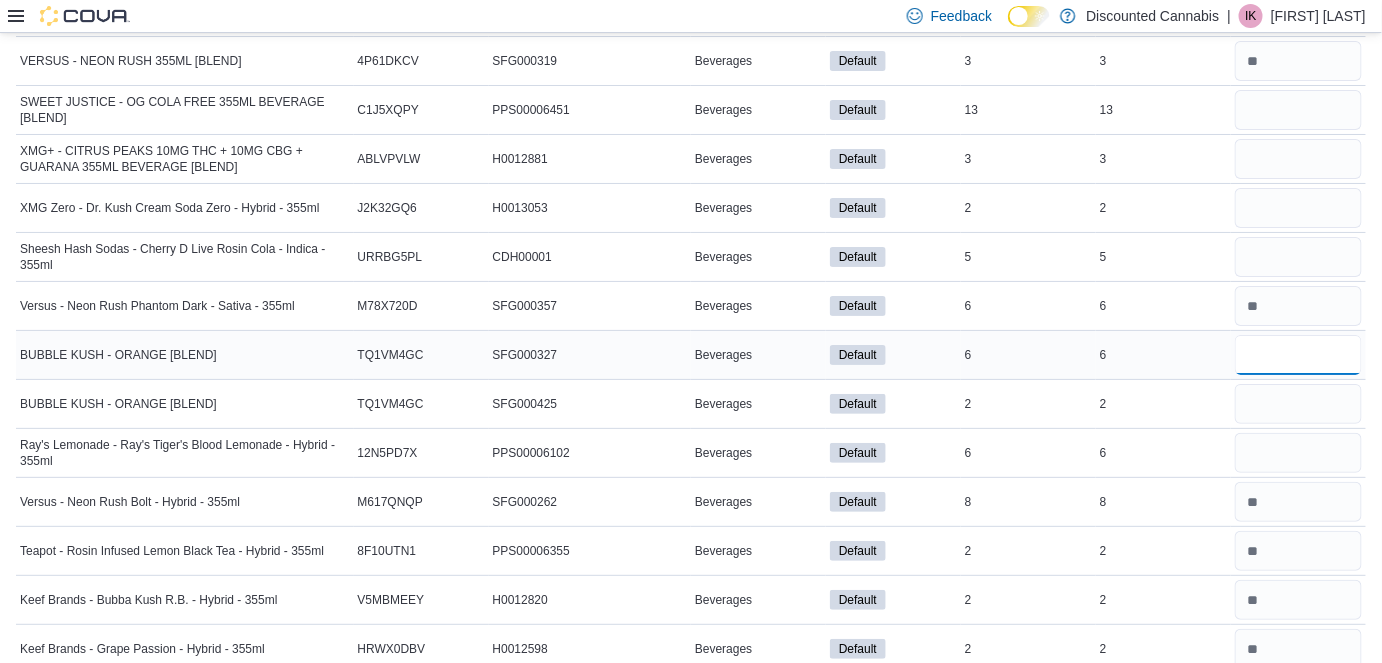 click at bounding box center (1298, 355) 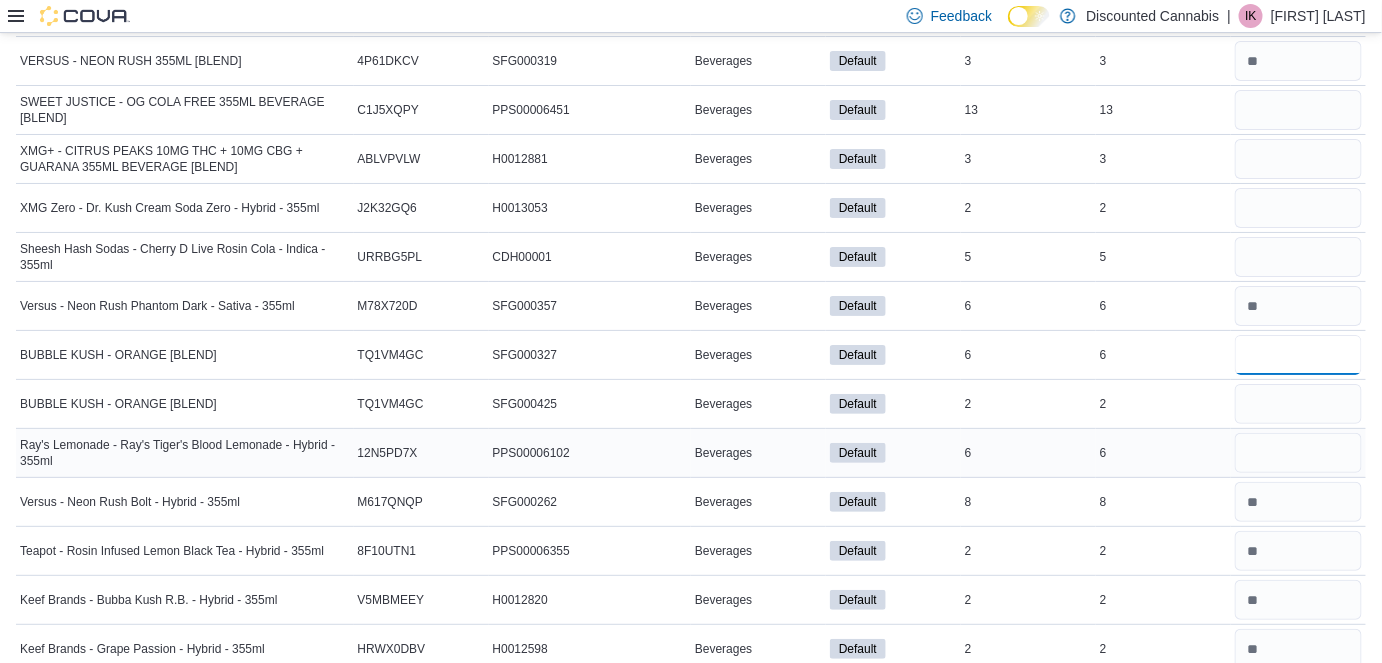 type on "**" 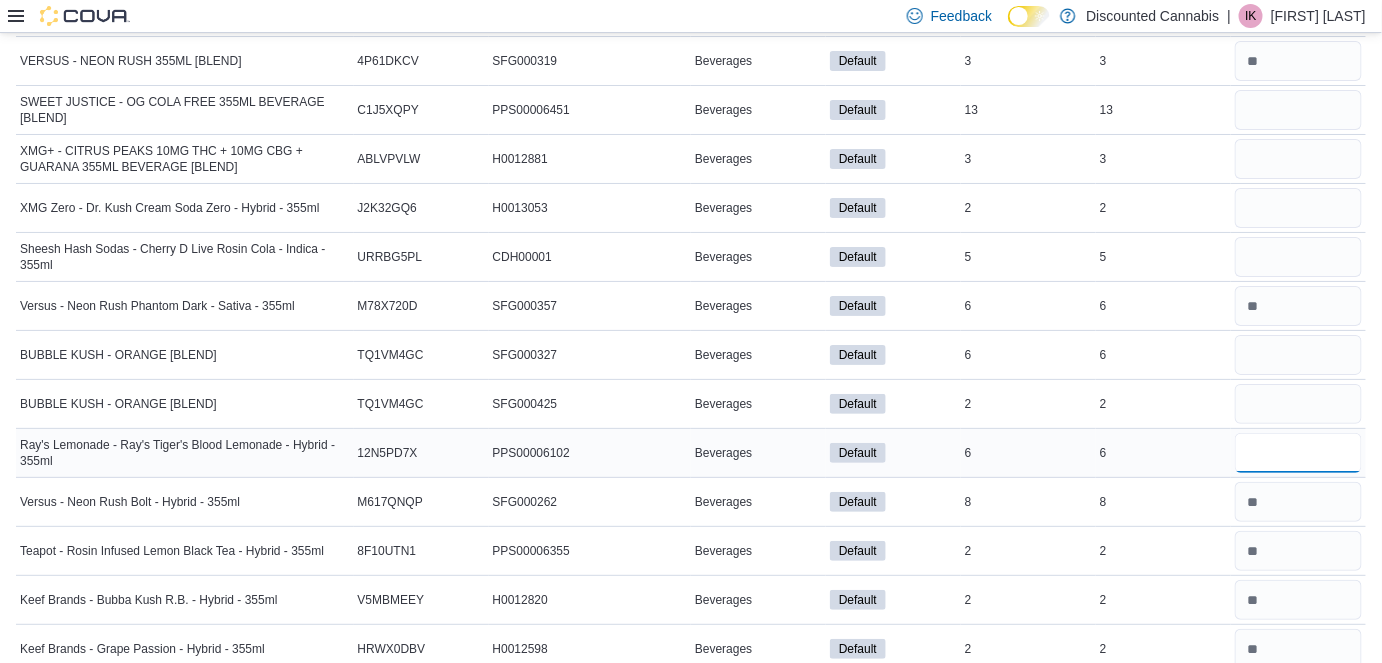 click at bounding box center (1298, 453) 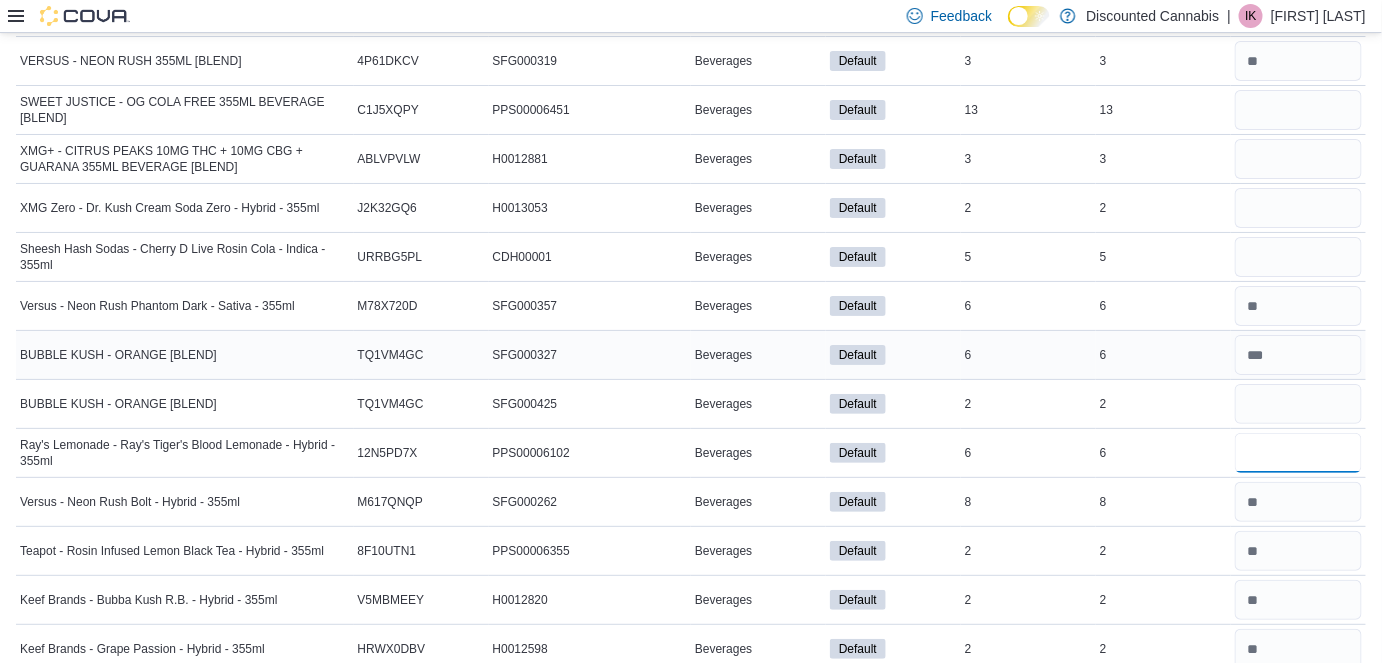 type on "*" 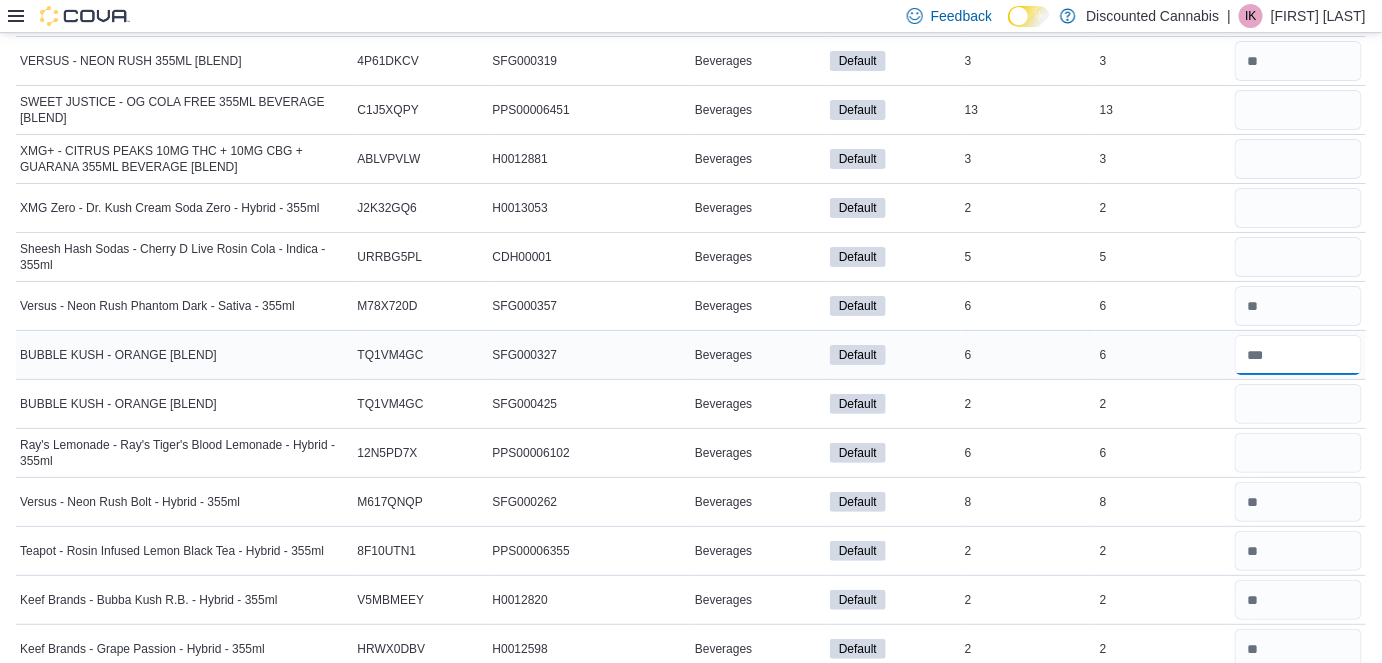 click at bounding box center [1298, 355] 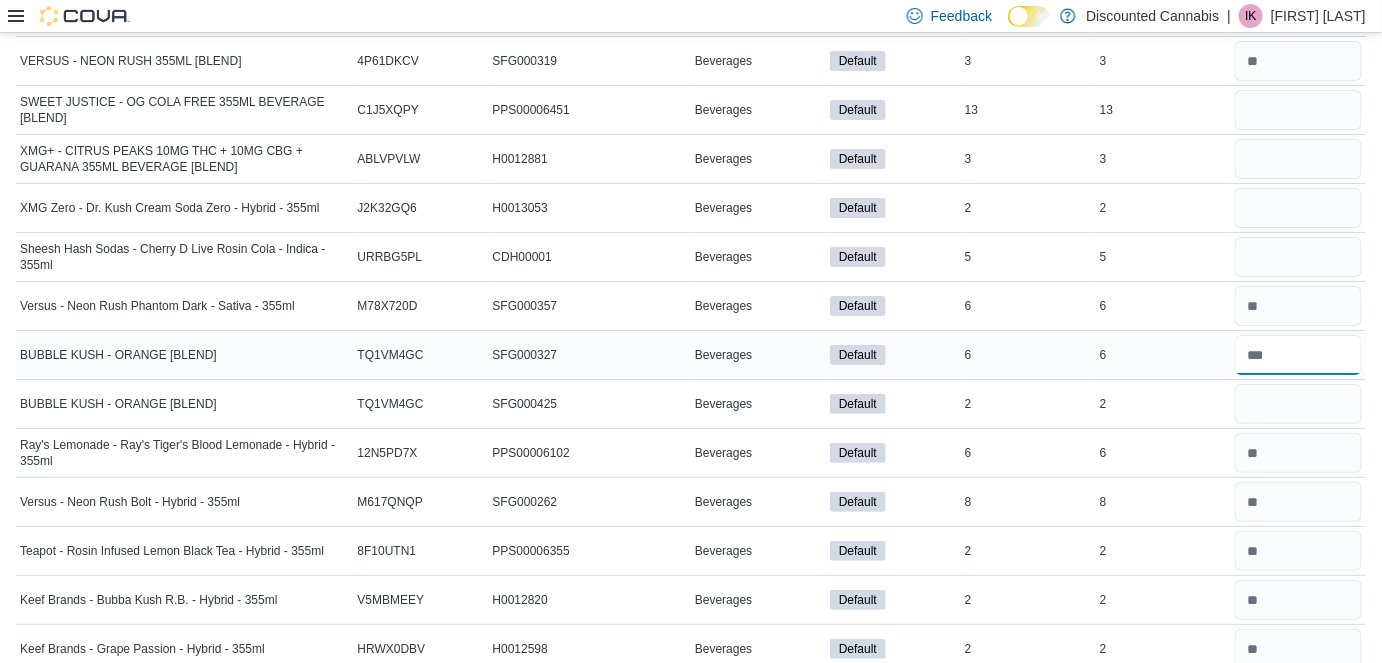 click at bounding box center (1298, 355) 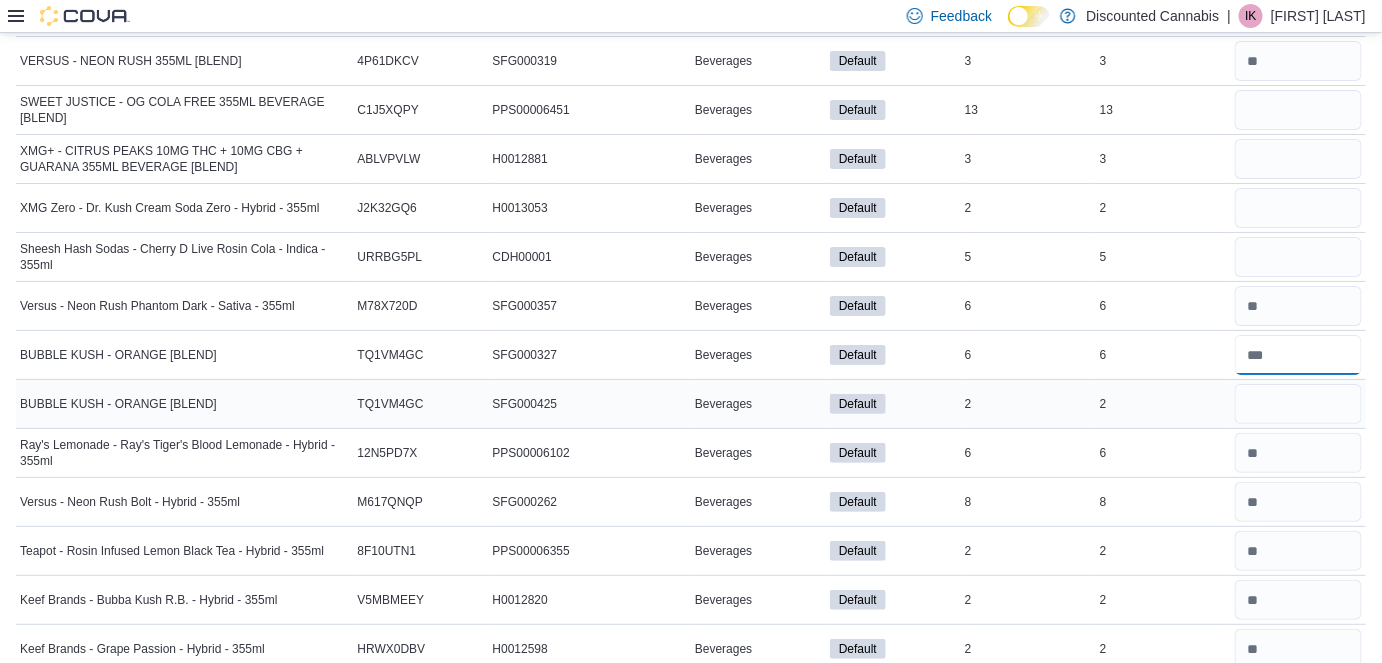 type on "*" 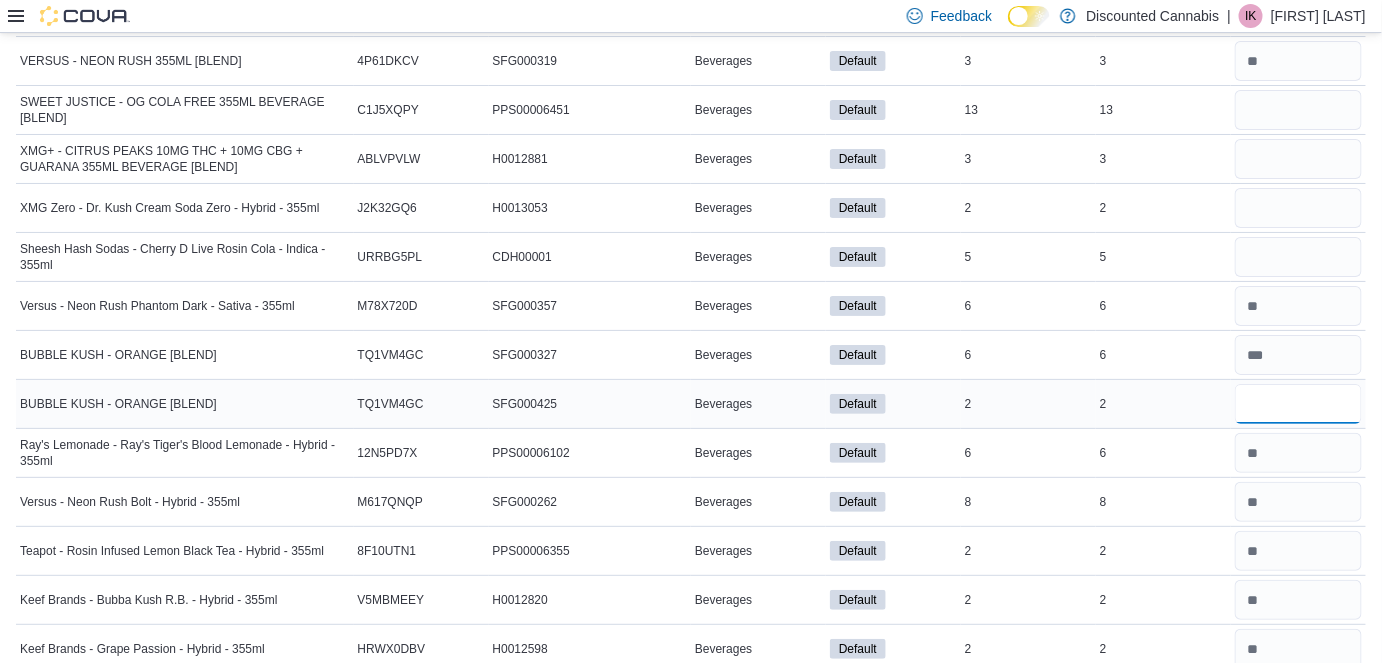 click at bounding box center [1298, 404] 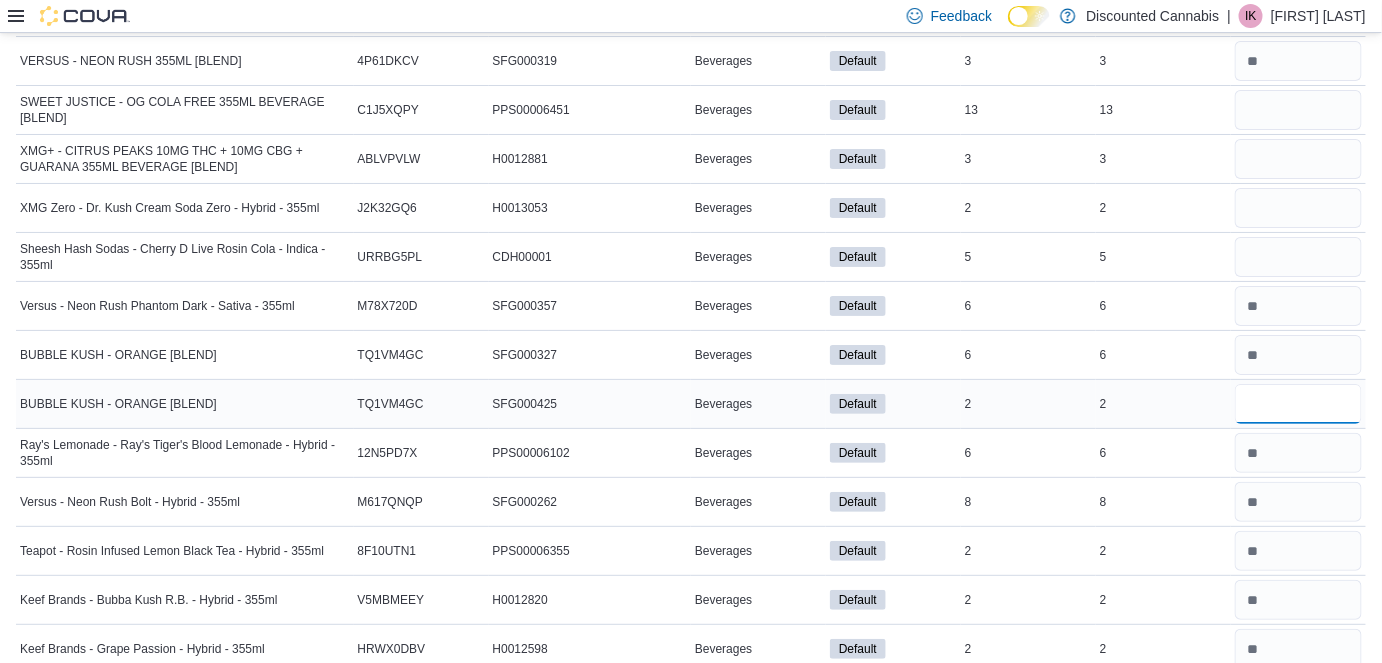 click at bounding box center (1298, 404) 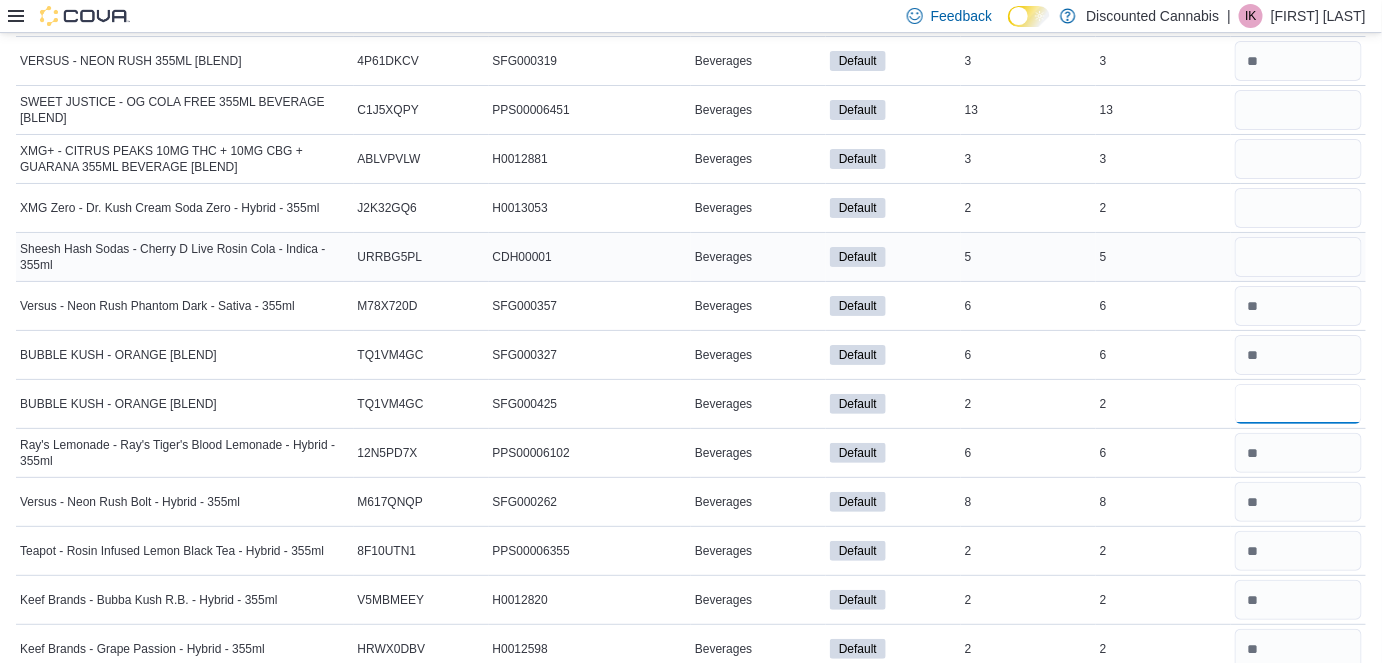 type on "*" 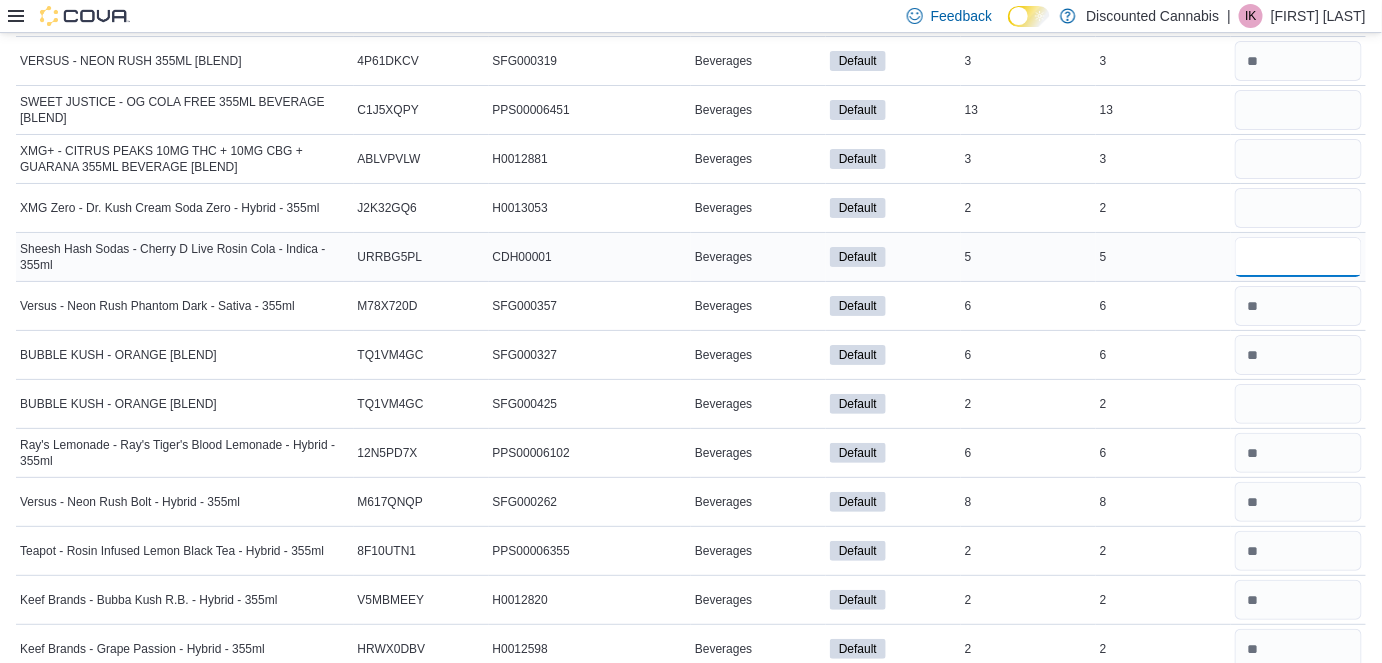 click at bounding box center (1298, 257) 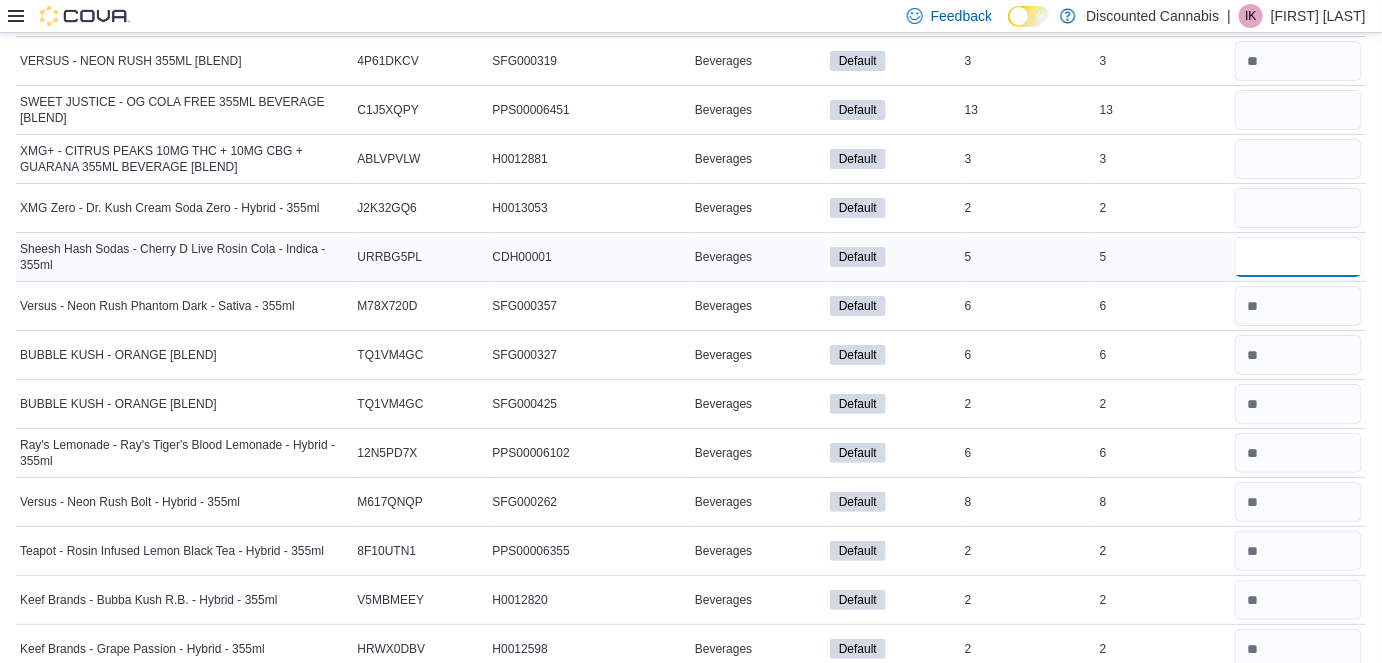 type on "*" 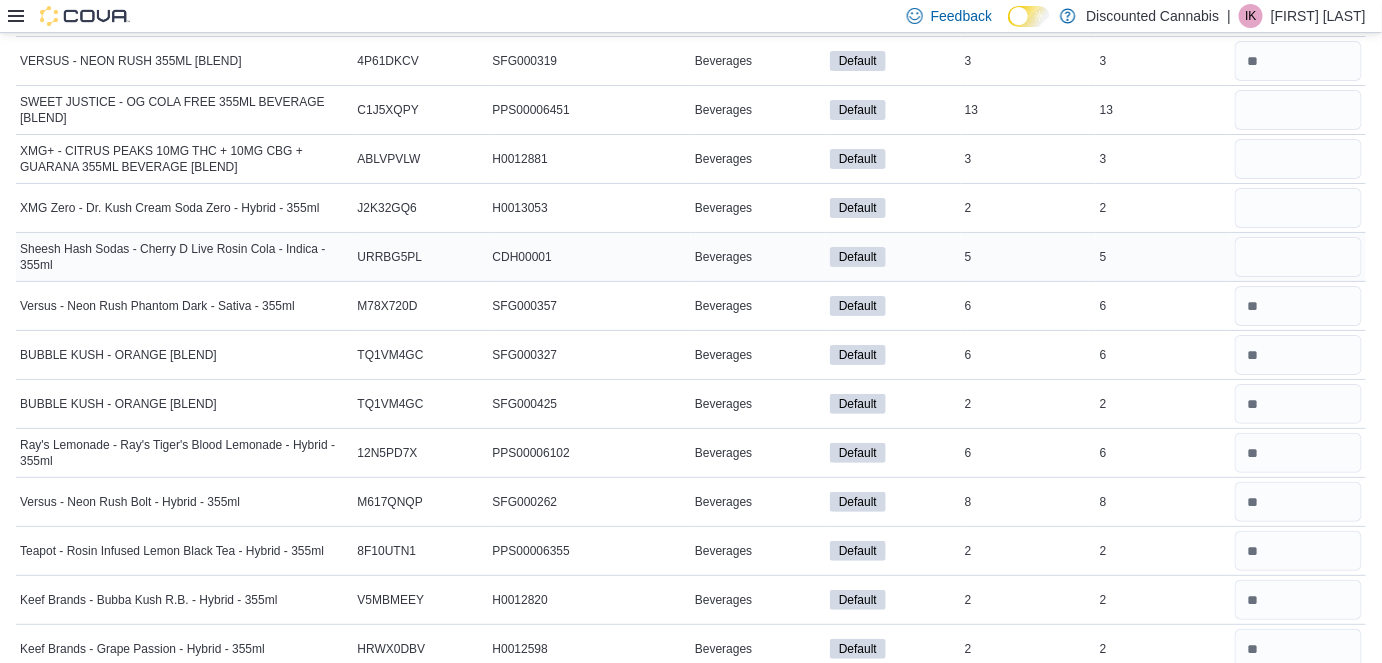 type 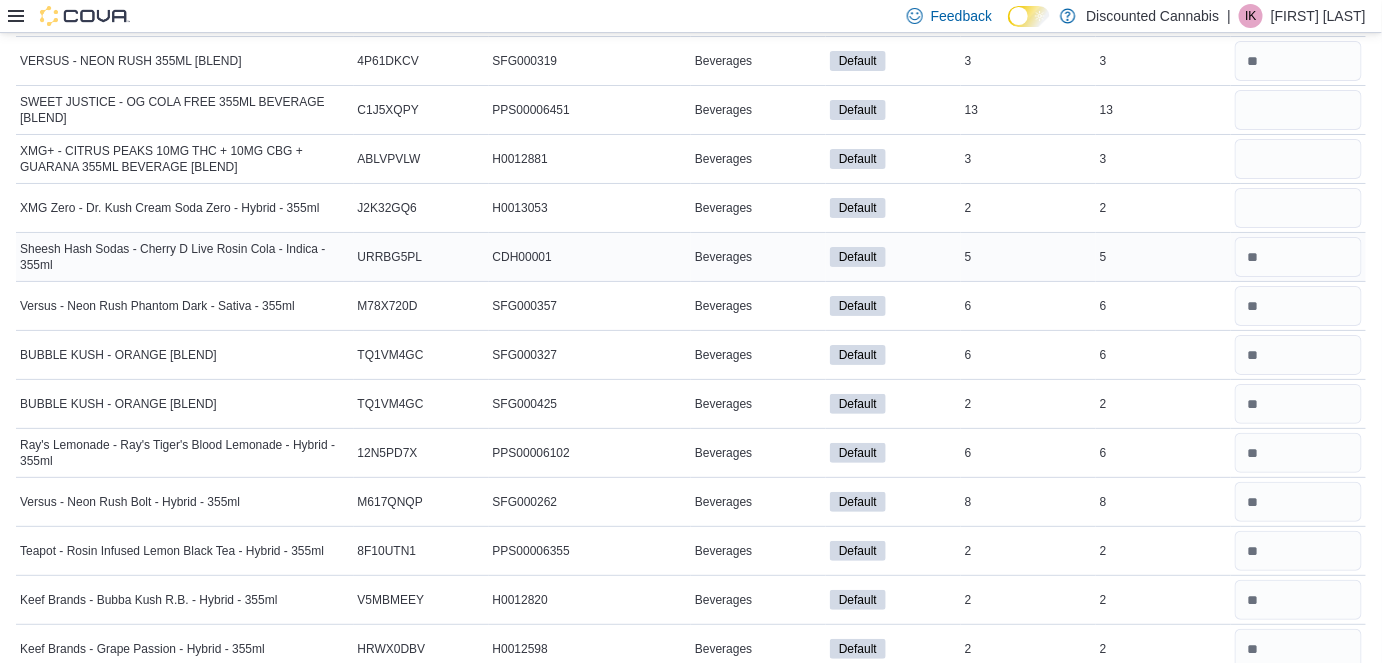 scroll, scrollTop: 2352, scrollLeft: 0, axis: vertical 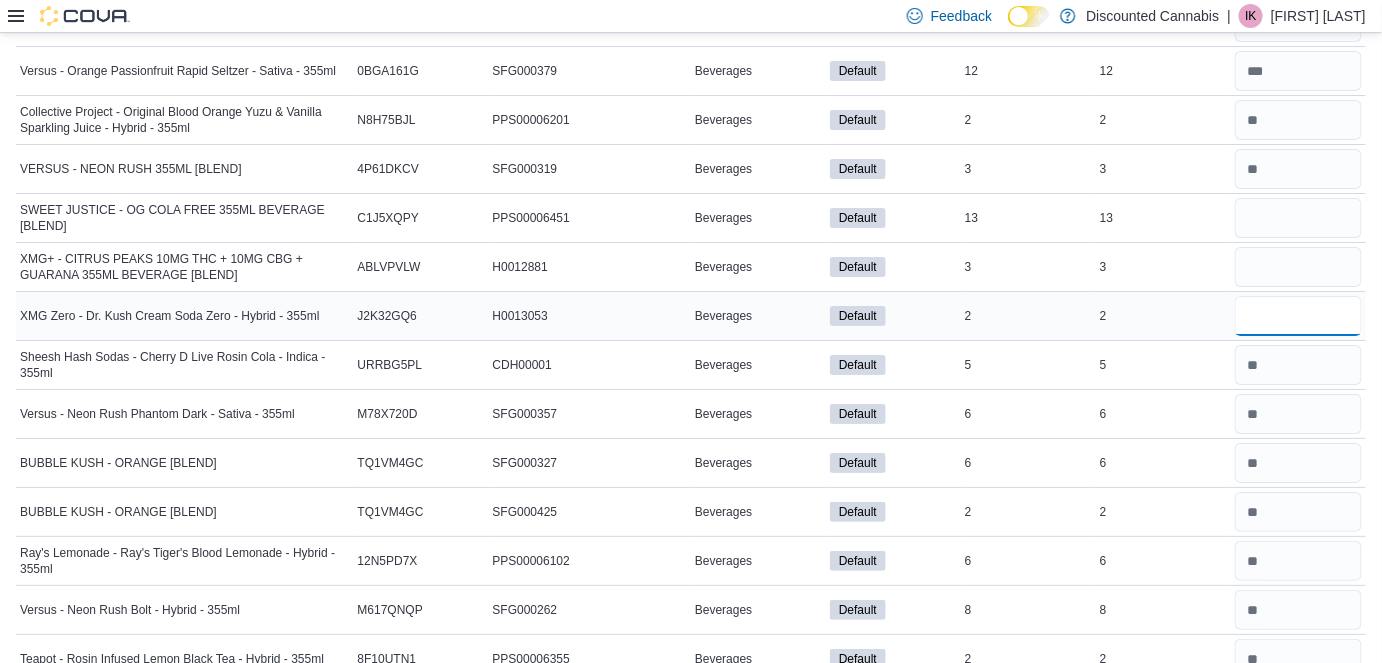 click at bounding box center [1298, 316] 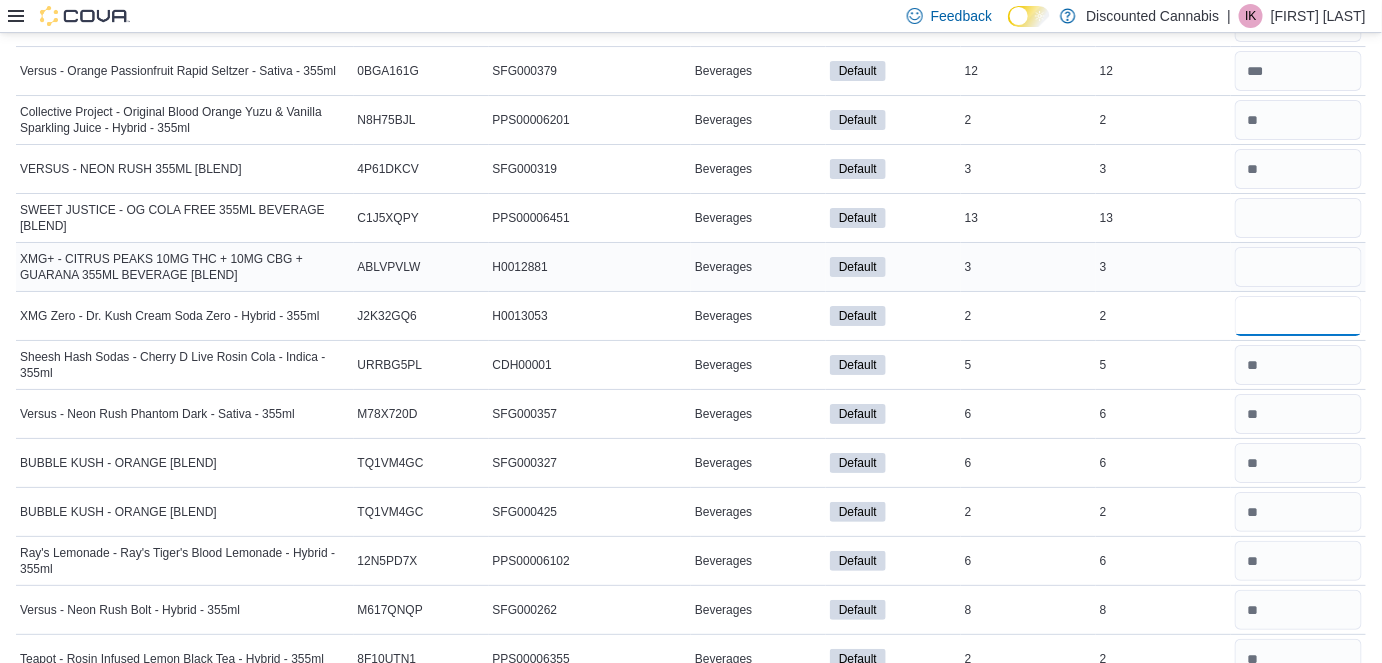 type on "*" 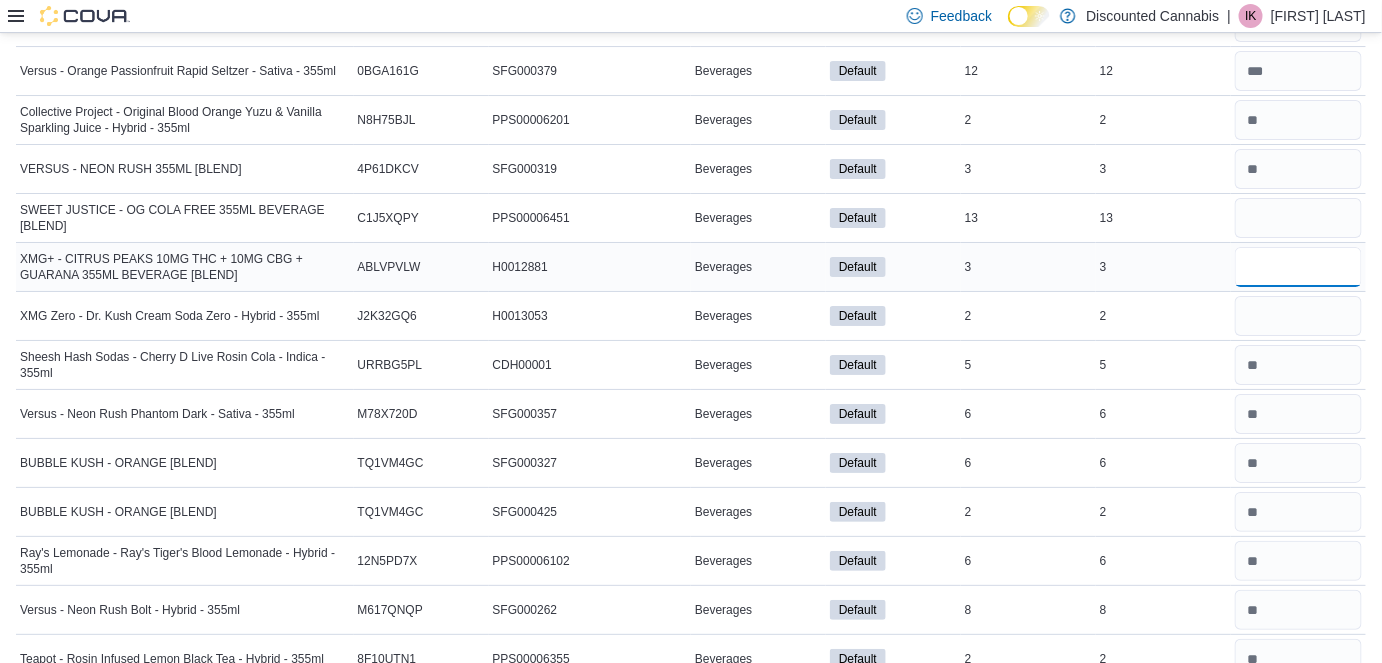 click at bounding box center [1298, 267] 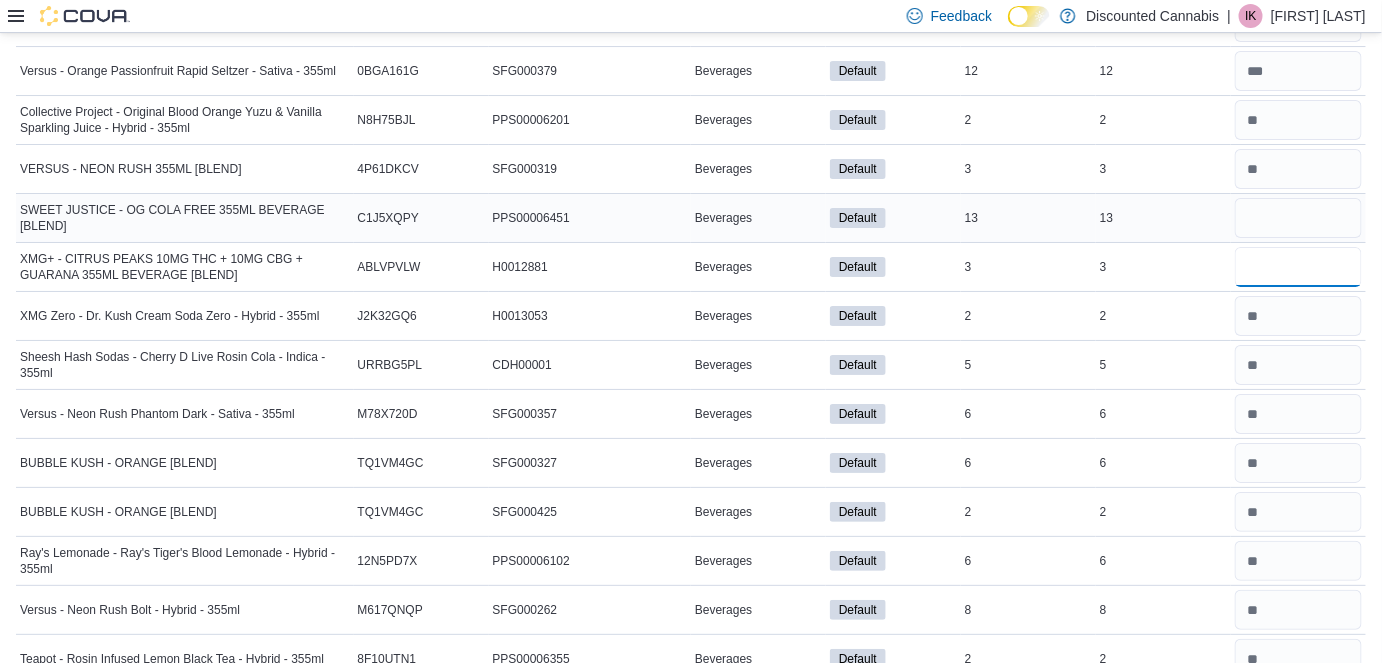 type on "*" 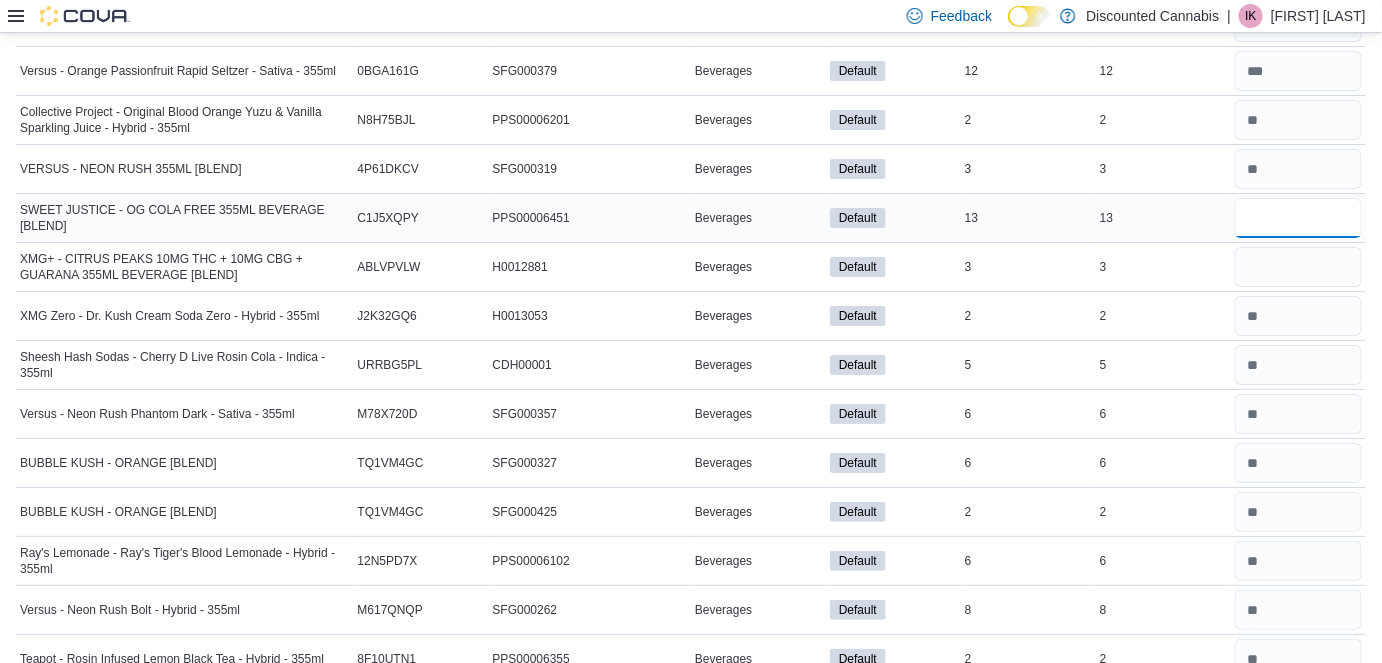 click at bounding box center (1298, 218) 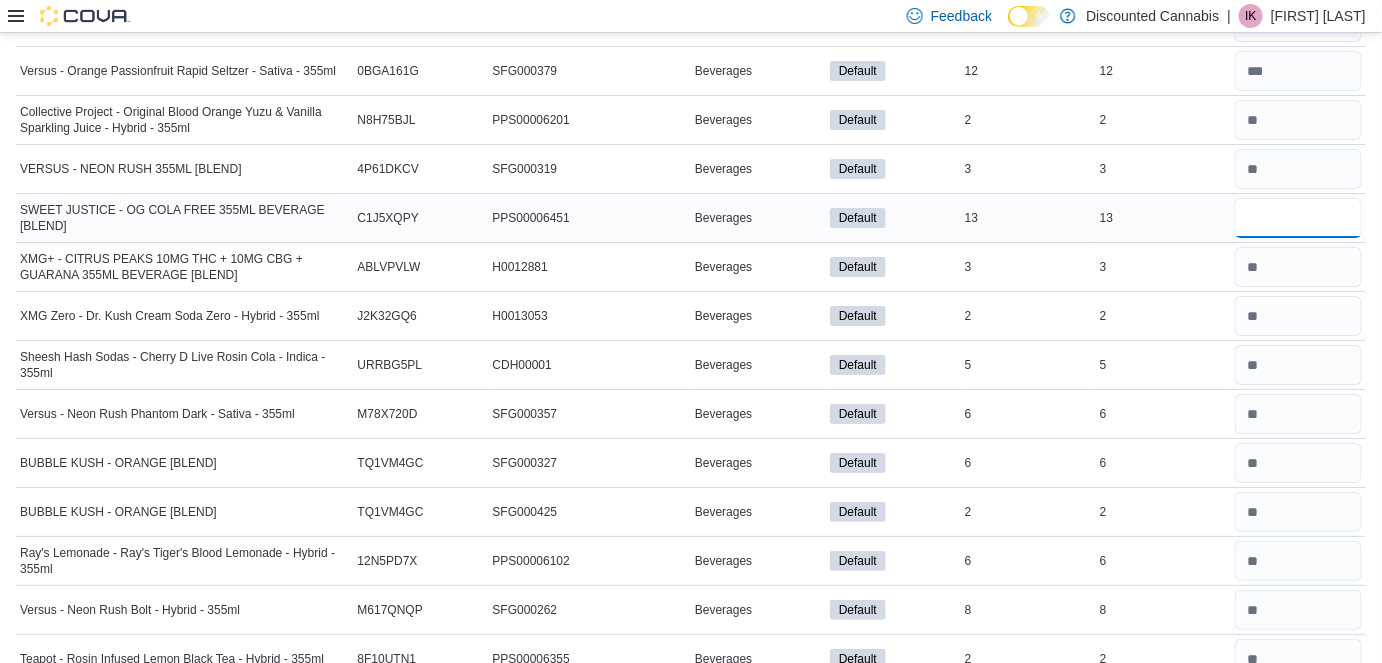 type on "**" 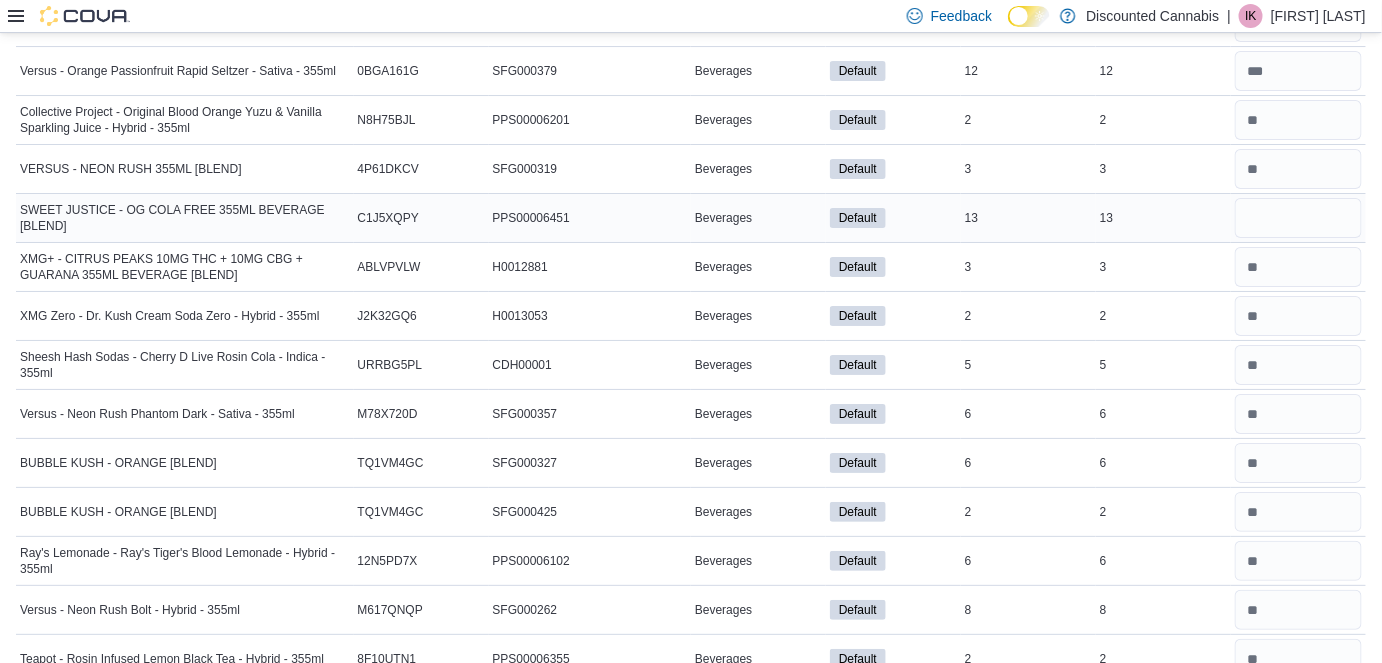 type 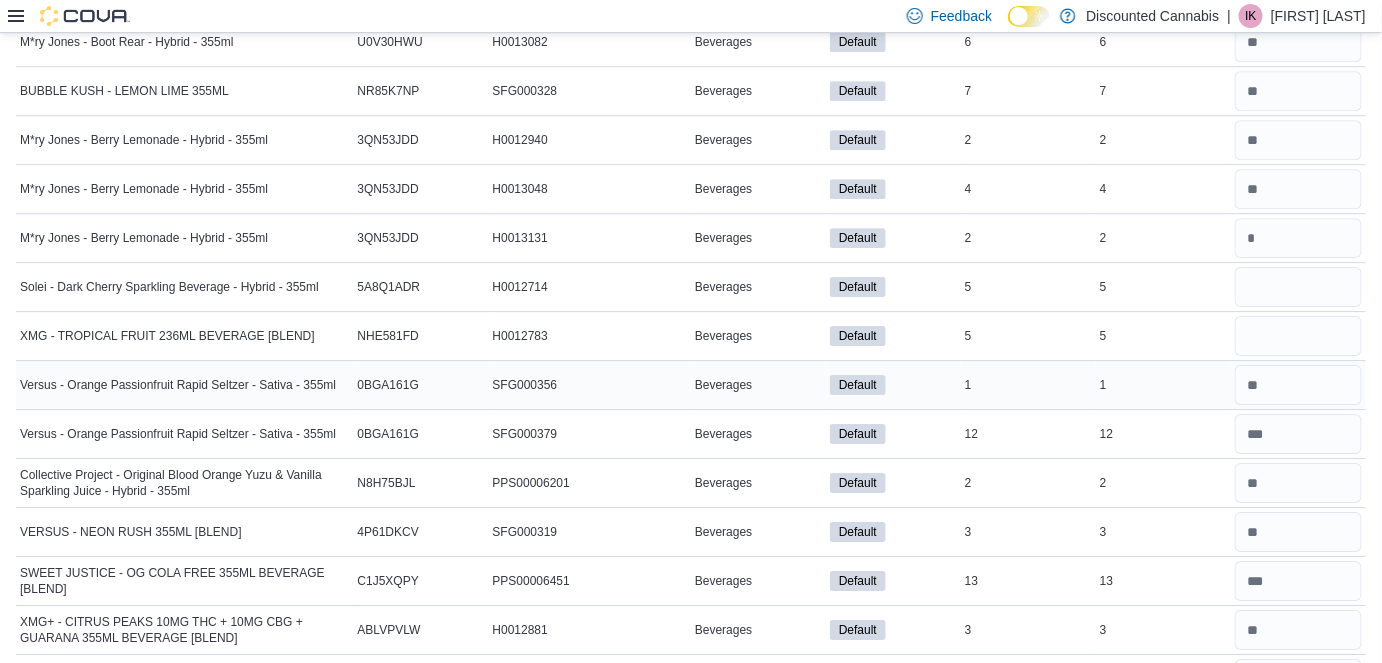 scroll, scrollTop: 2005, scrollLeft: 0, axis: vertical 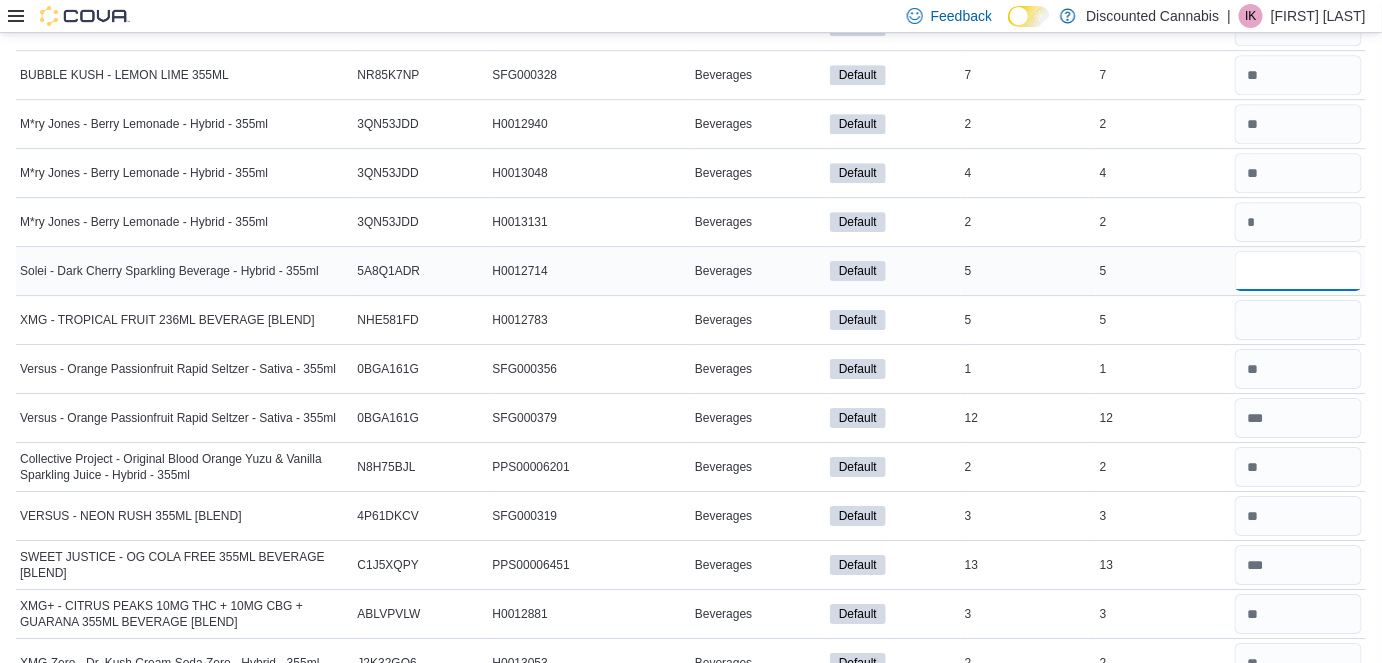 click at bounding box center (1298, 271) 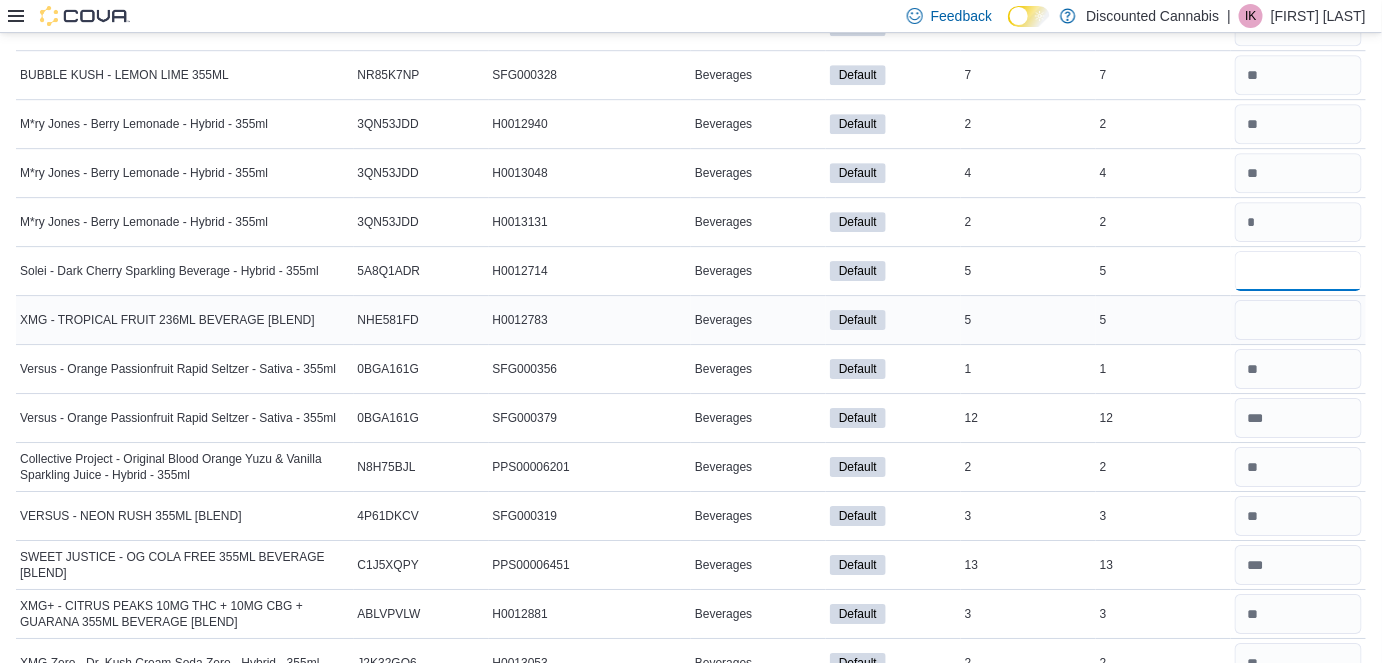 type on "*" 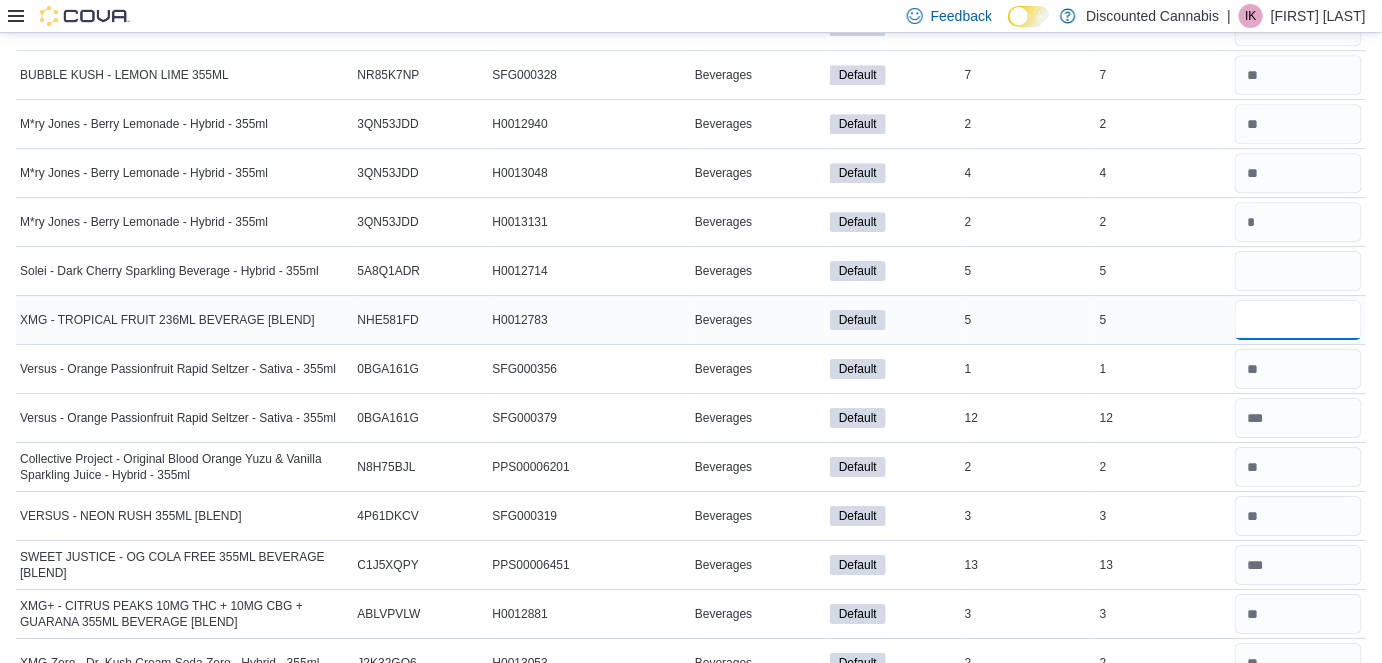 click at bounding box center [1298, 320] 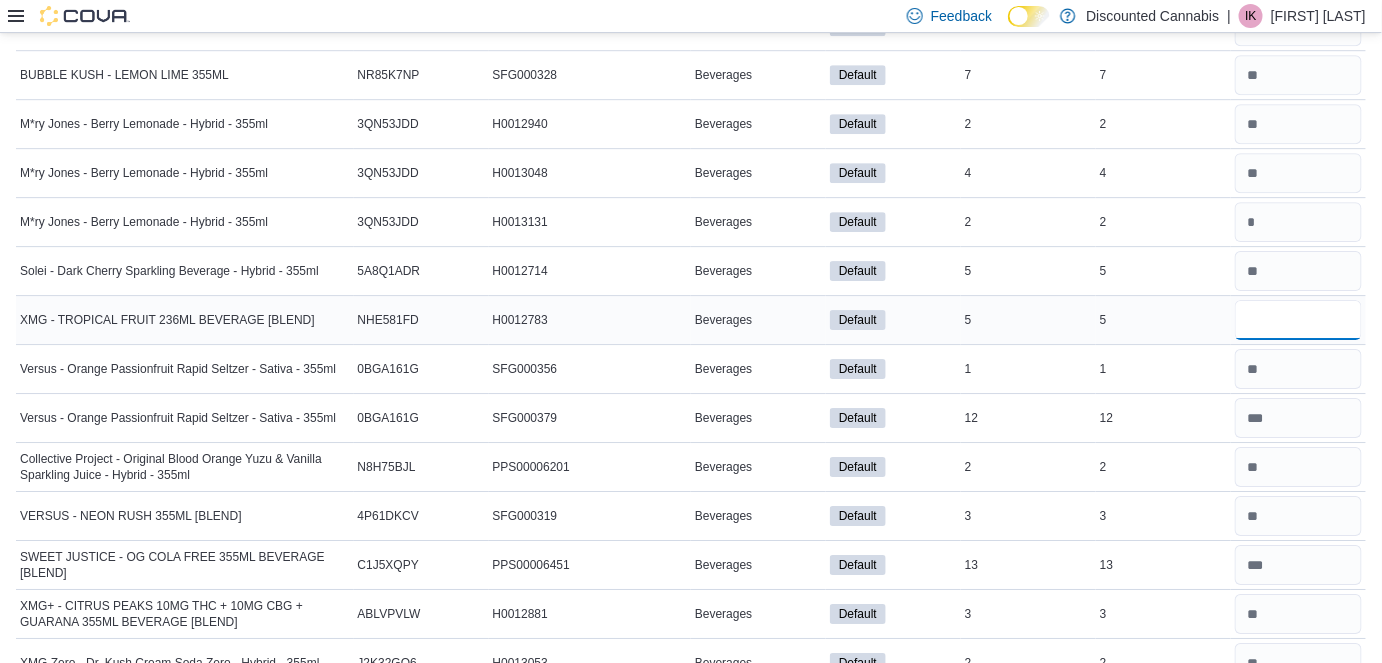 type on "*" 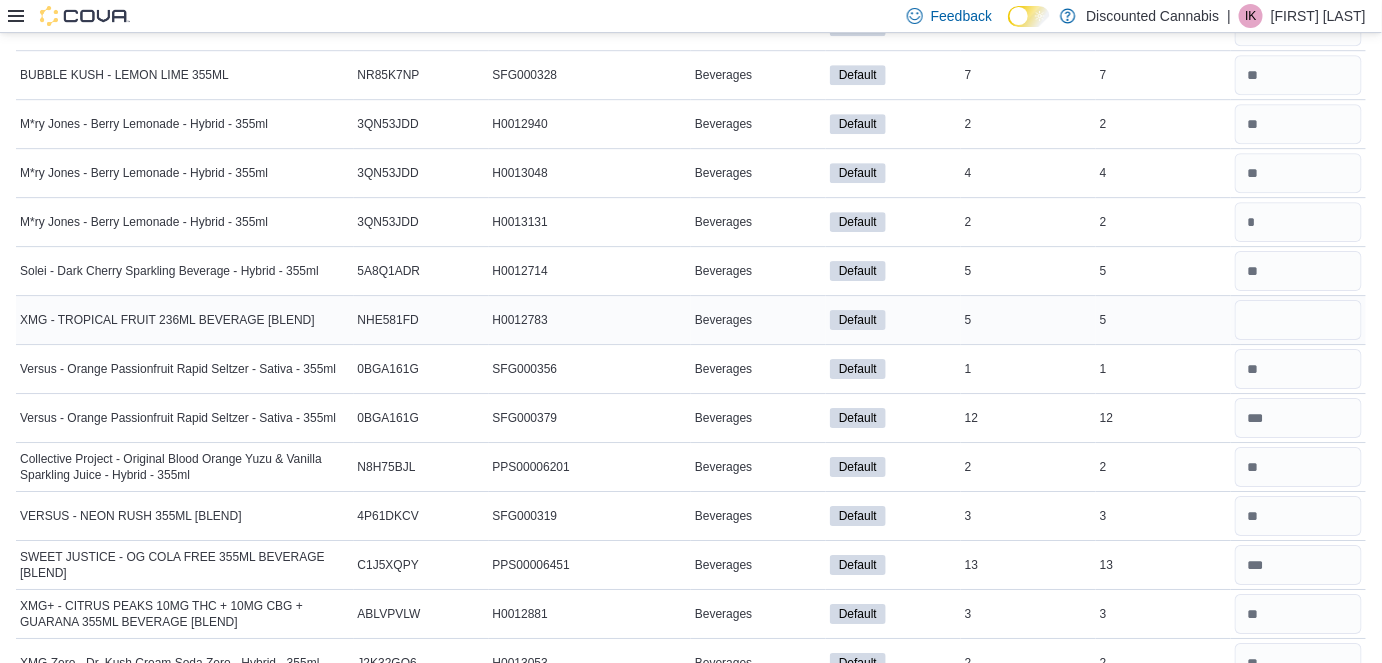 type 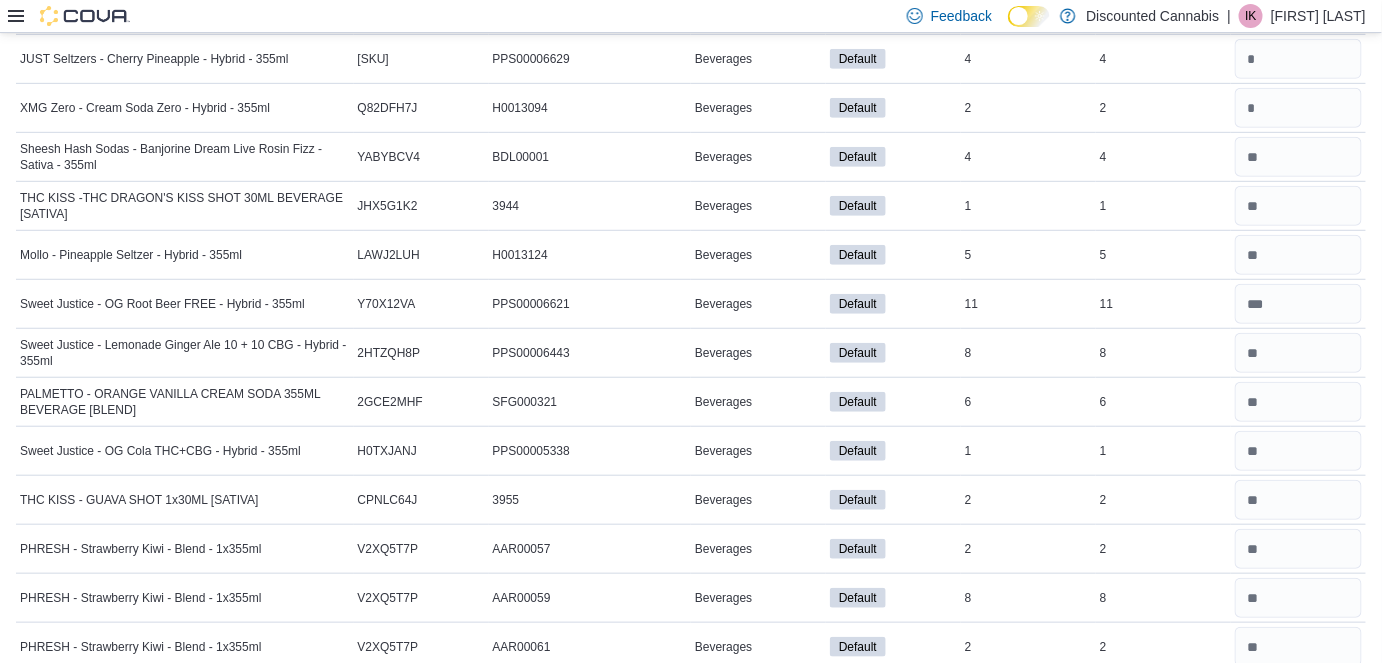 scroll, scrollTop: 0, scrollLeft: 0, axis: both 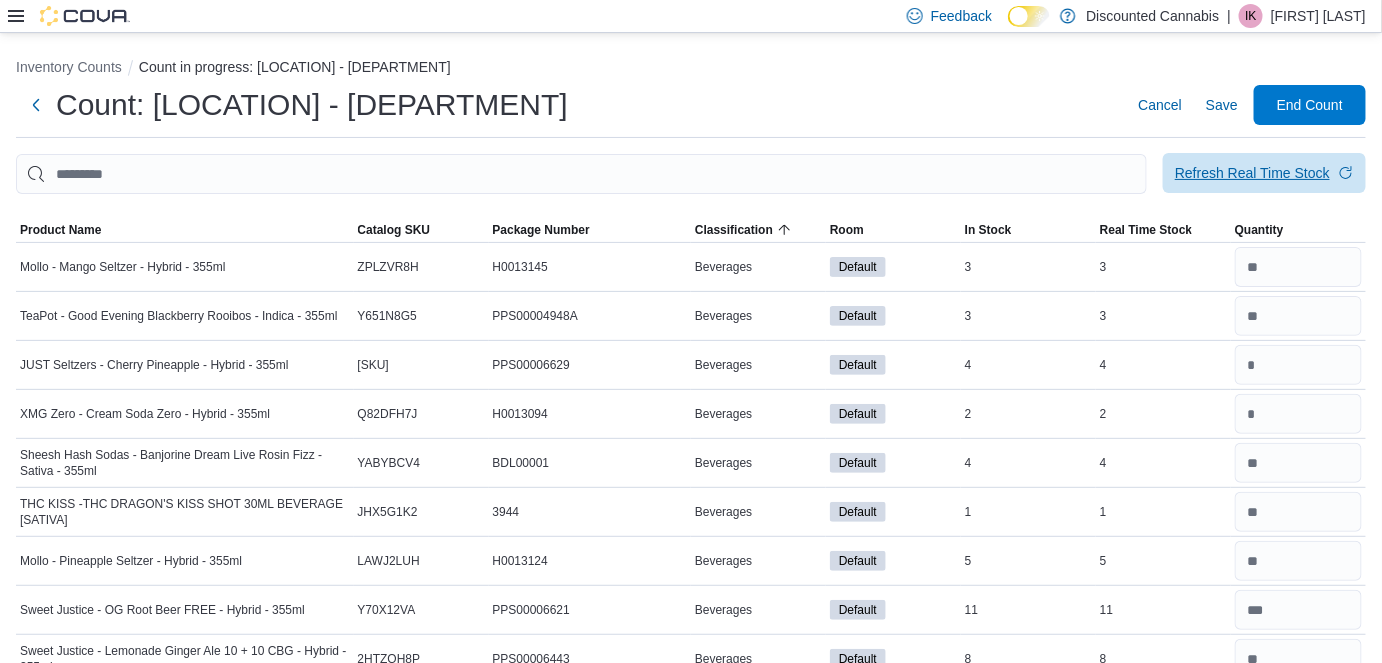 click on "Refresh Real Time Stock" at bounding box center [1264, 173] 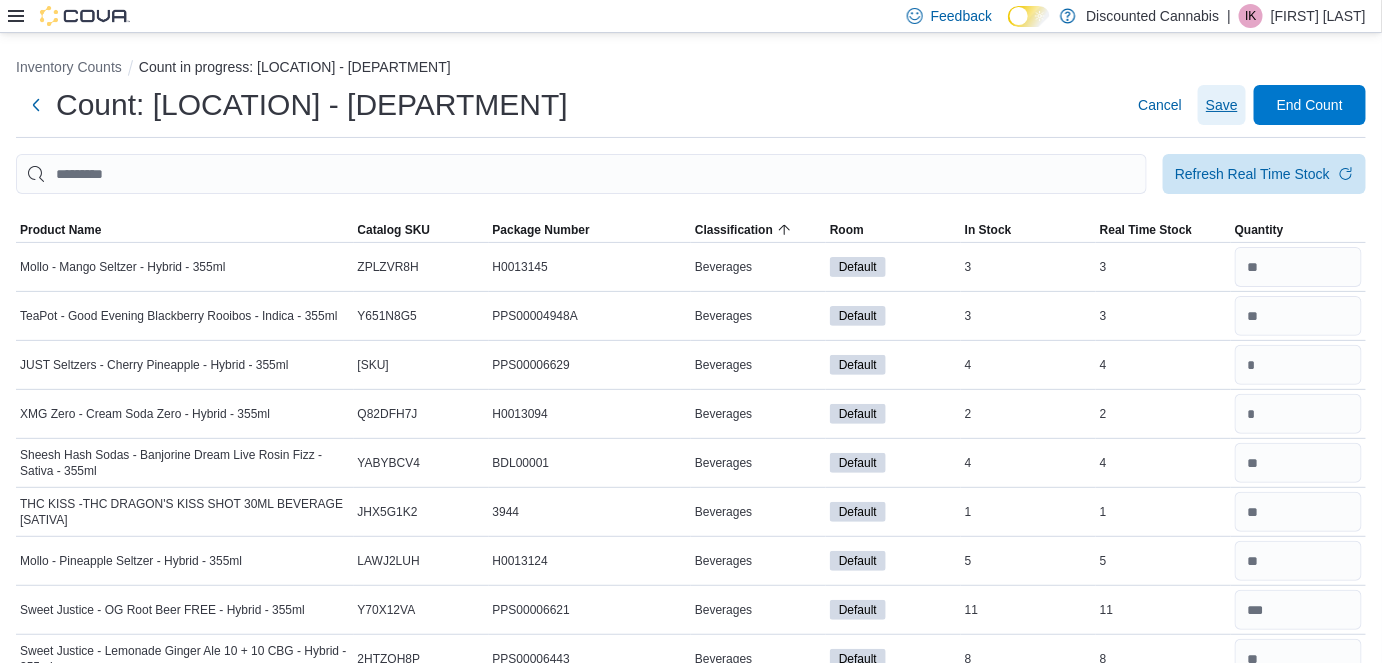 click on "Save" at bounding box center (1222, 105) 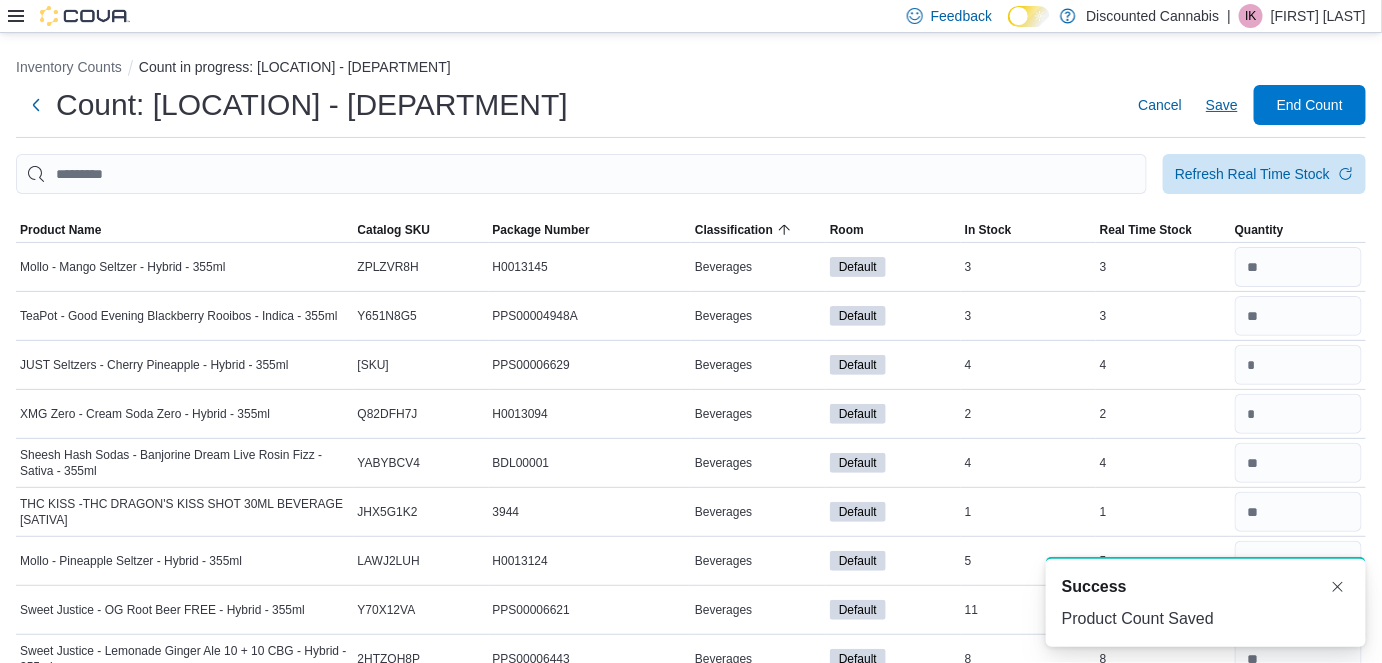 scroll, scrollTop: 0, scrollLeft: 0, axis: both 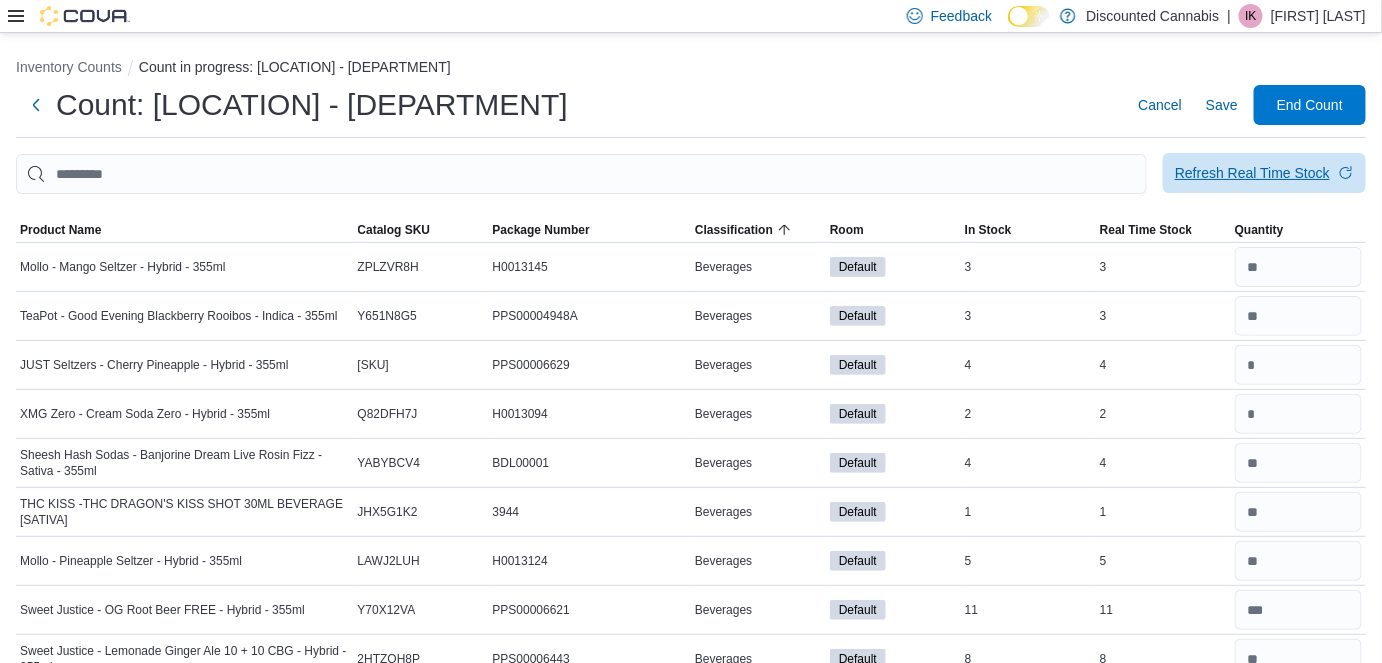 click on "Refresh Real Time Stock" at bounding box center (1252, 173) 